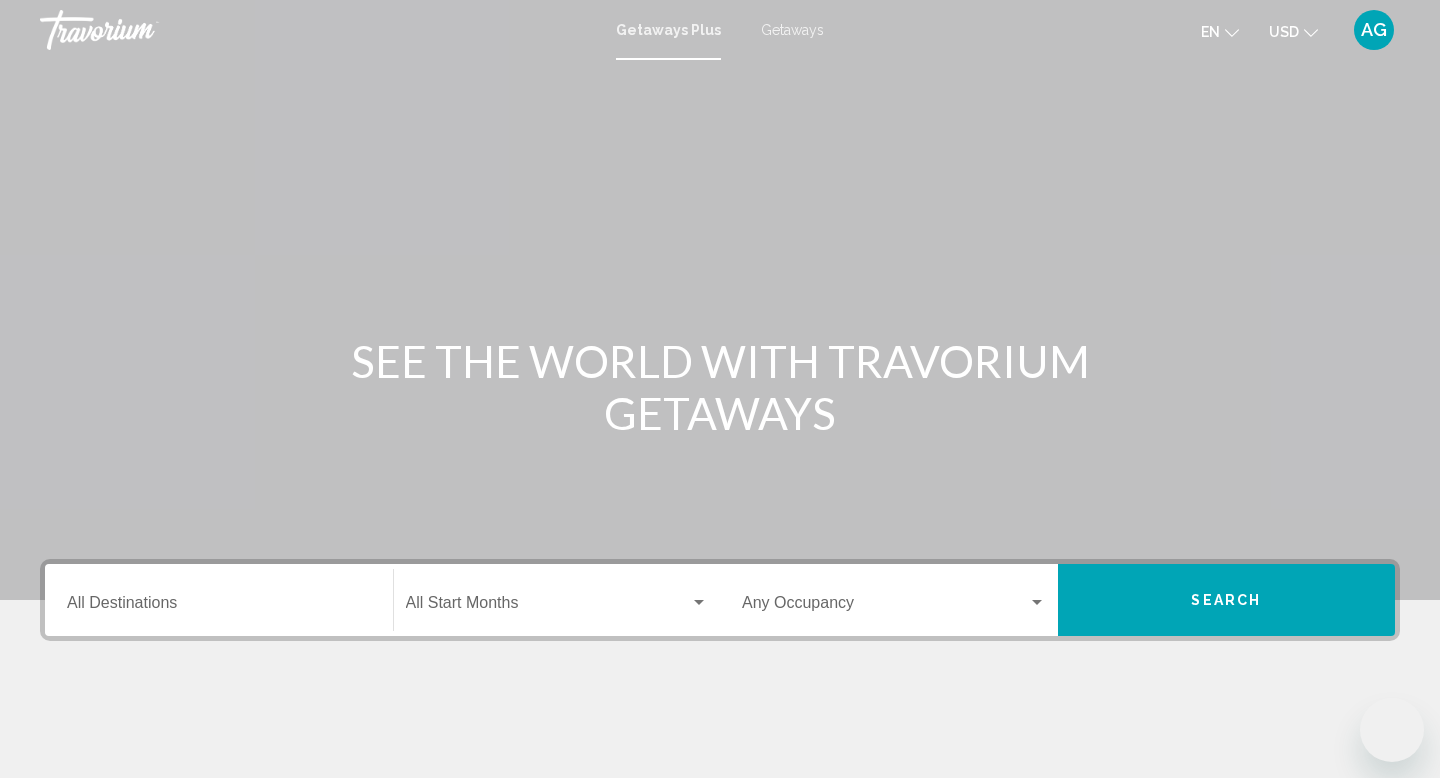 scroll, scrollTop: 0, scrollLeft: 0, axis: both 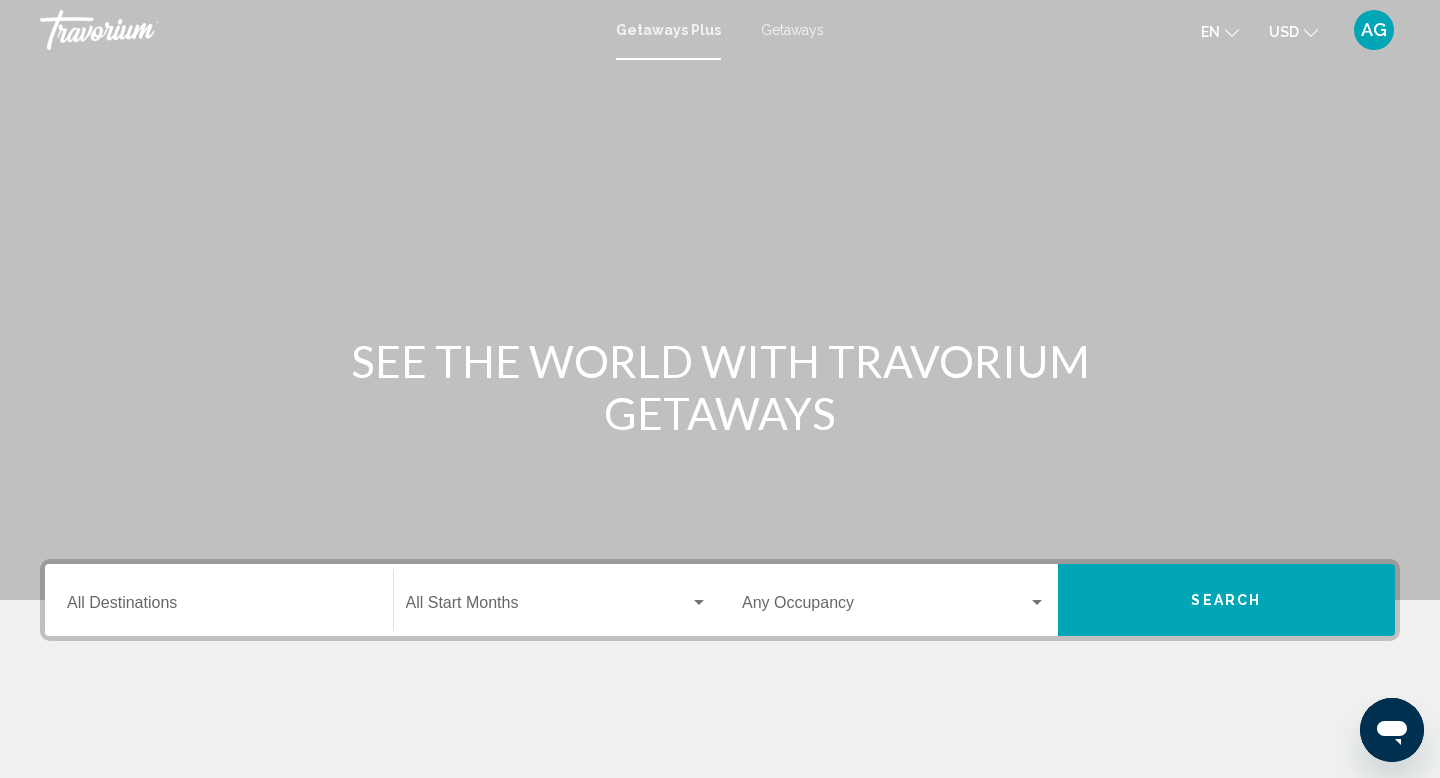 click on "Destination All Destinations" at bounding box center [219, 607] 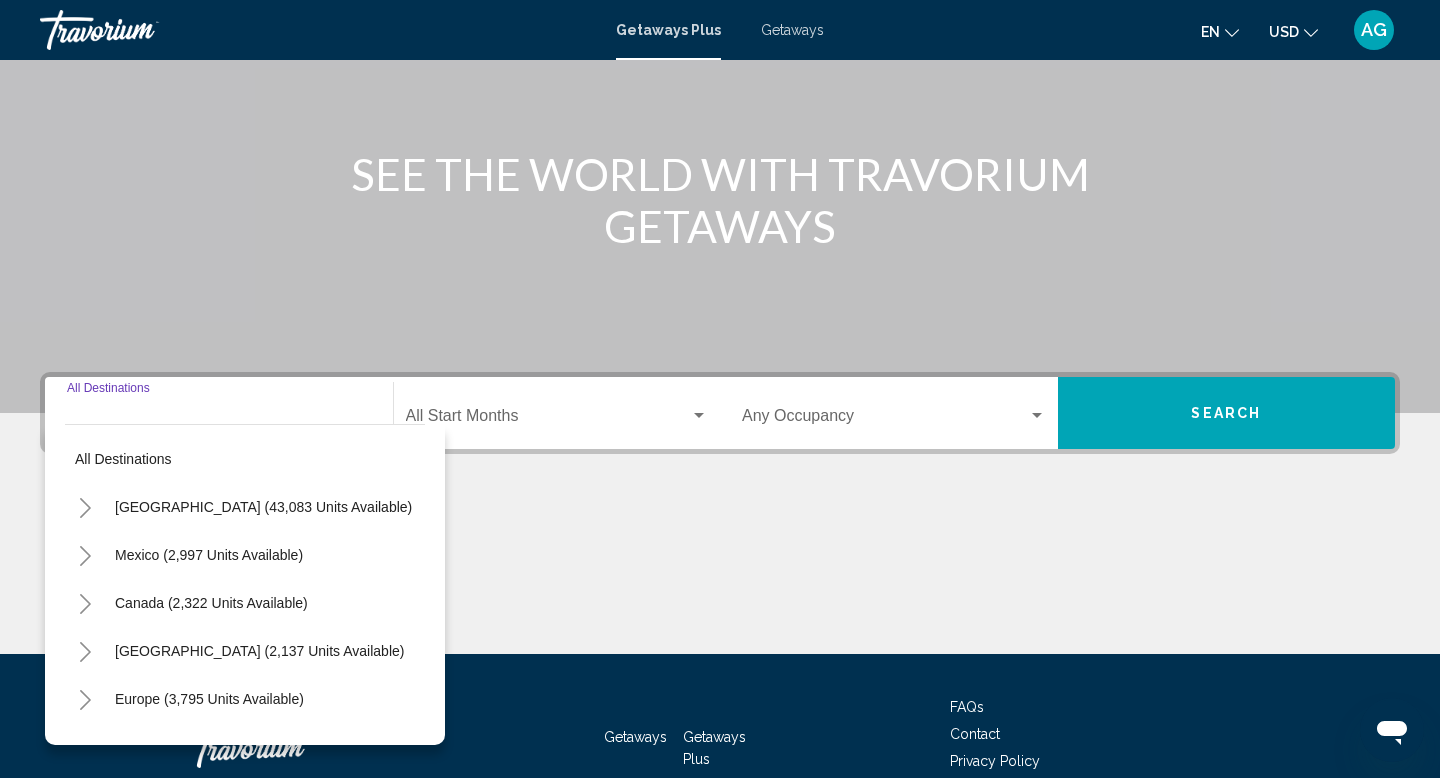 scroll, scrollTop: 308, scrollLeft: 0, axis: vertical 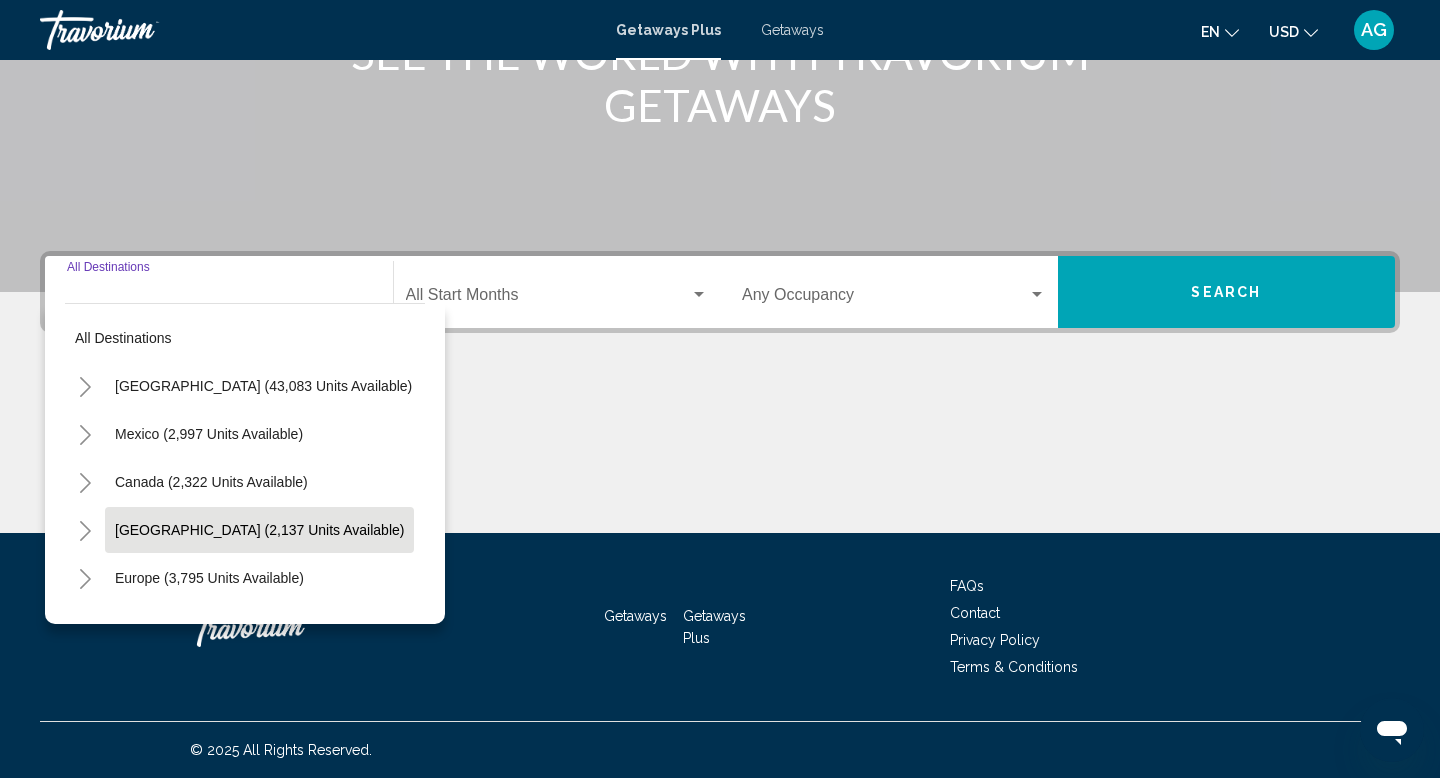 click on "[GEOGRAPHIC_DATA] (2,137 units available)" at bounding box center (209, 578) 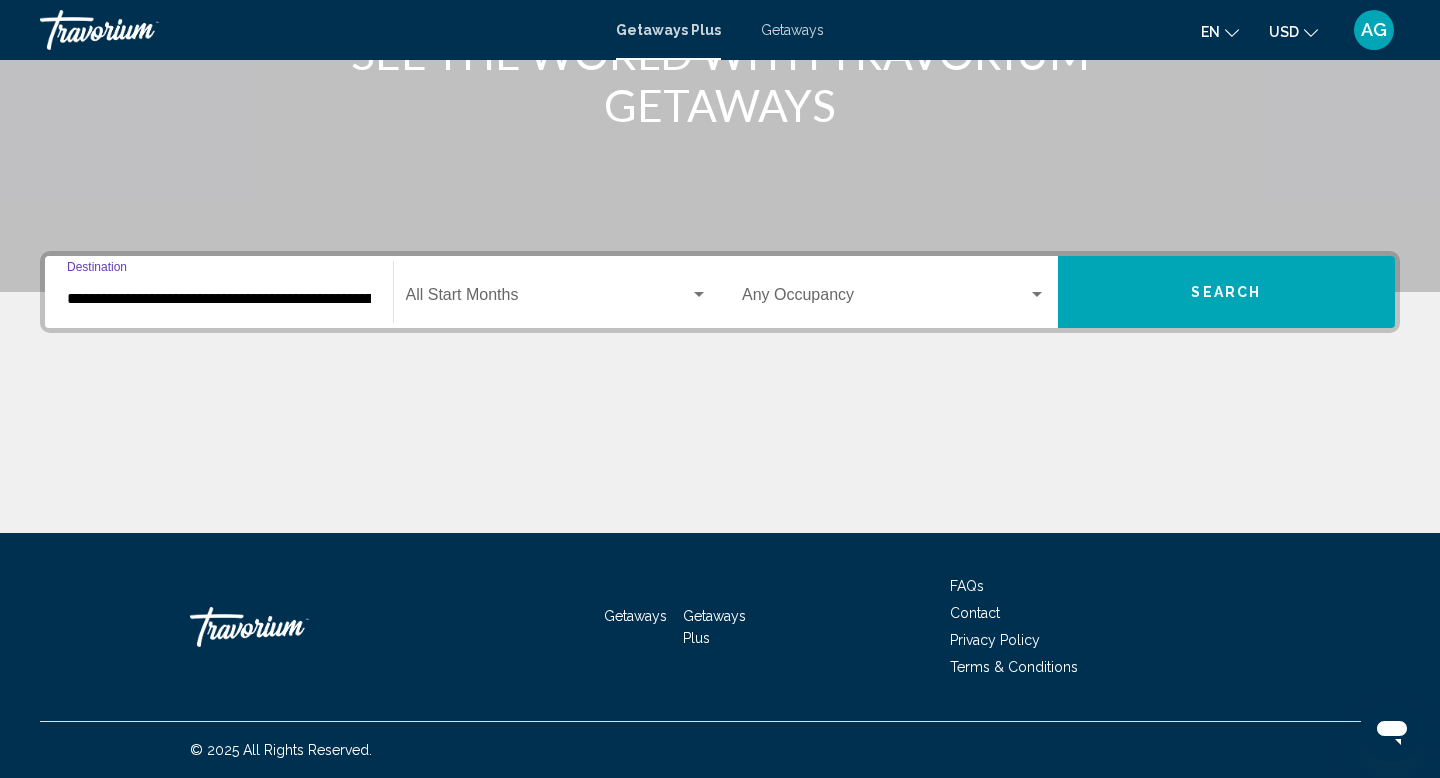 click at bounding box center [699, 295] 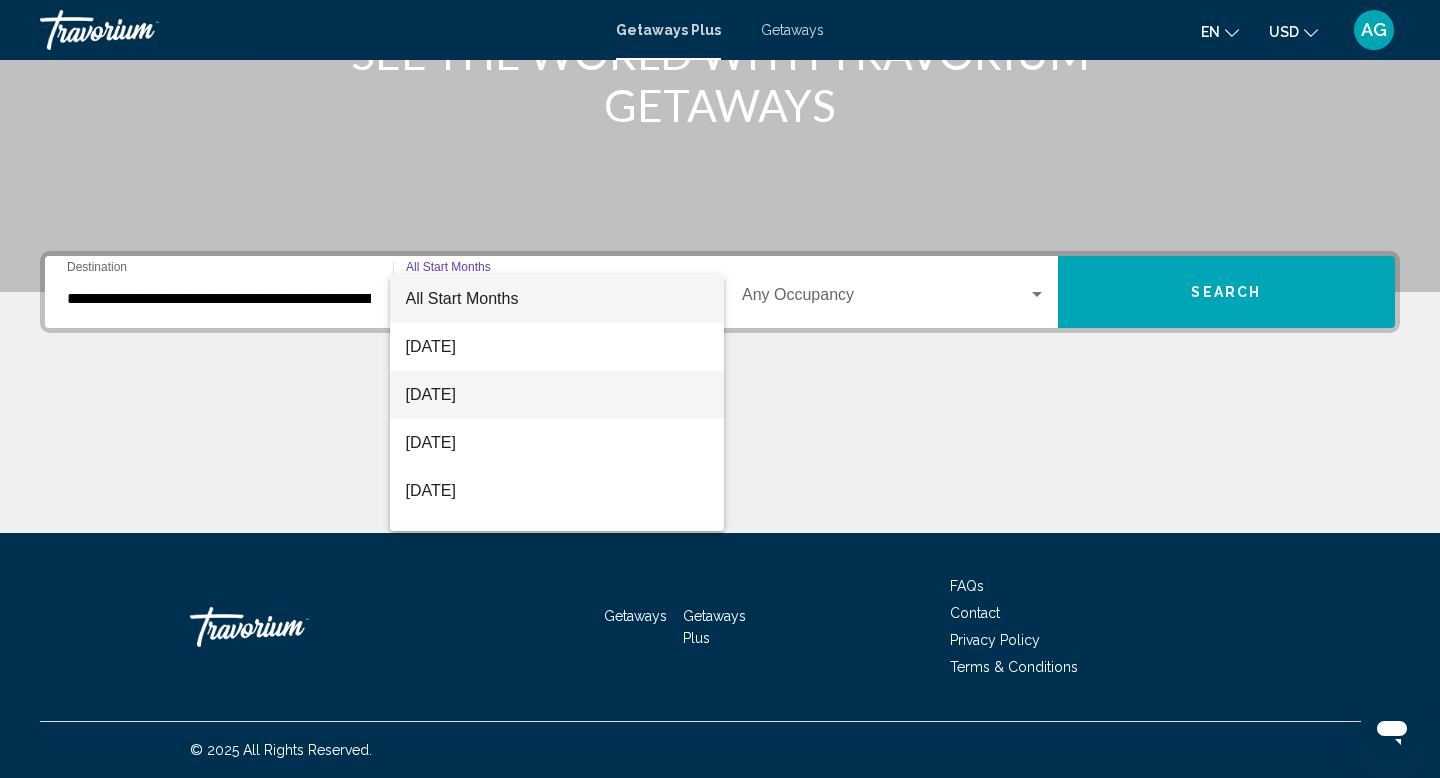 click on "[DATE]" at bounding box center (557, 395) 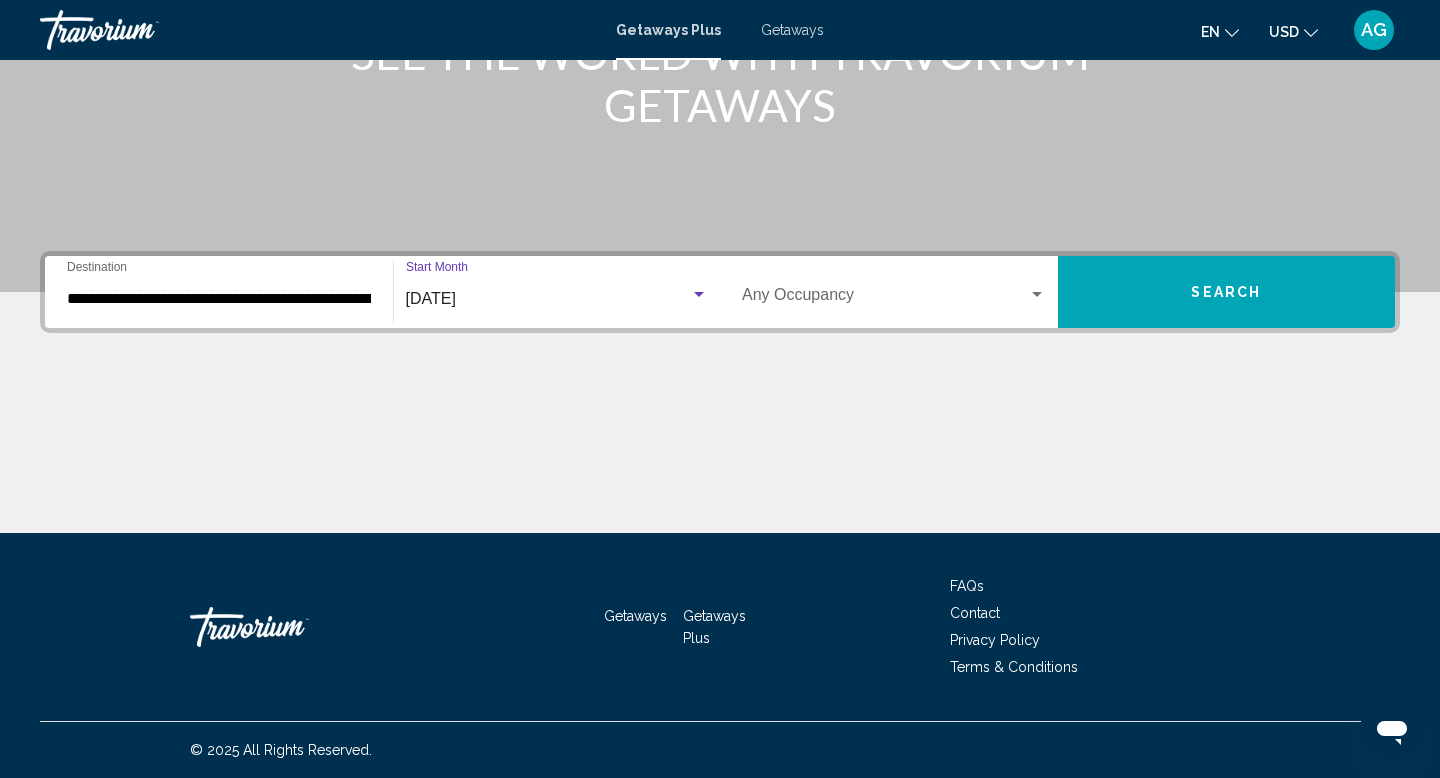 click at bounding box center [1037, 294] 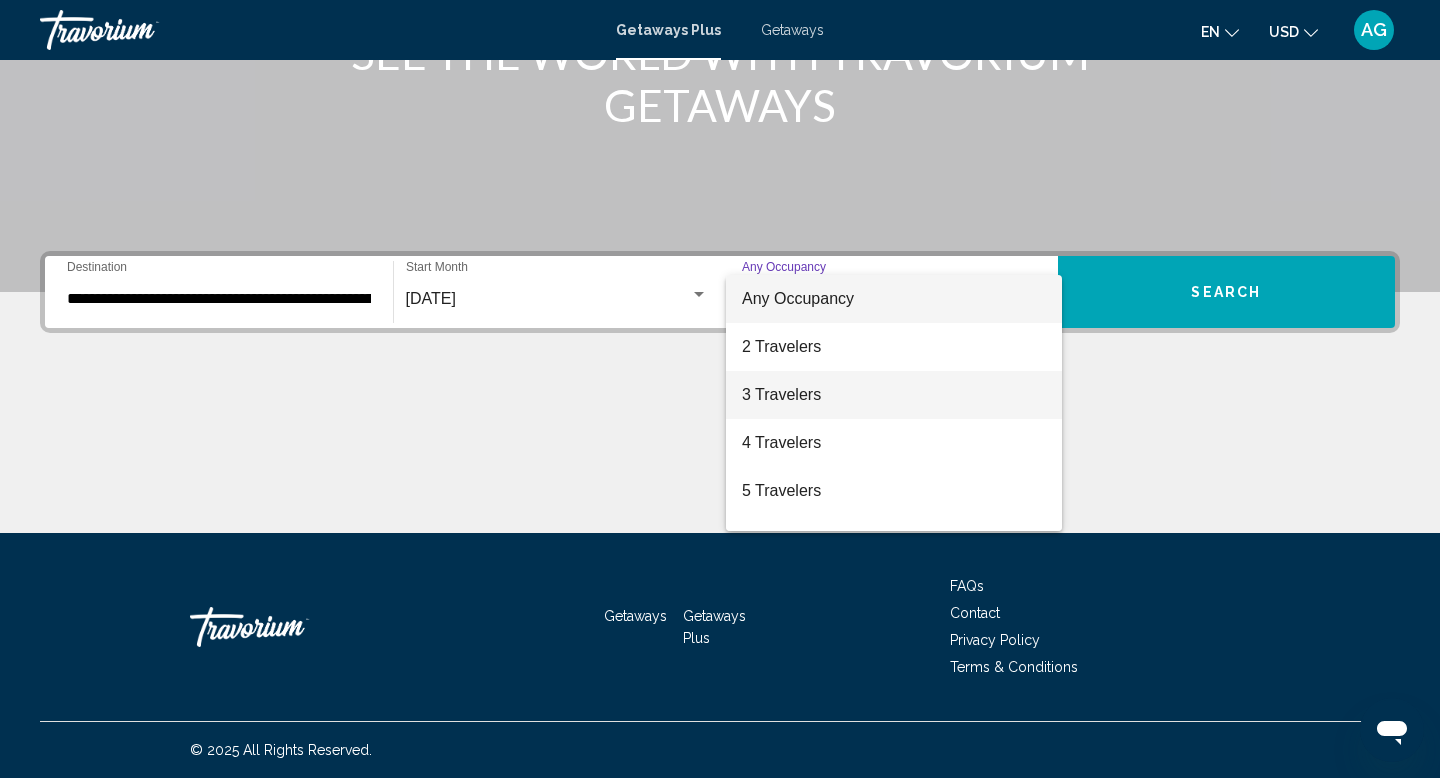scroll, scrollTop: 13, scrollLeft: 0, axis: vertical 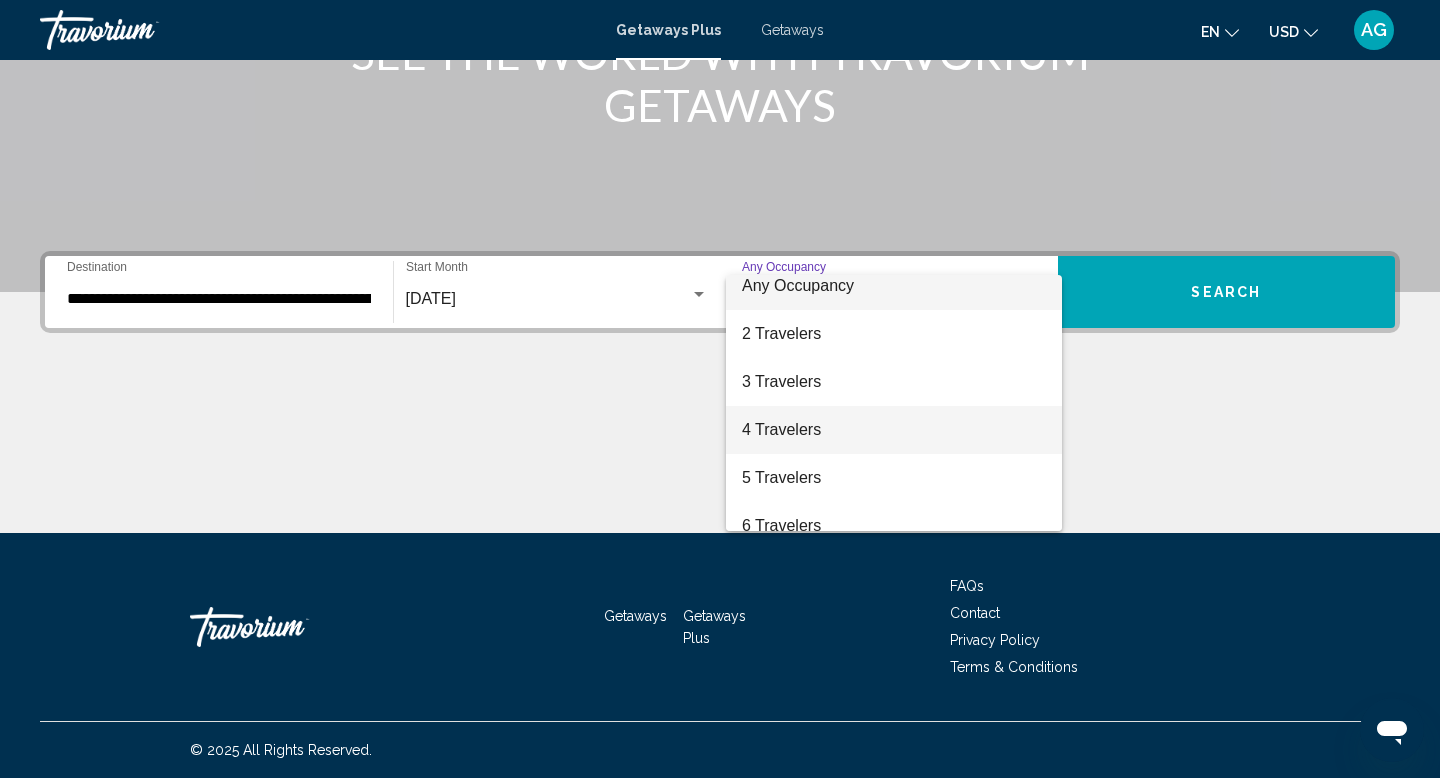 click on "4 Travelers" at bounding box center (894, 430) 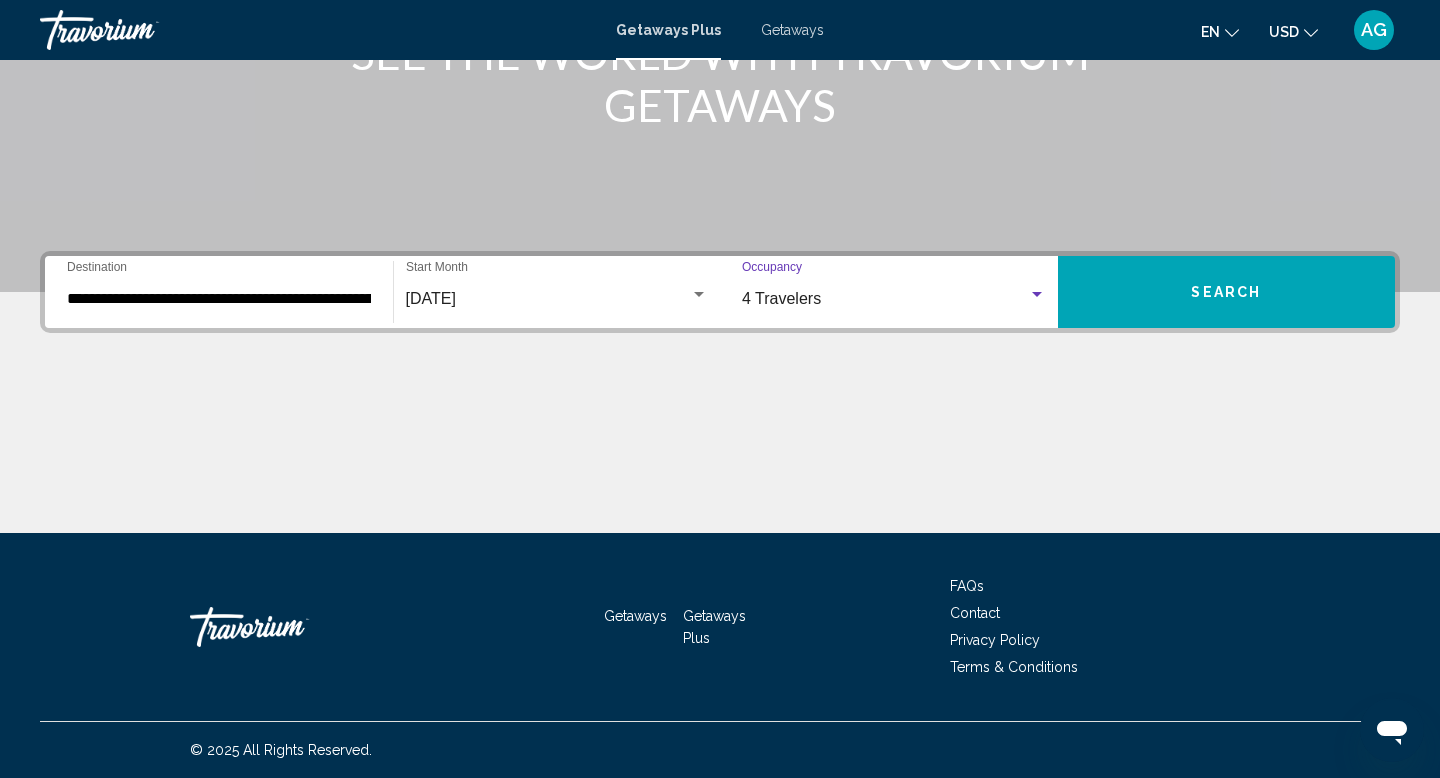 click on "Search" at bounding box center (1227, 292) 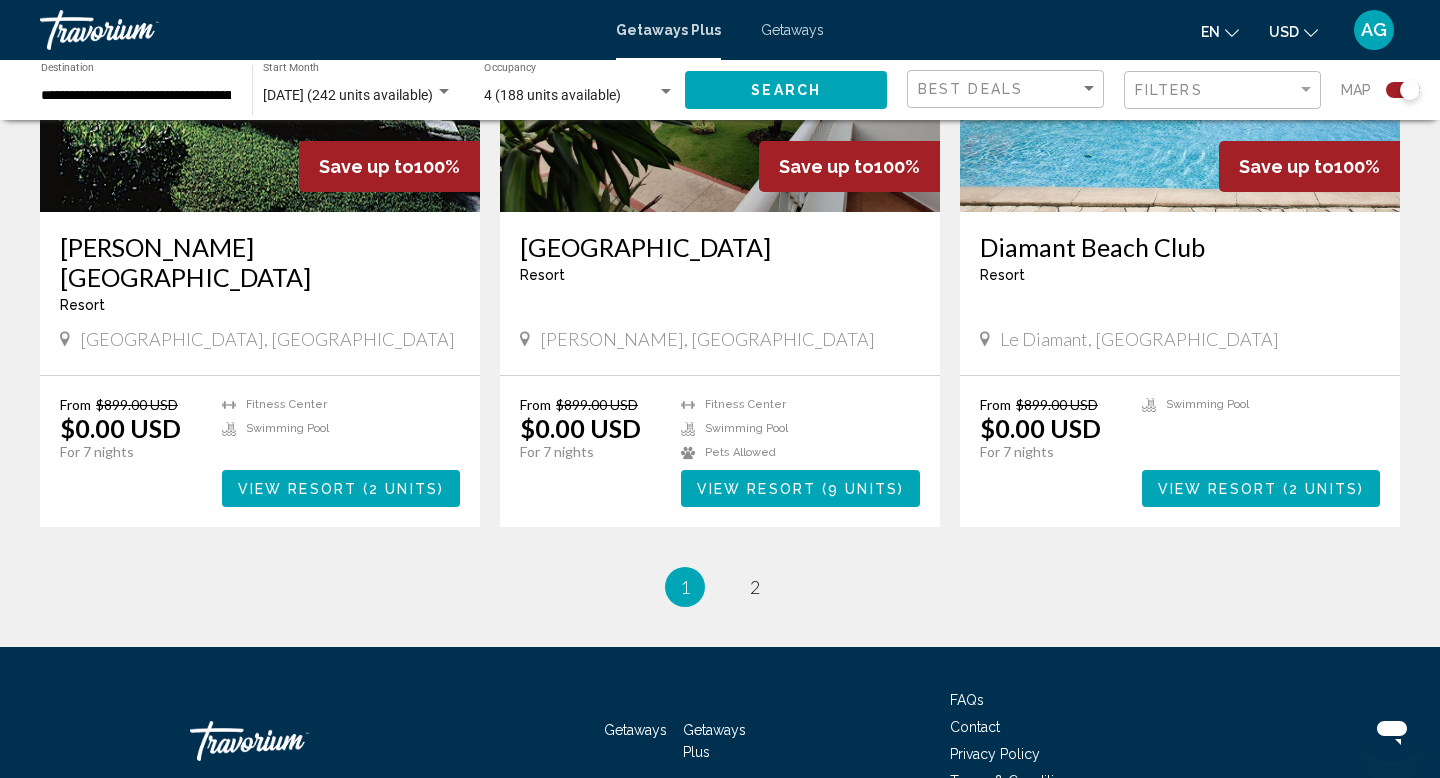 scroll, scrollTop: 2971, scrollLeft: 0, axis: vertical 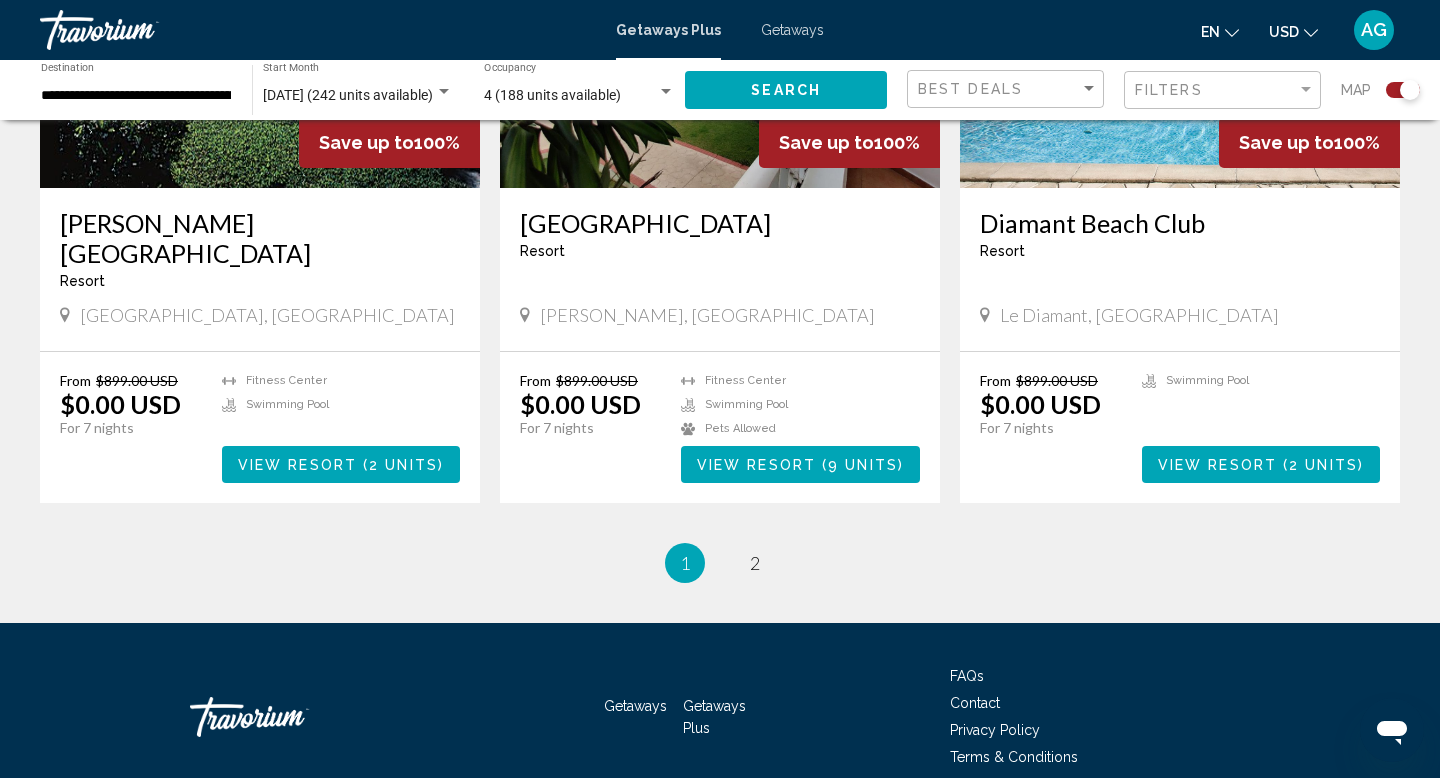 click on "From $899.00 USD $0.00 USD For 7 nights You save  $899.00 USD   temp  3
Fitness Center
Swimming Pool
Pets Allowed View Resort    ( 9 units )" at bounding box center [720, 427] 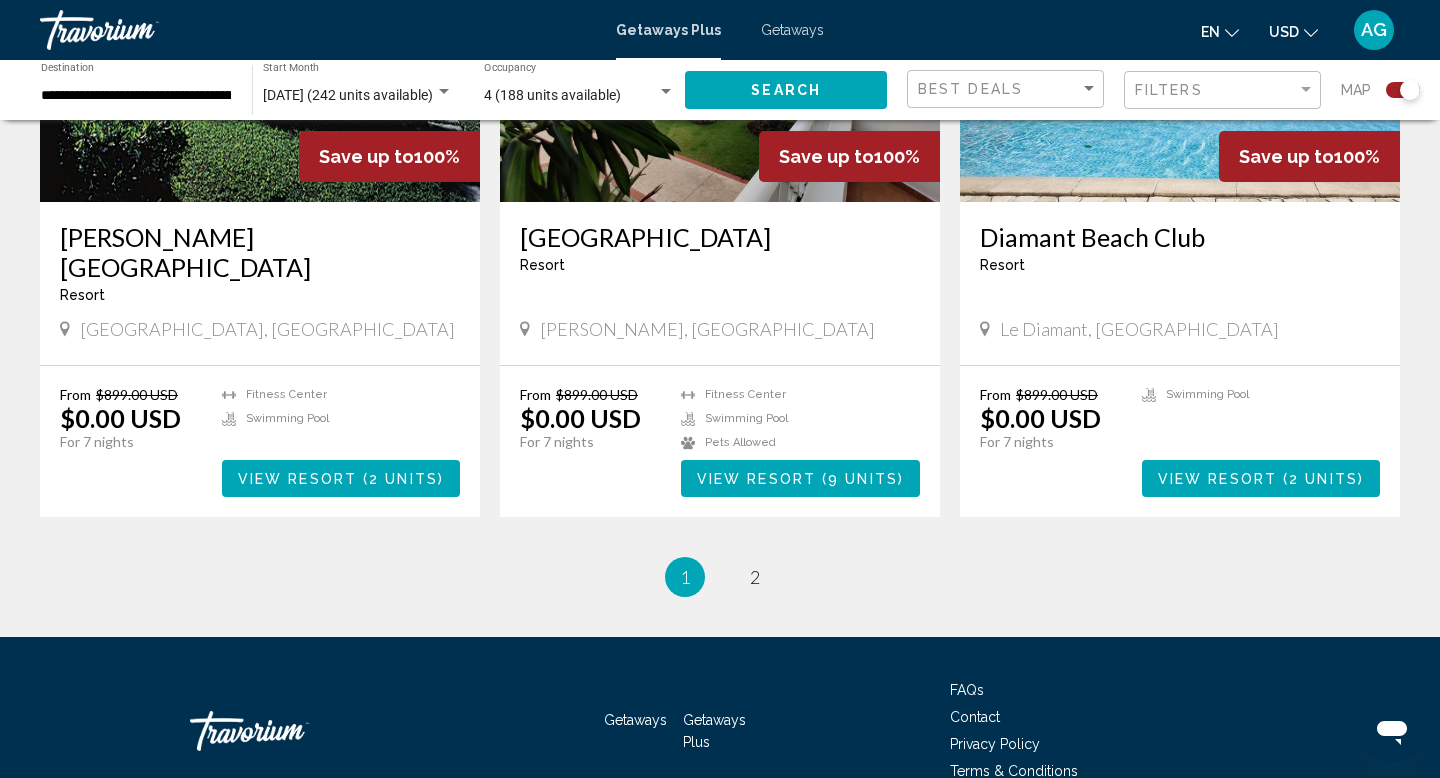 scroll, scrollTop: 2971, scrollLeft: 0, axis: vertical 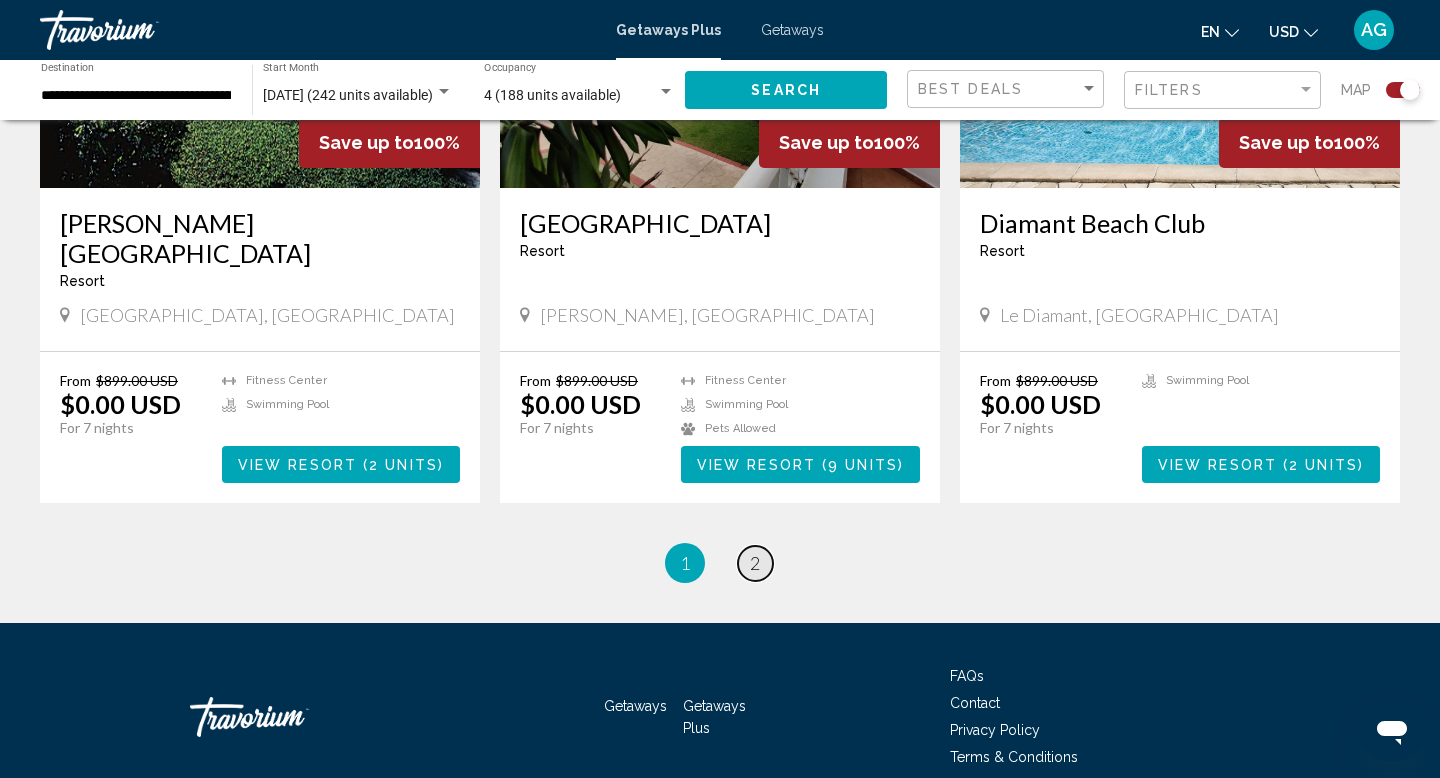 click on "2" at bounding box center (755, 563) 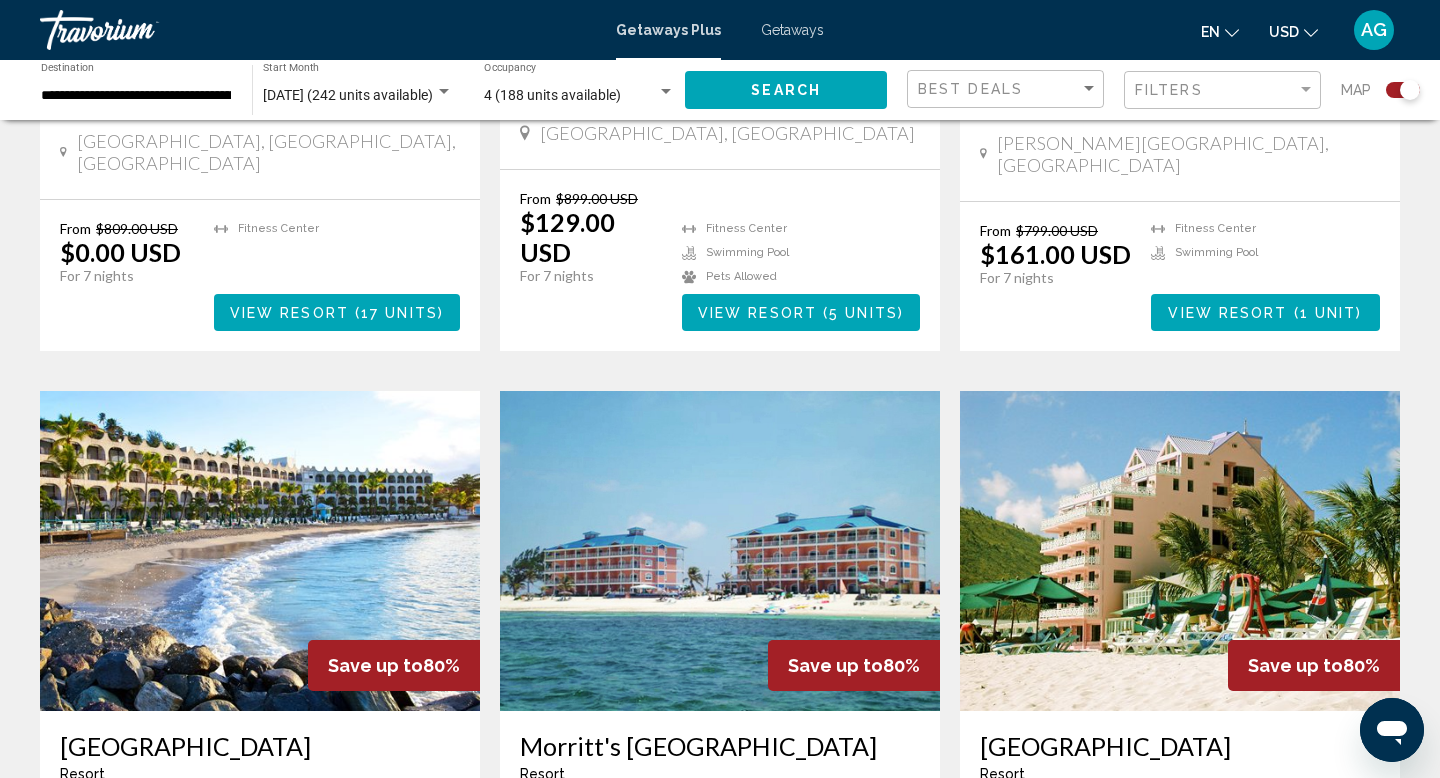 scroll, scrollTop: 1063, scrollLeft: 0, axis: vertical 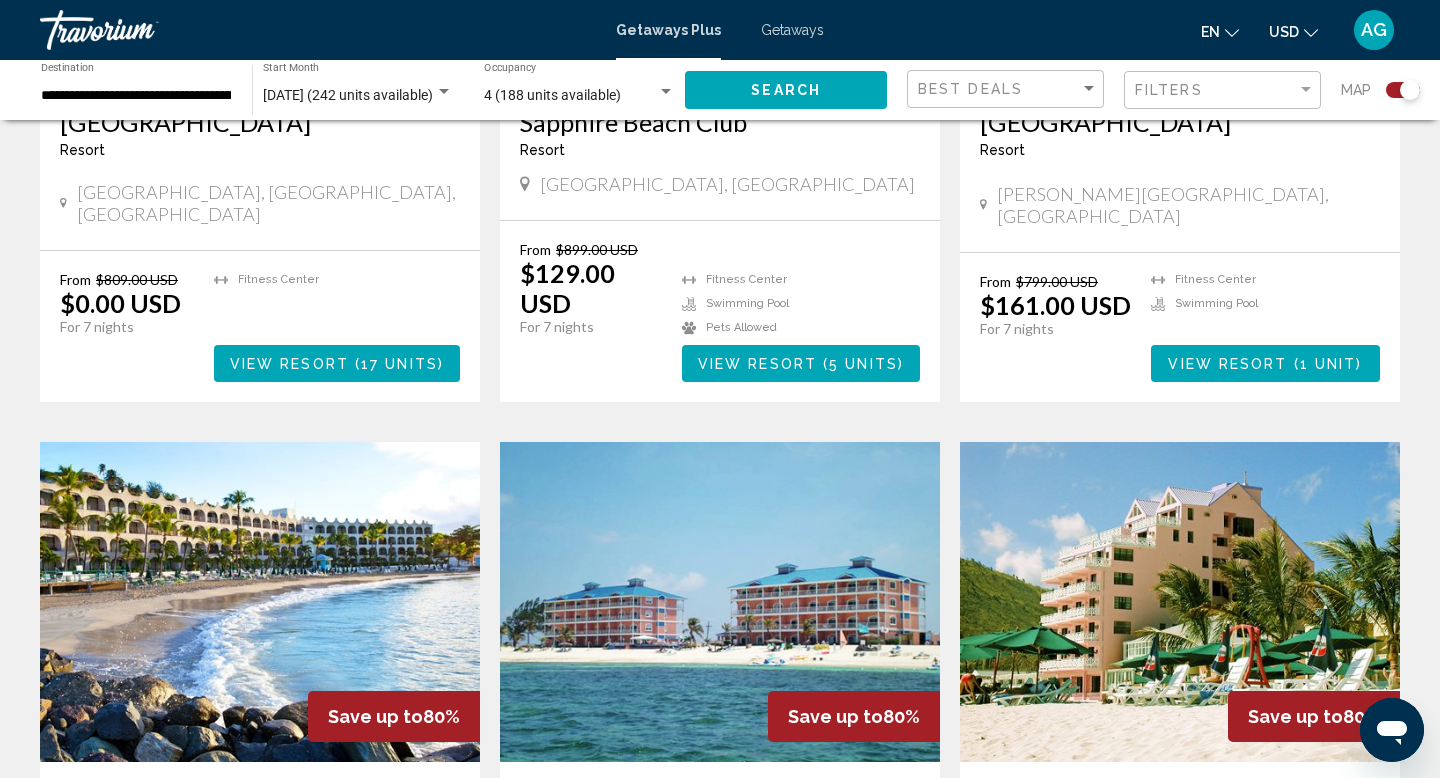 click on "Getaways" at bounding box center (792, 30) 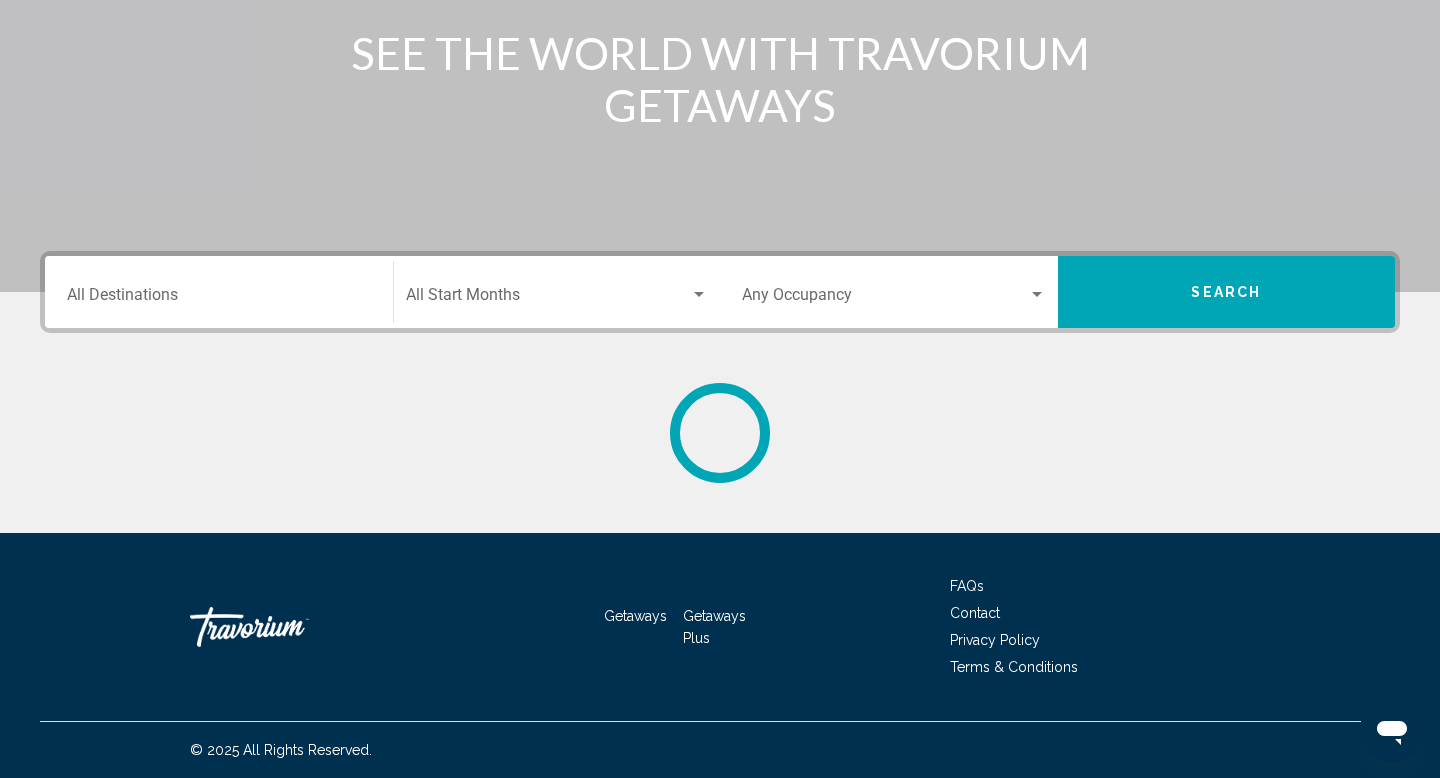 scroll, scrollTop: 0, scrollLeft: 0, axis: both 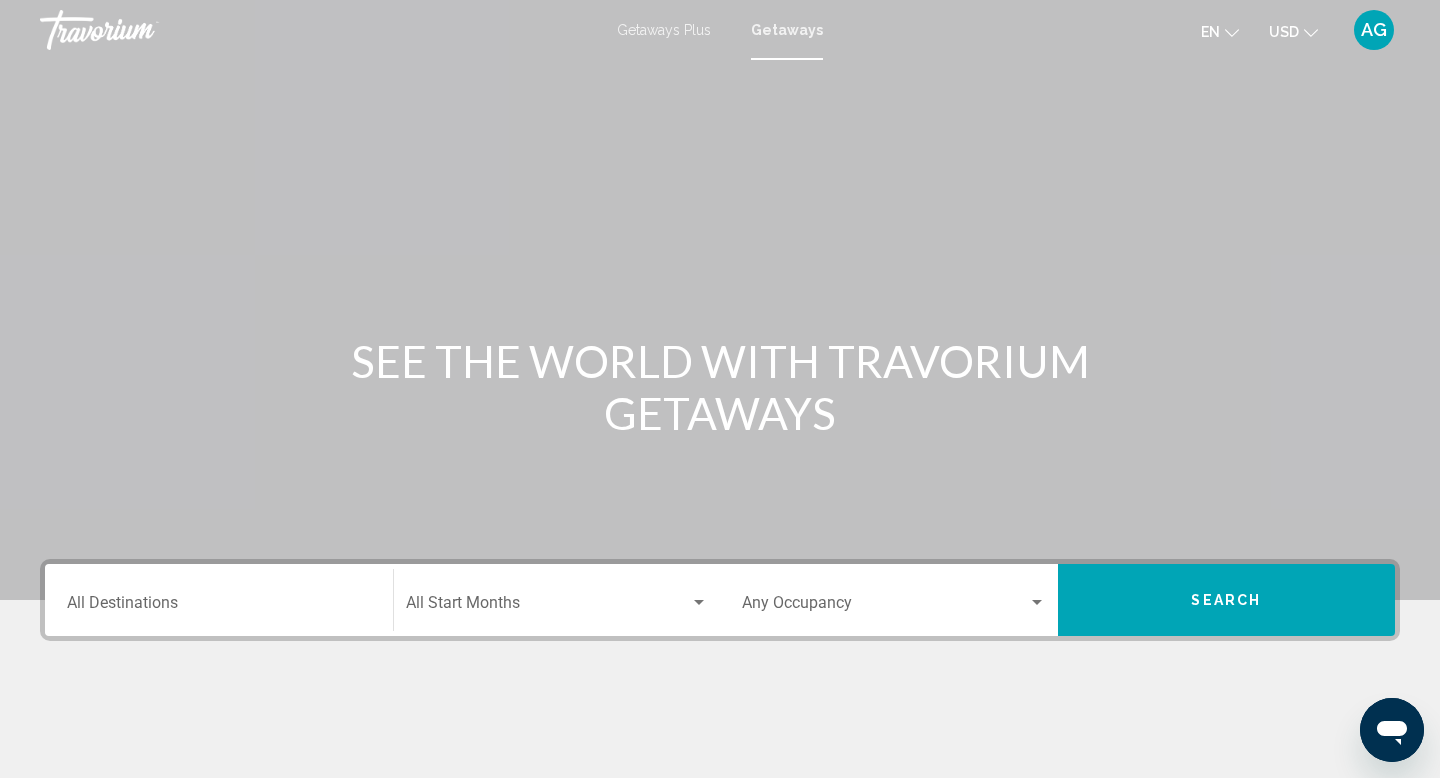 click on "Destination All Destinations" at bounding box center [219, 607] 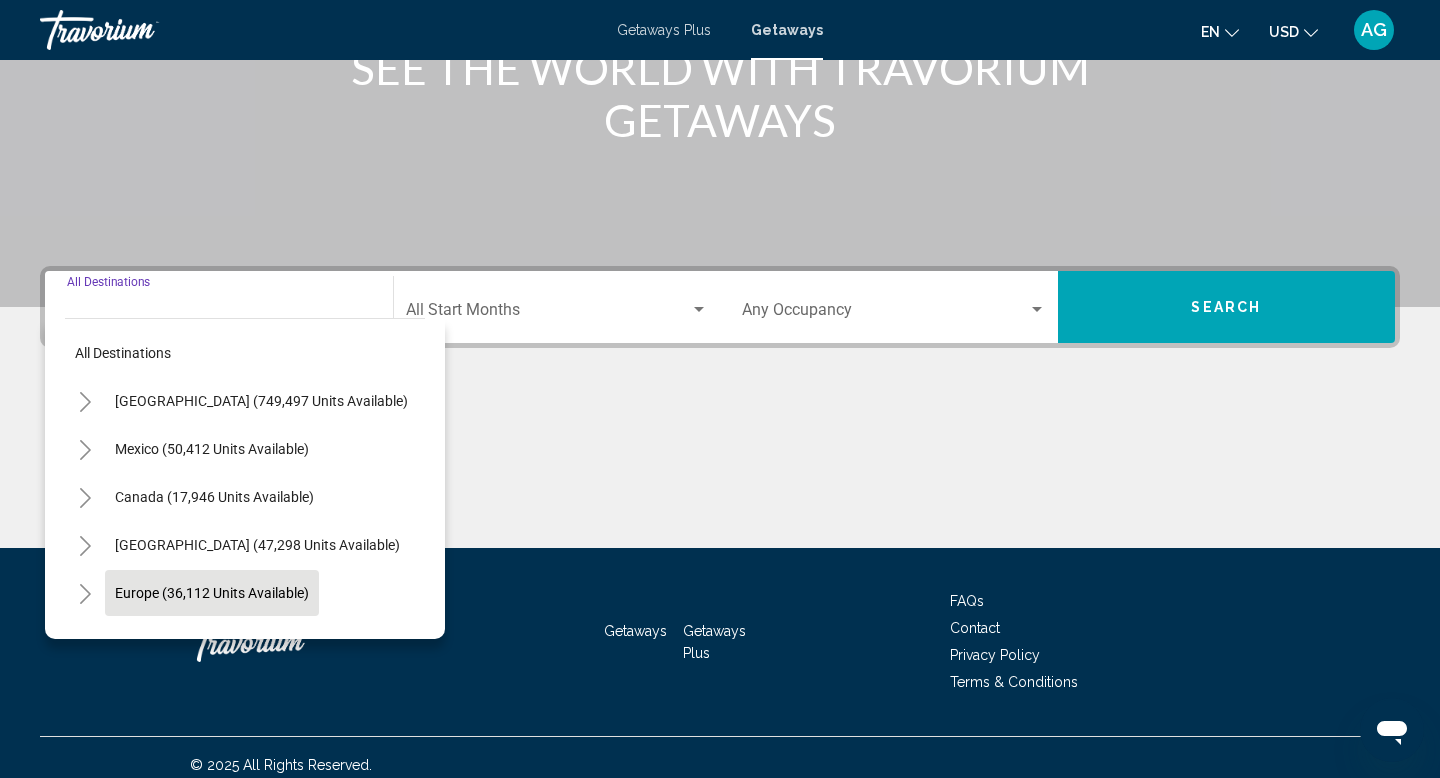 scroll, scrollTop: 308, scrollLeft: 0, axis: vertical 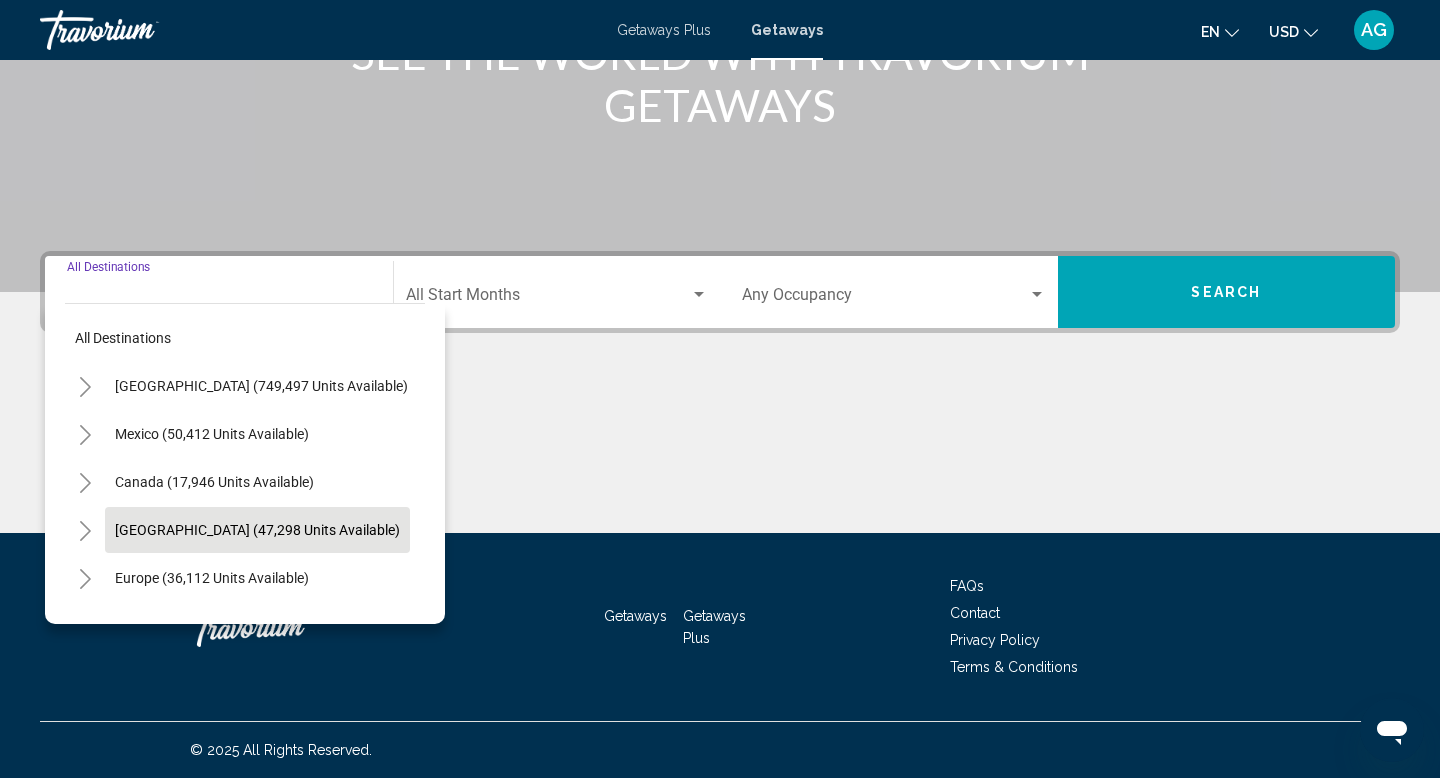 click on "[GEOGRAPHIC_DATA] (47,298 units available)" at bounding box center [212, 578] 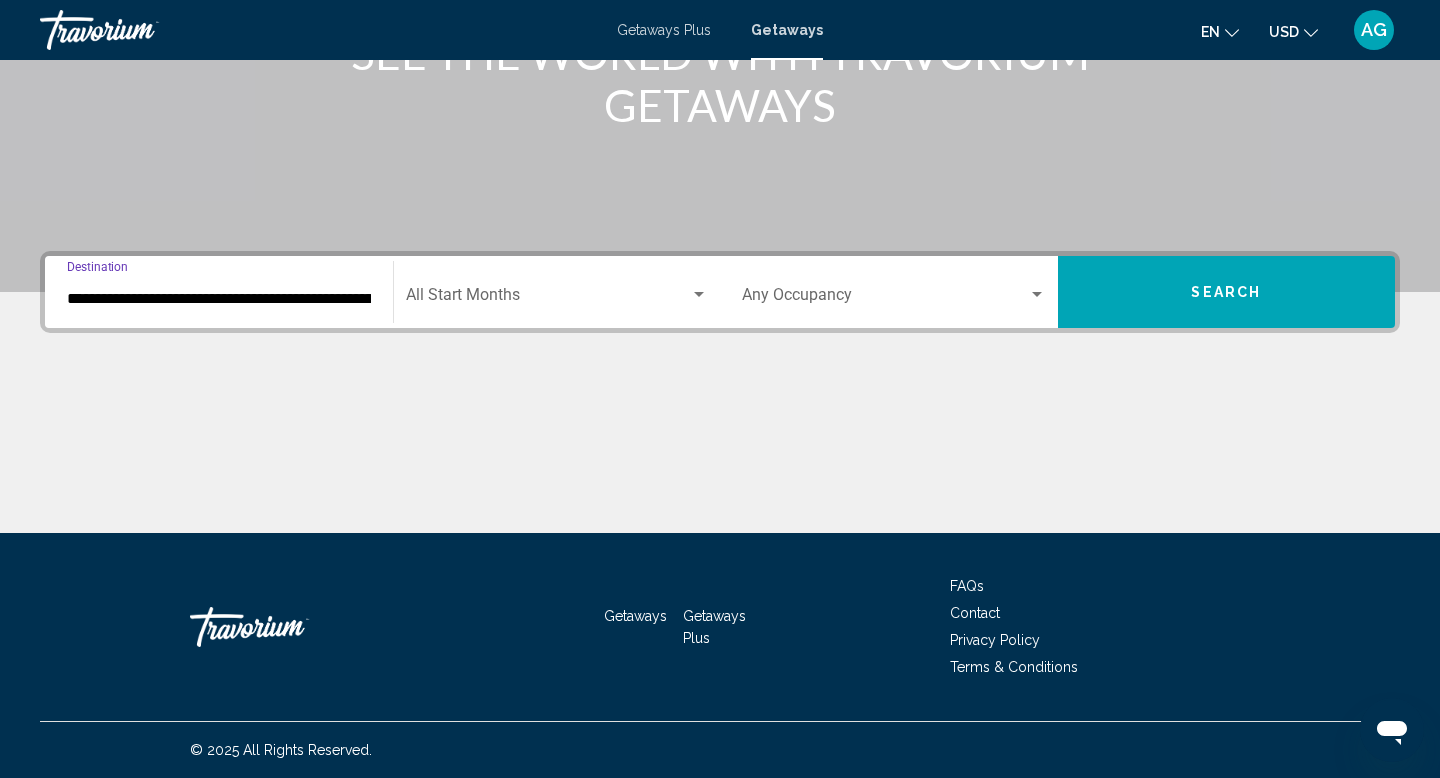 click at bounding box center (699, 294) 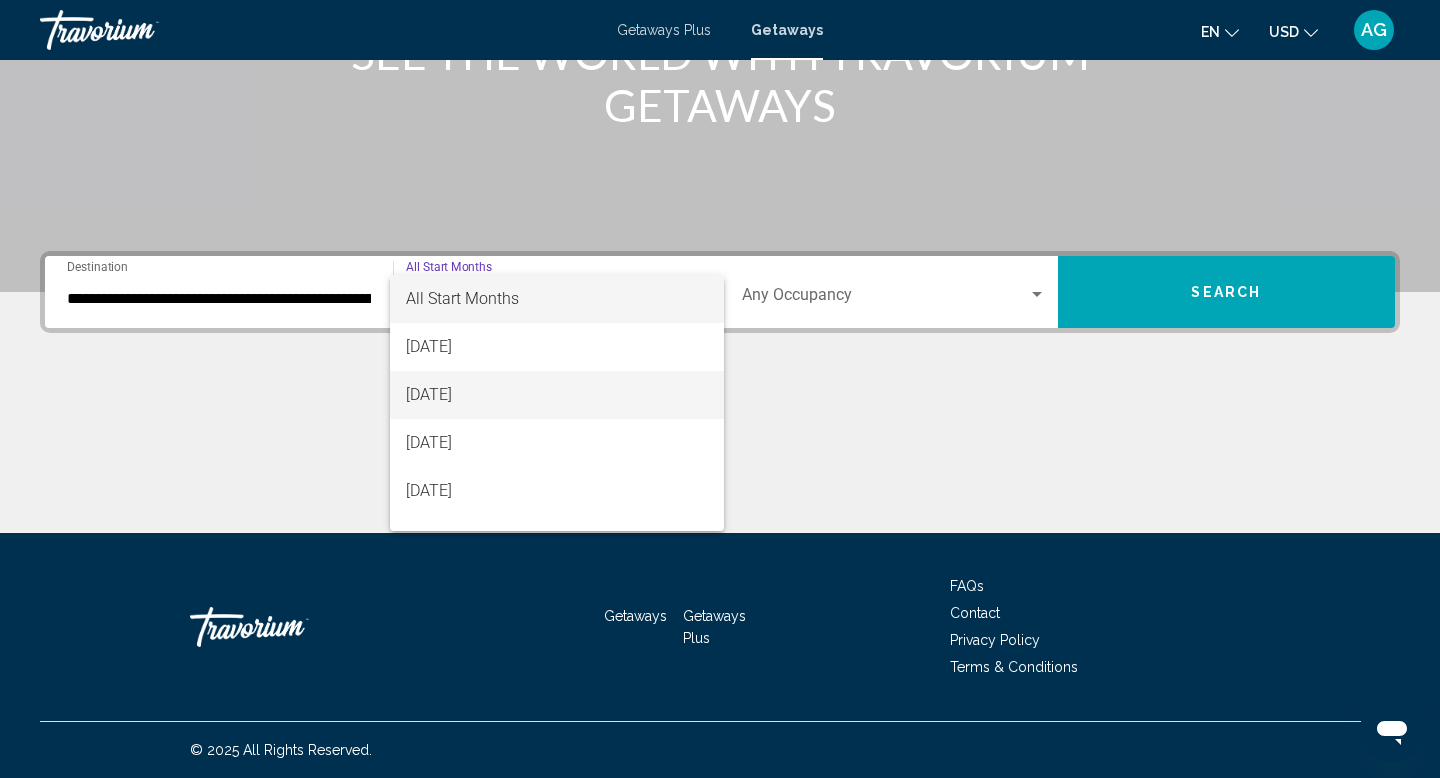 click on "[DATE]" at bounding box center (557, 395) 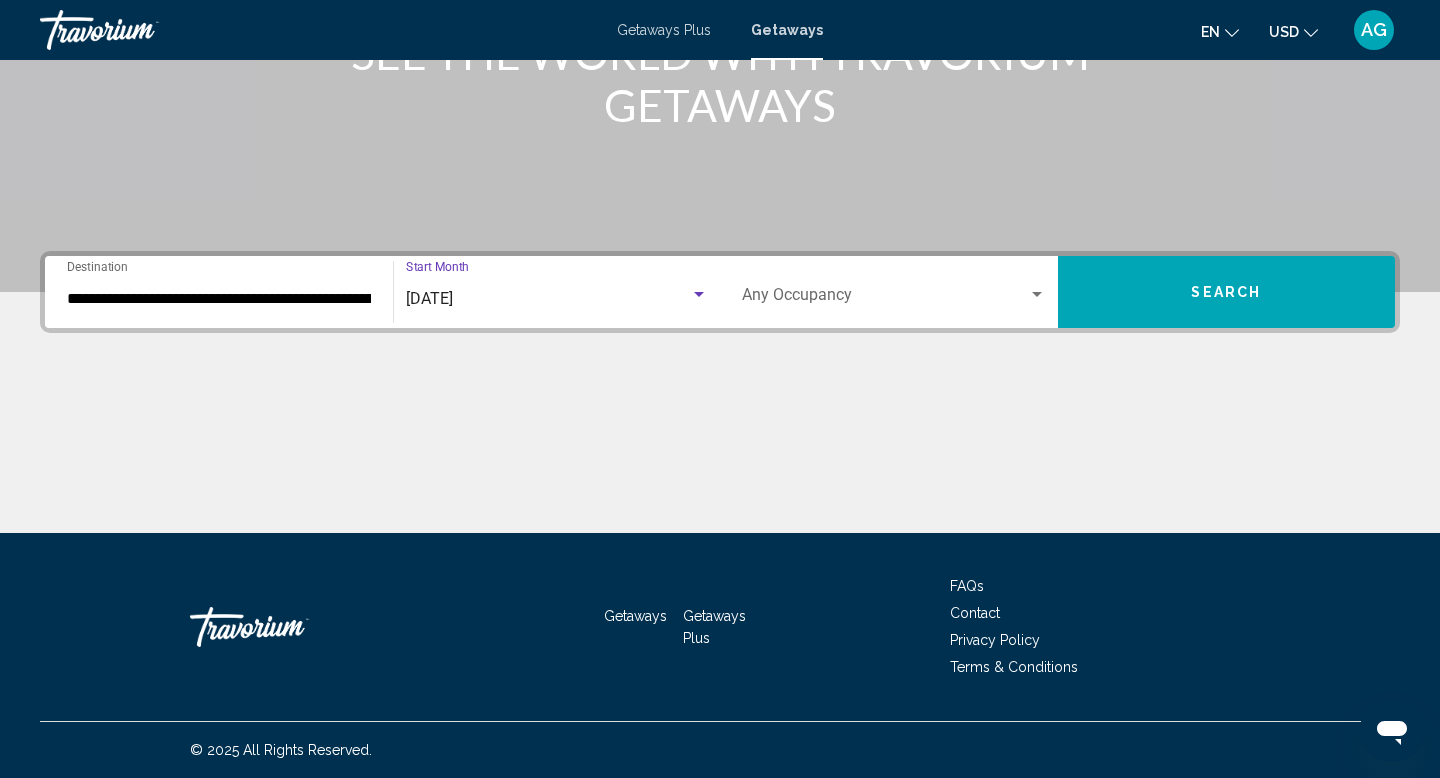 click on "Search" at bounding box center [1227, 292] 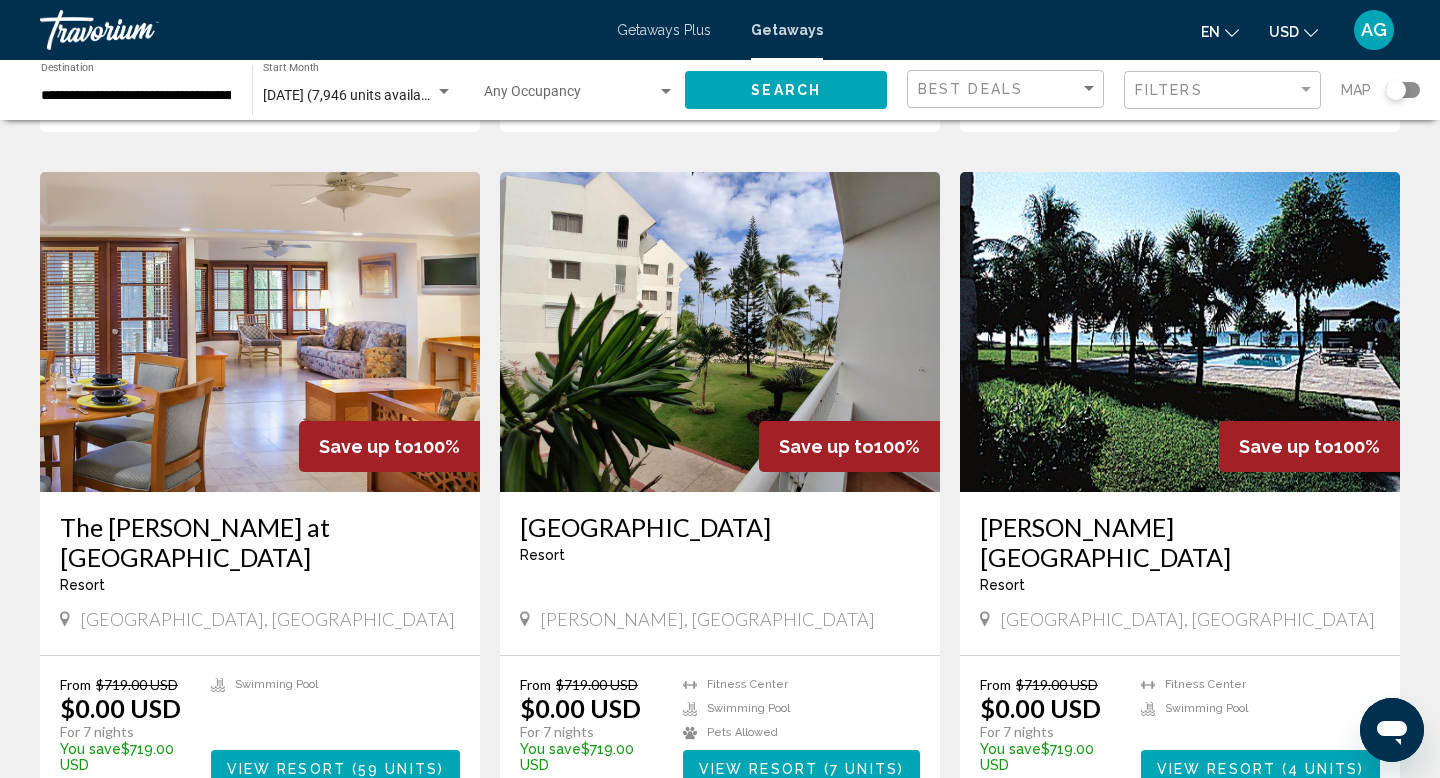 scroll, scrollTop: 1363, scrollLeft: 0, axis: vertical 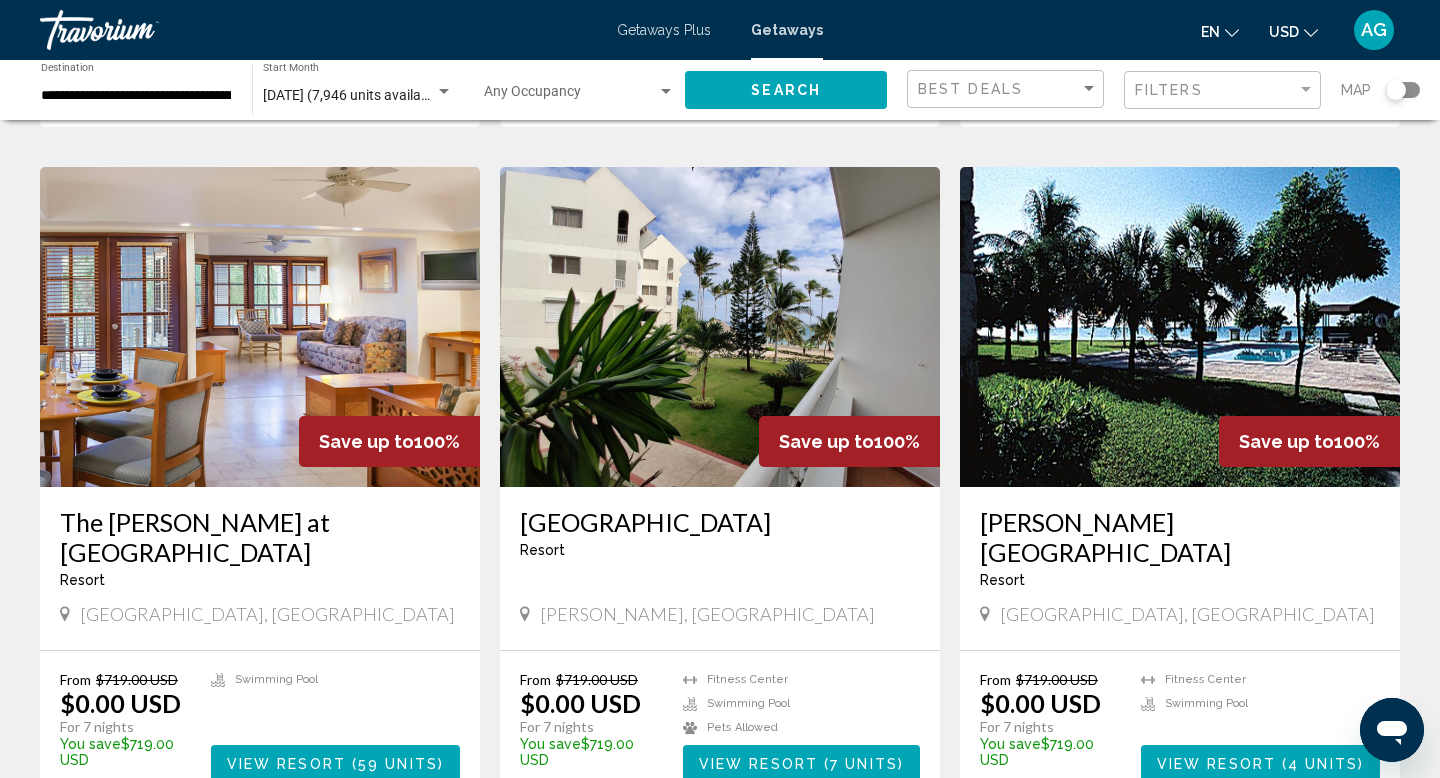 click at bounding box center (260, 327) 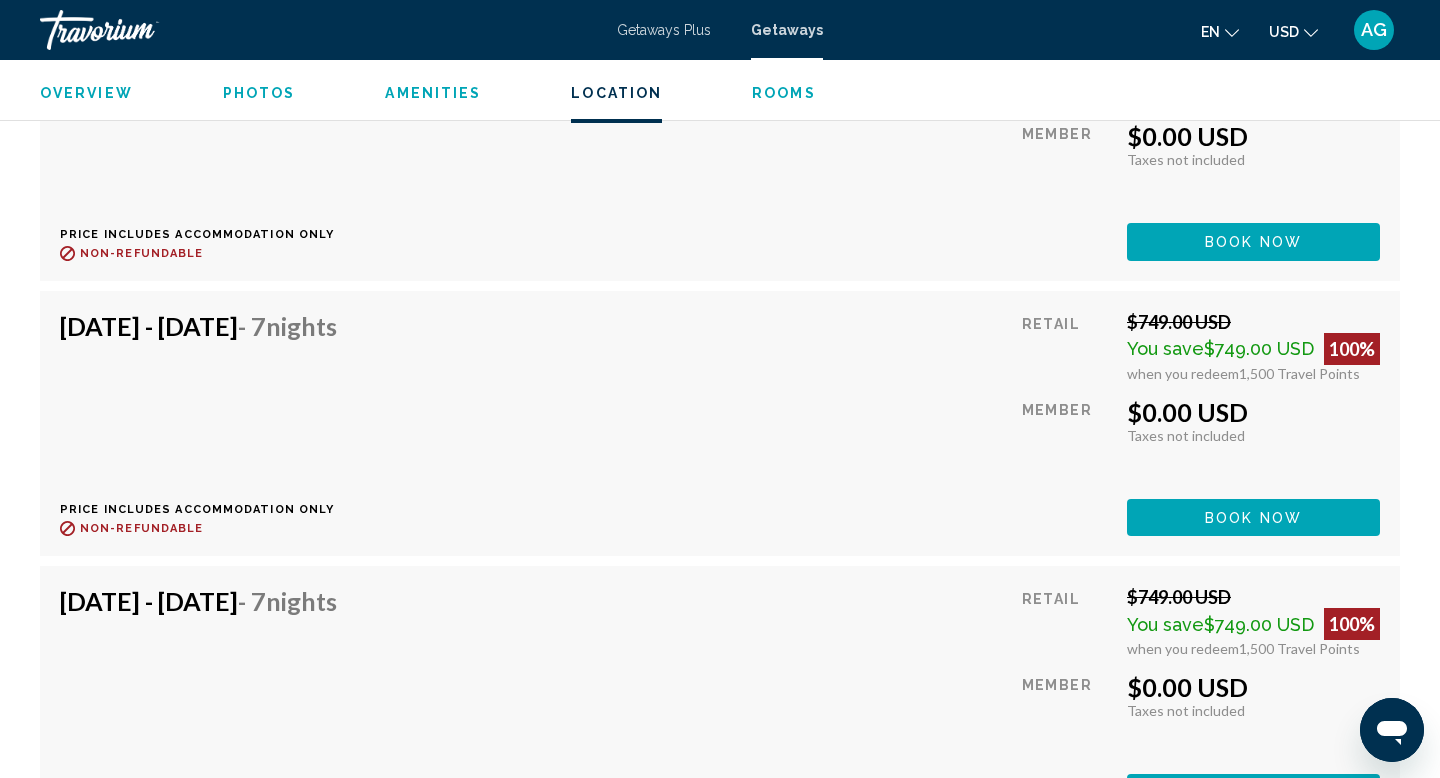 scroll, scrollTop: 10989, scrollLeft: 0, axis: vertical 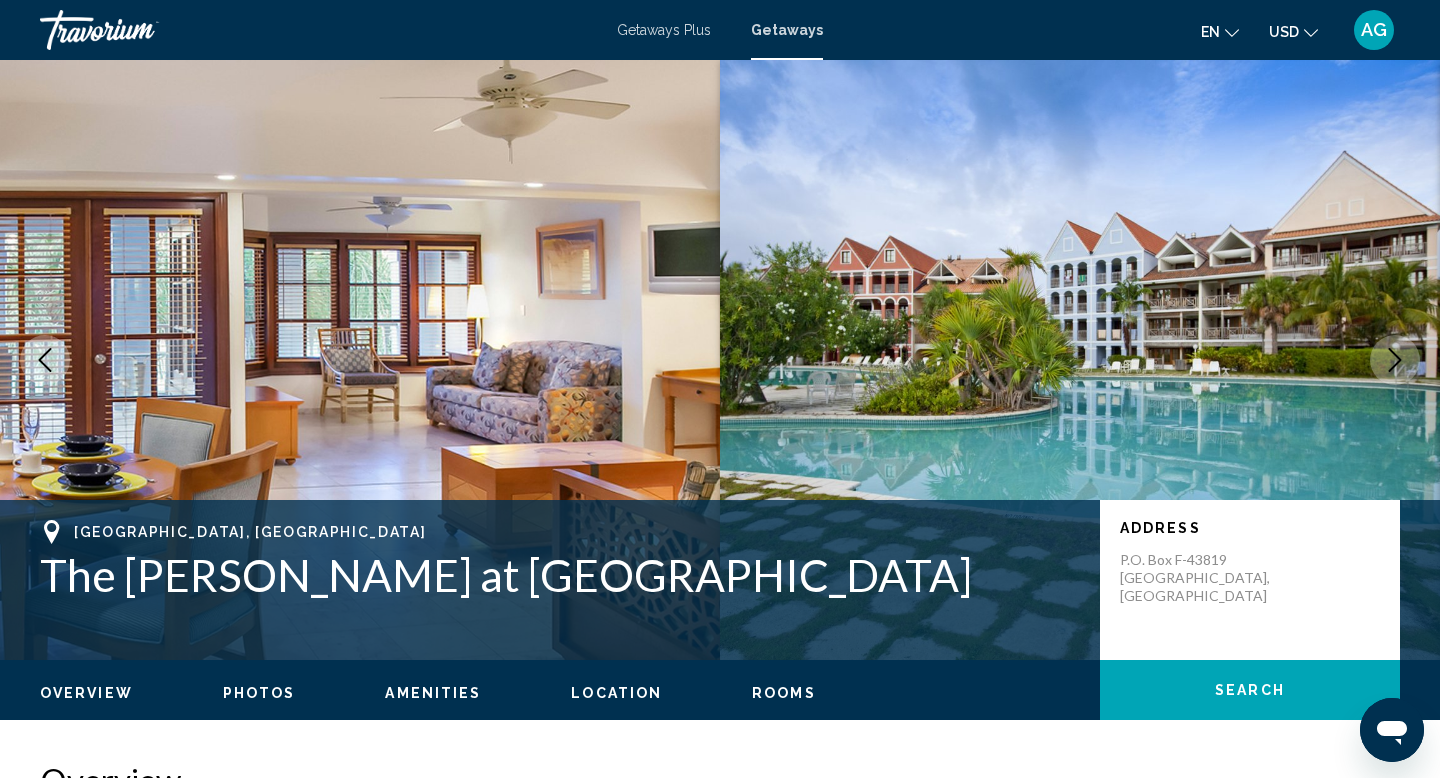 type 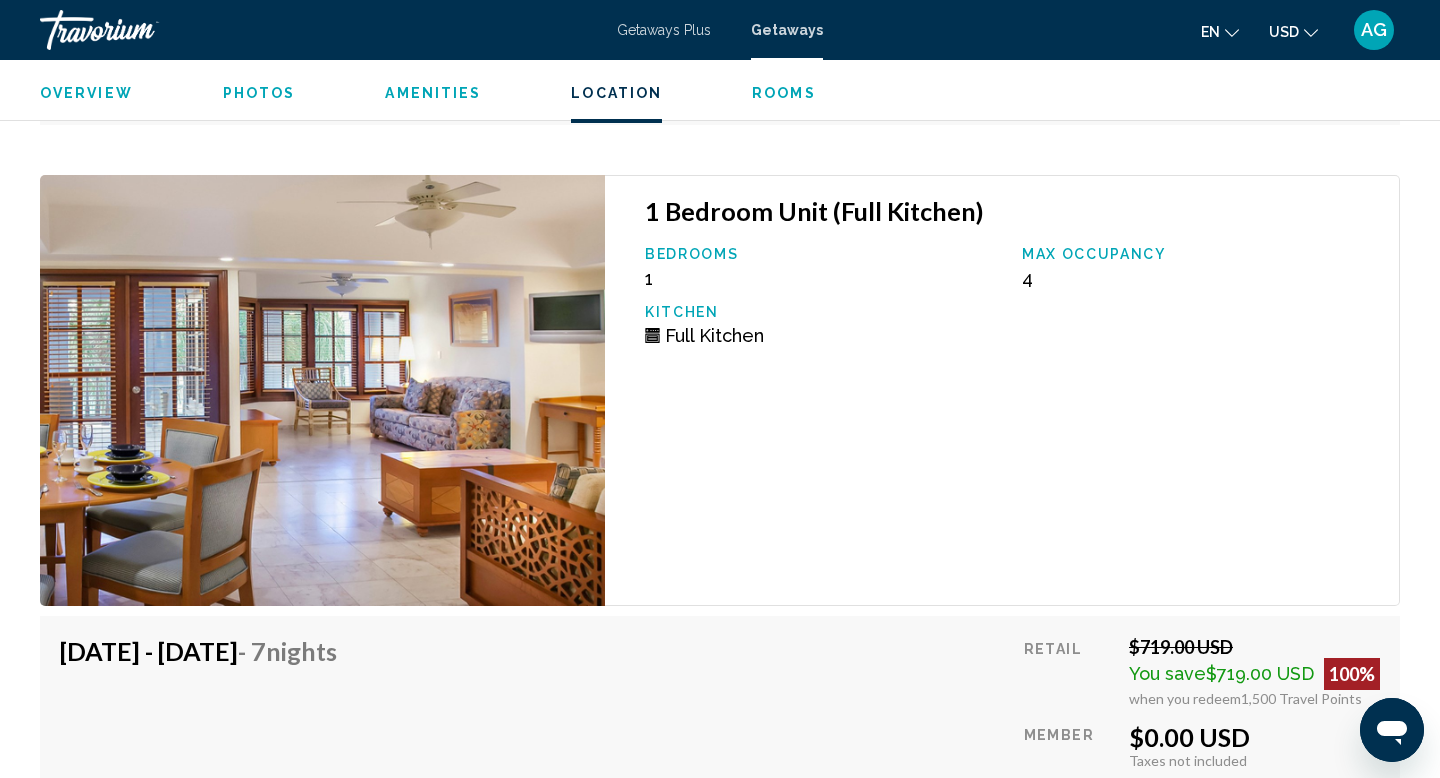 scroll, scrollTop: 9003, scrollLeft: 0, axis: vertical 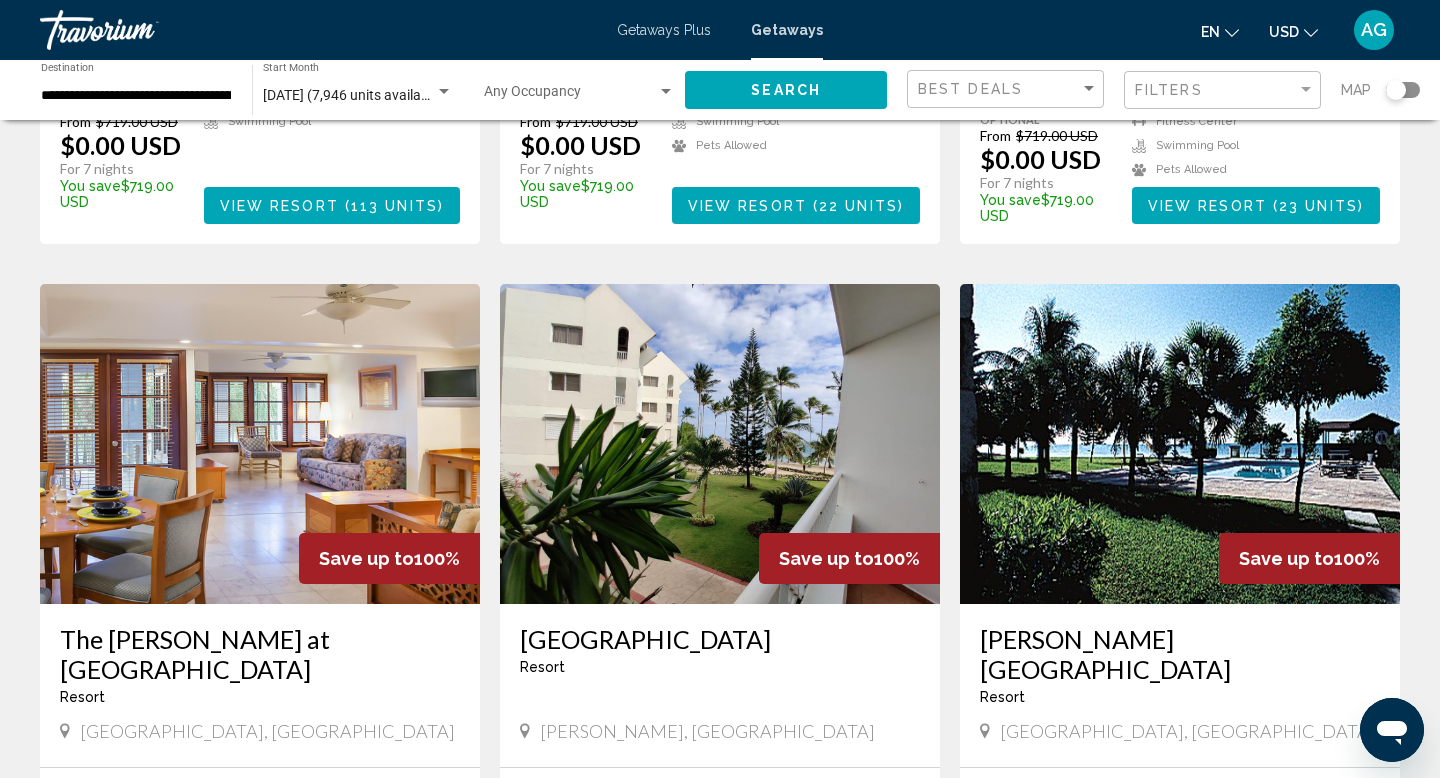 click at bounding box center [260, 444] 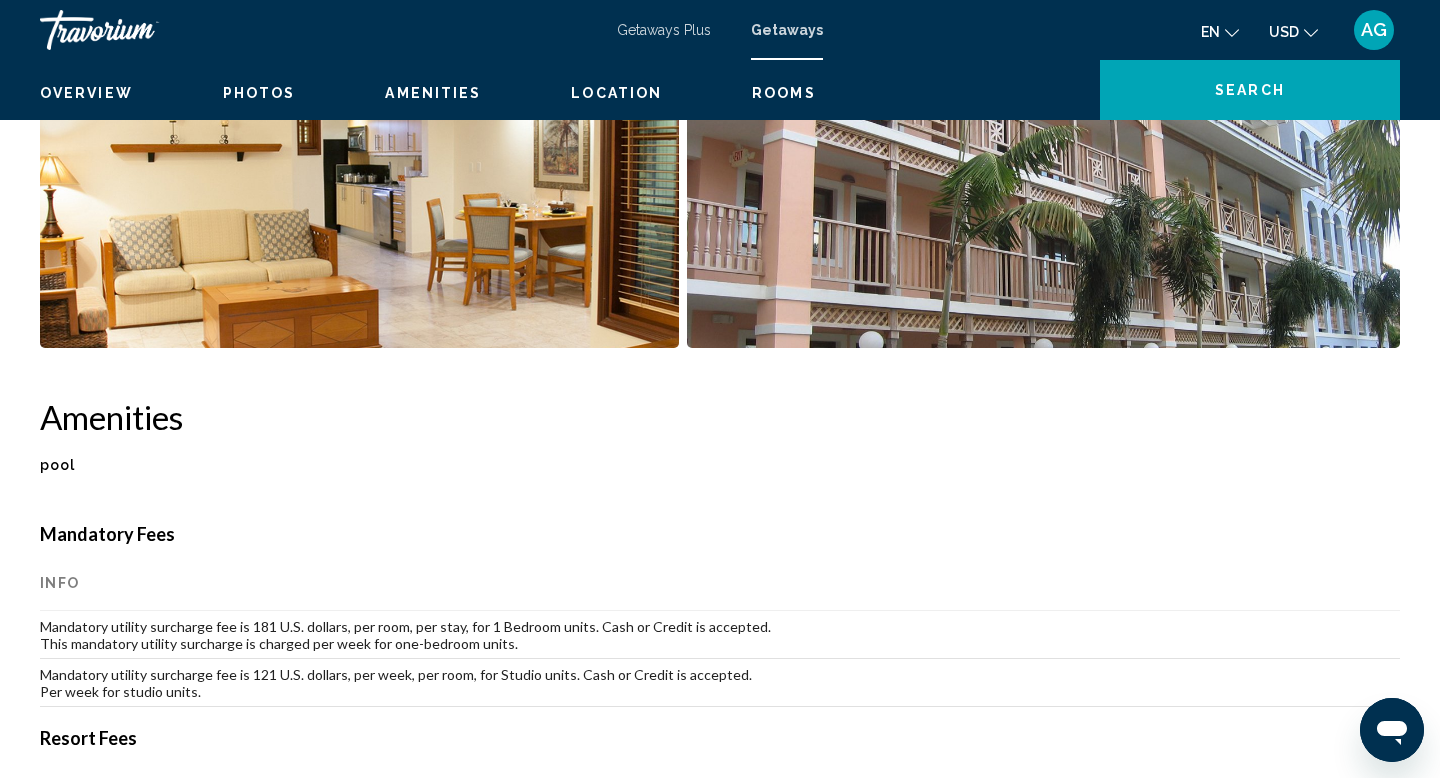scroll, scrollTop: 0, scrollLeft: 0, axis: both 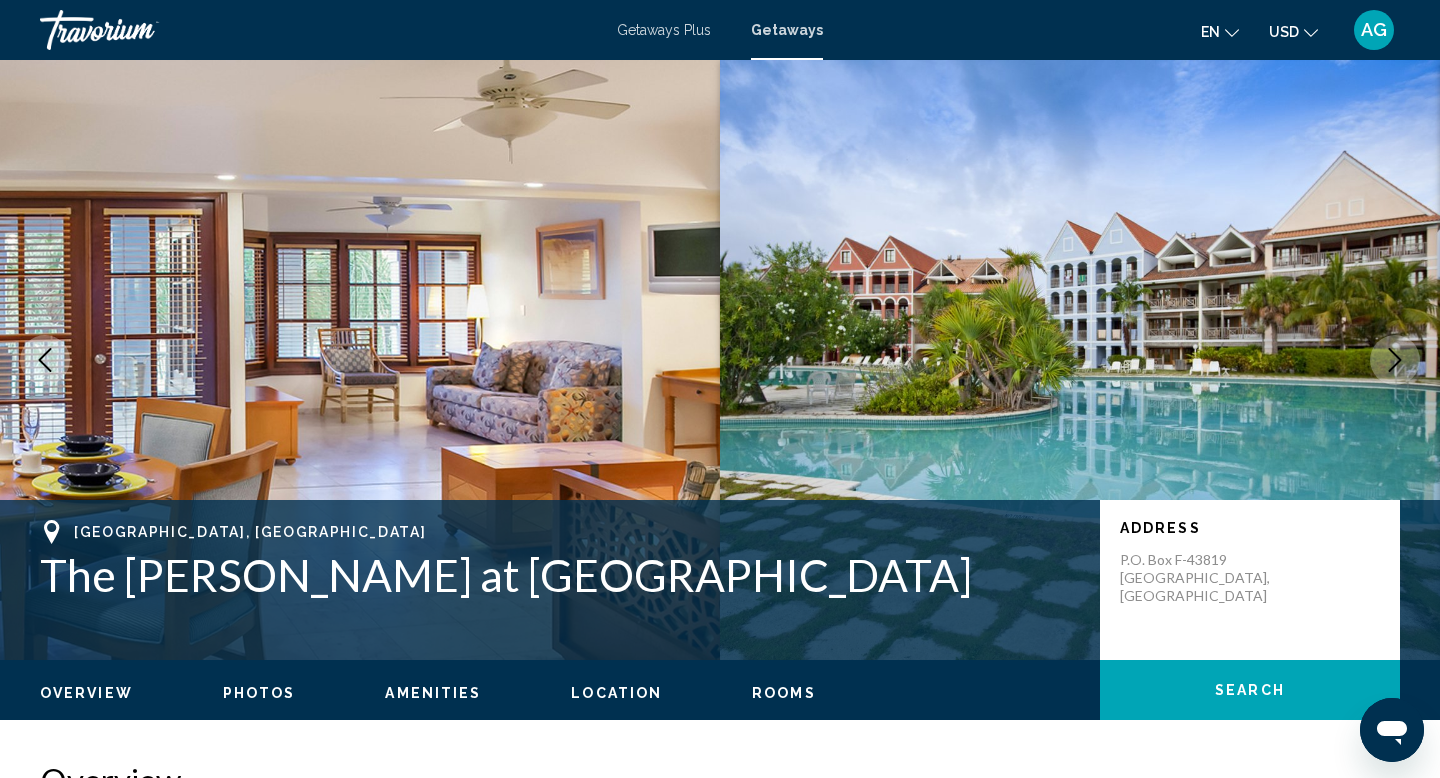 click 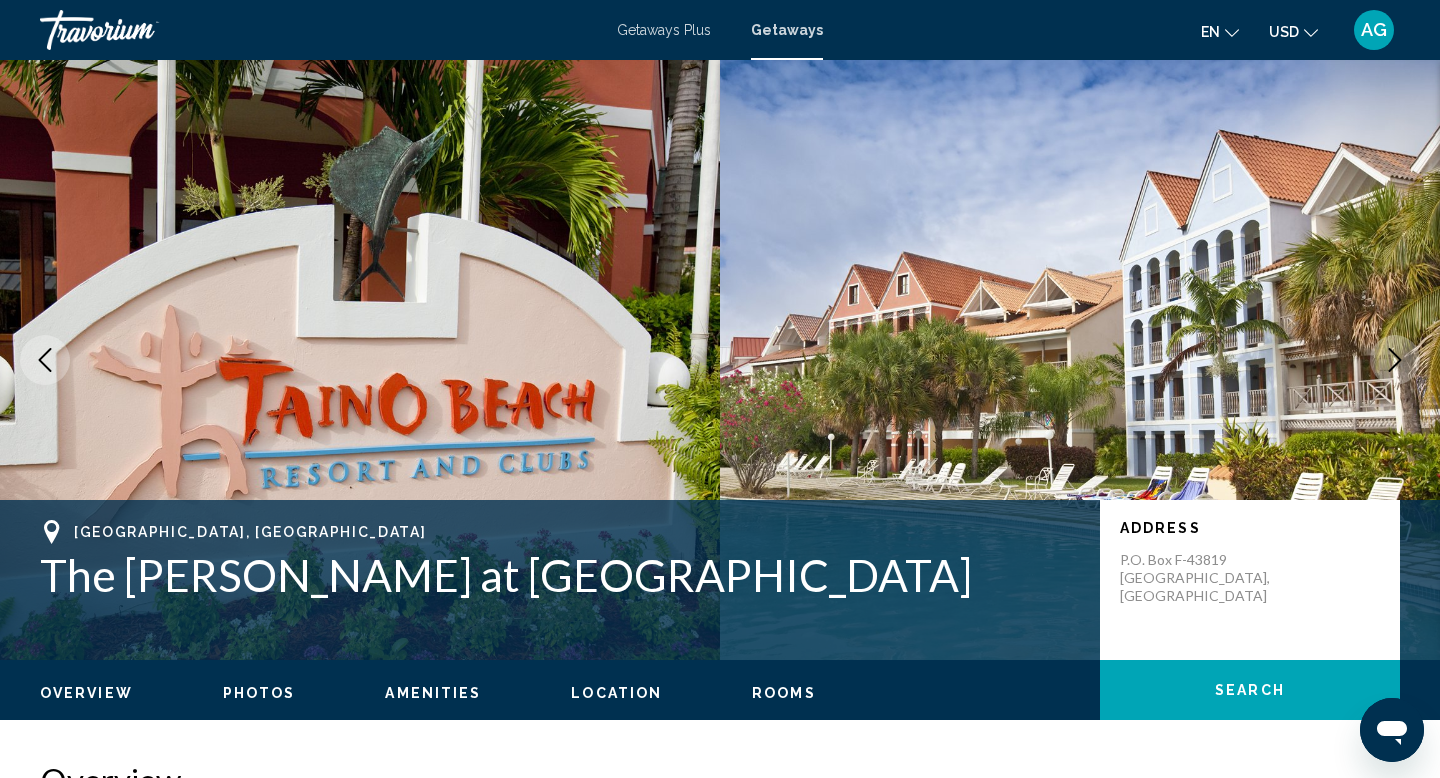 click 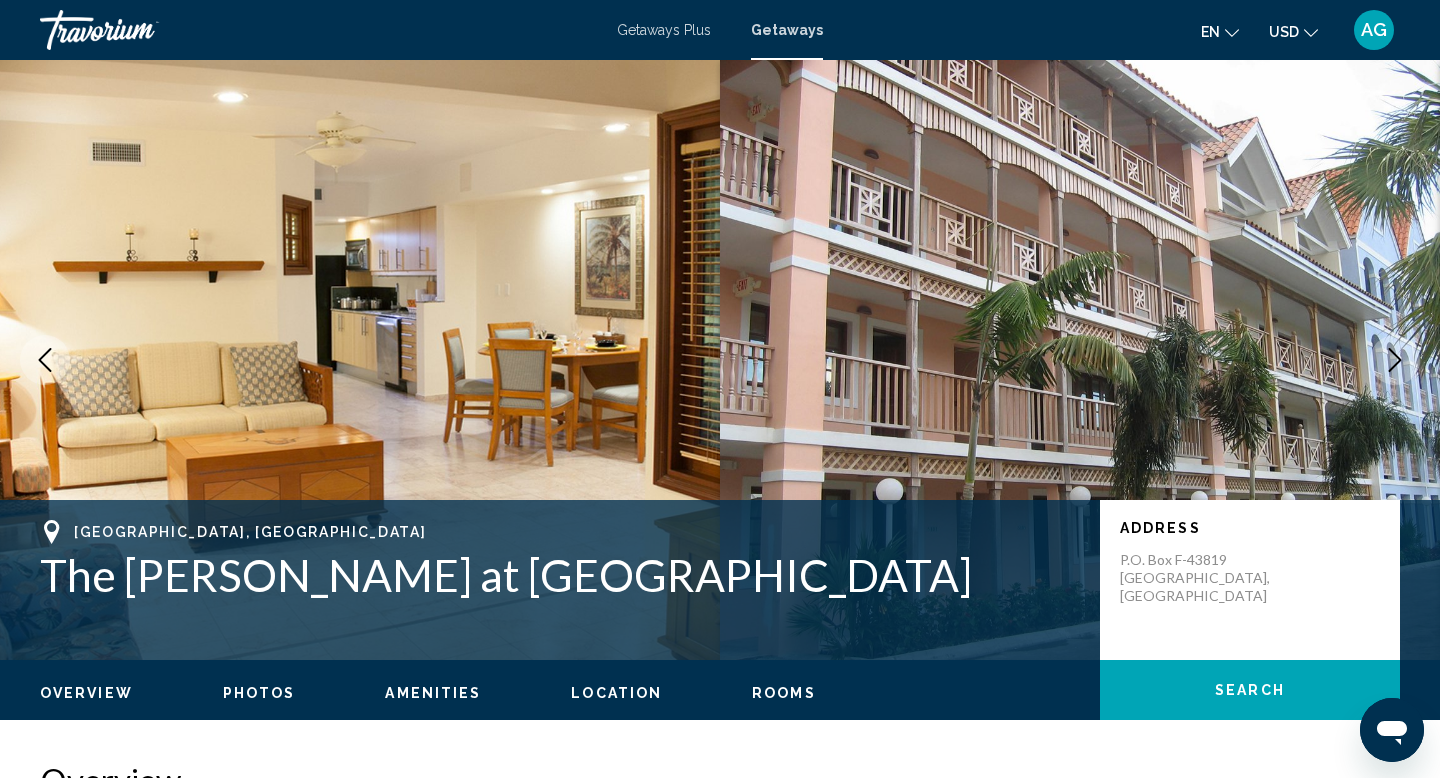 click 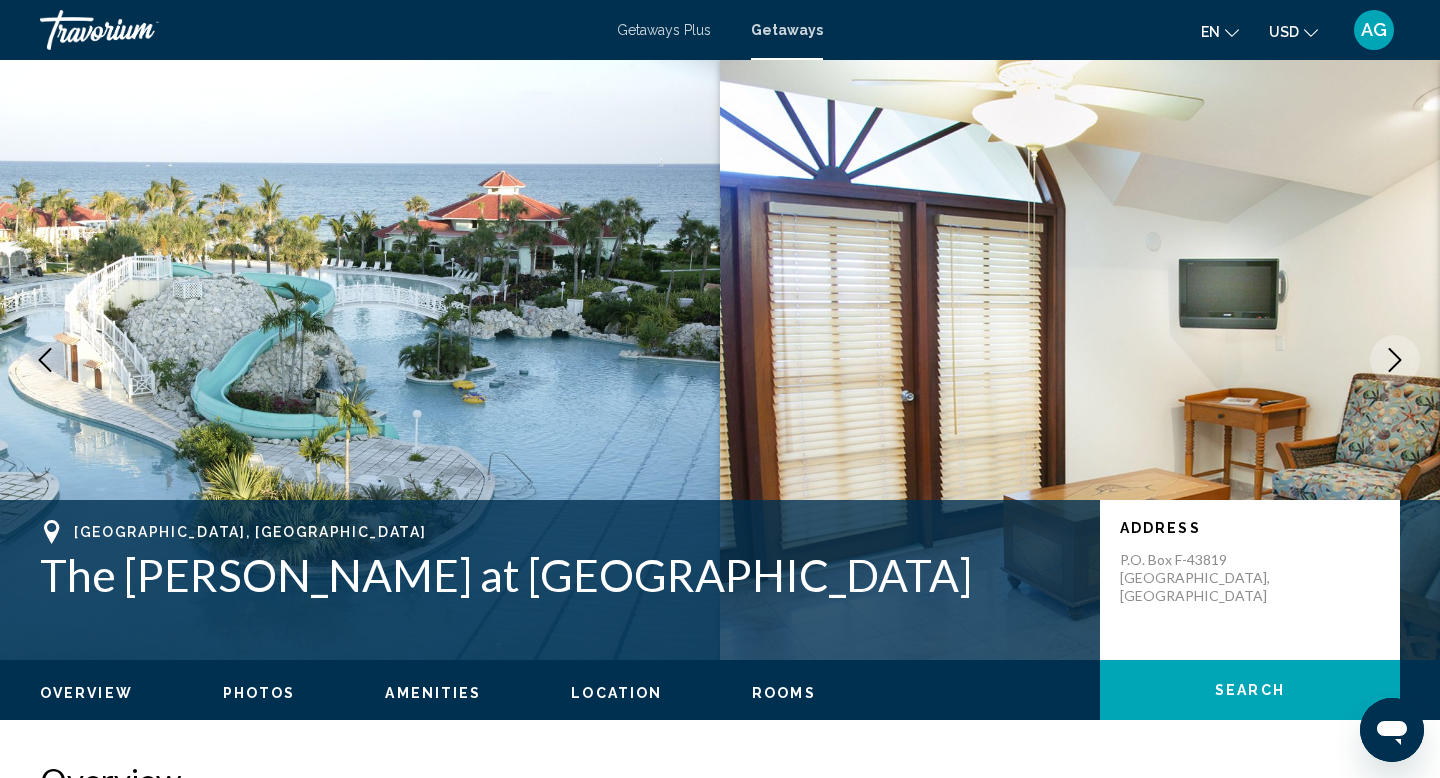 click 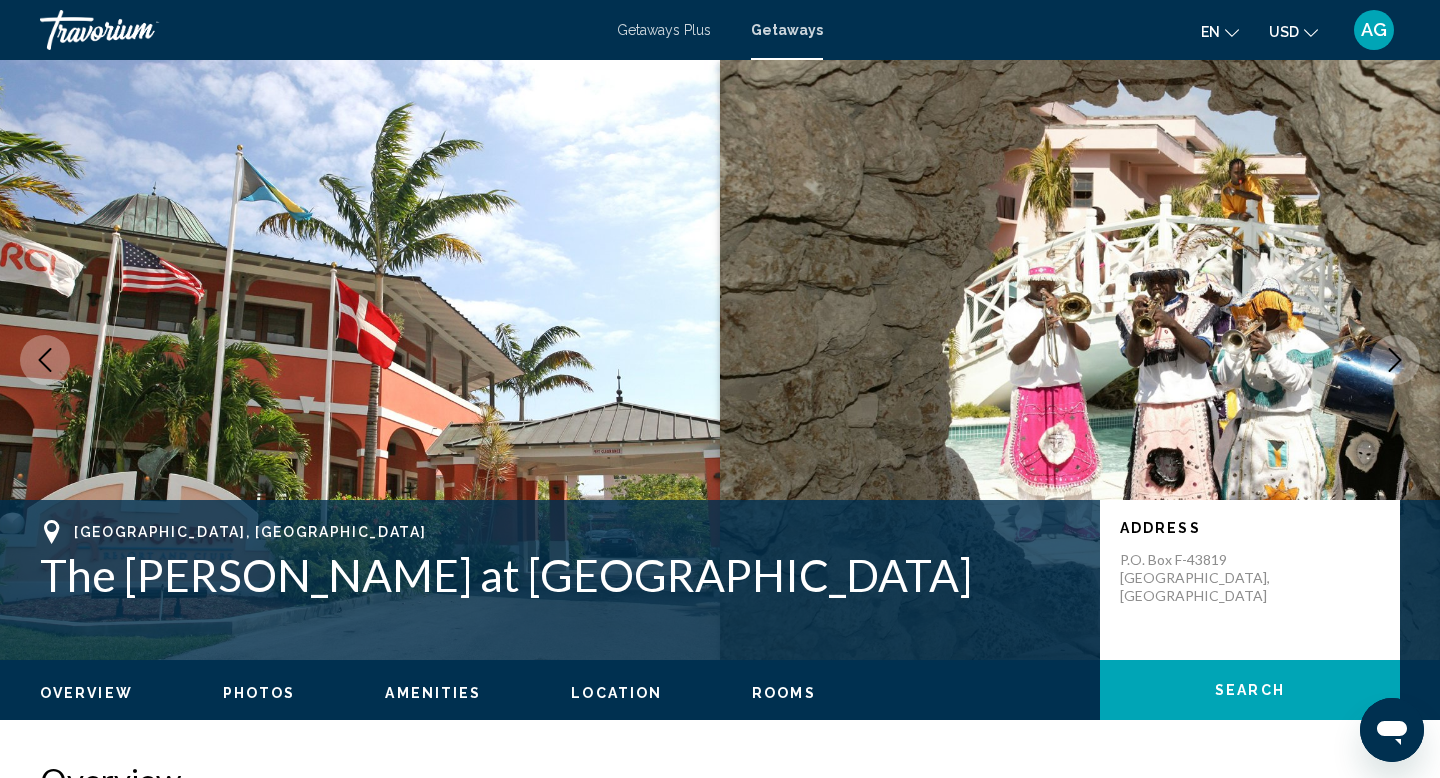 click 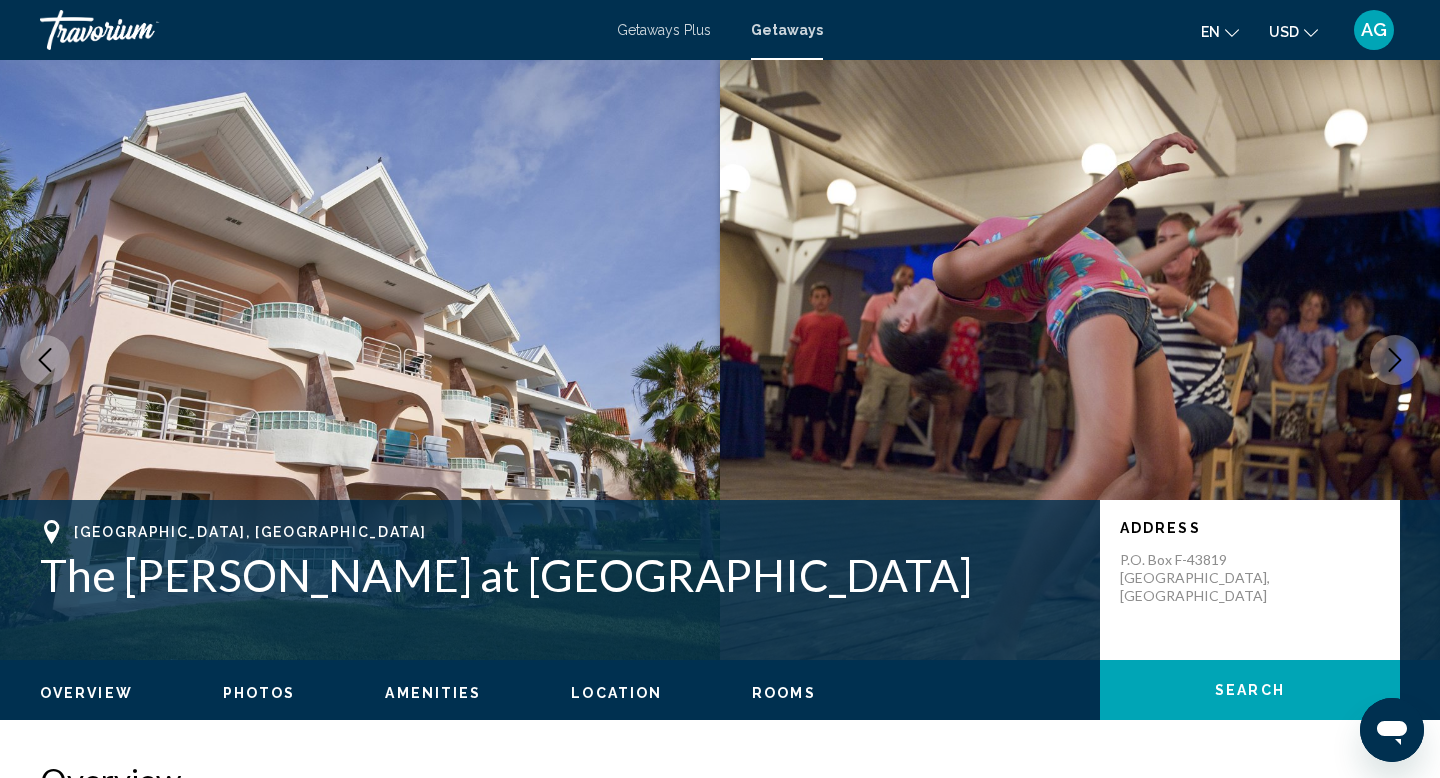 click 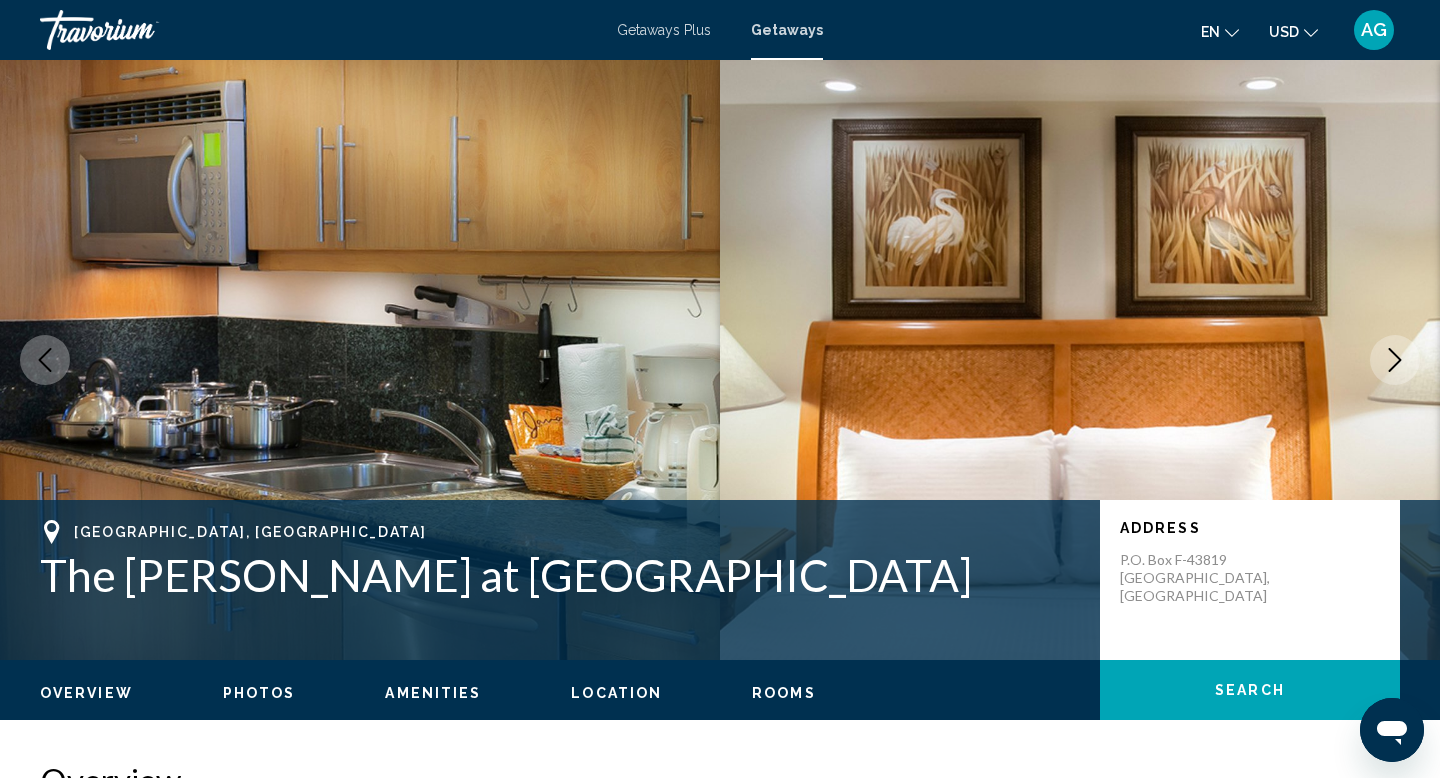 click 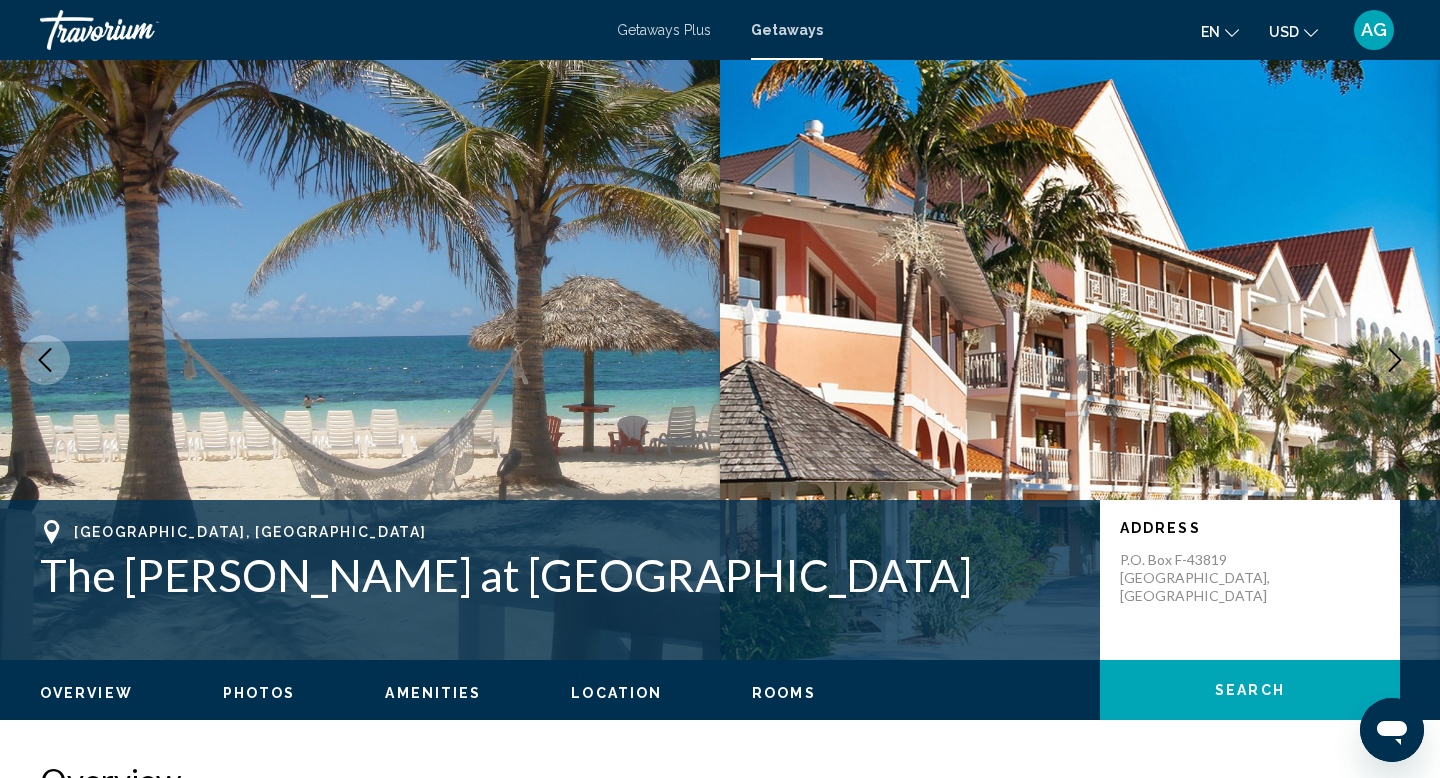 click 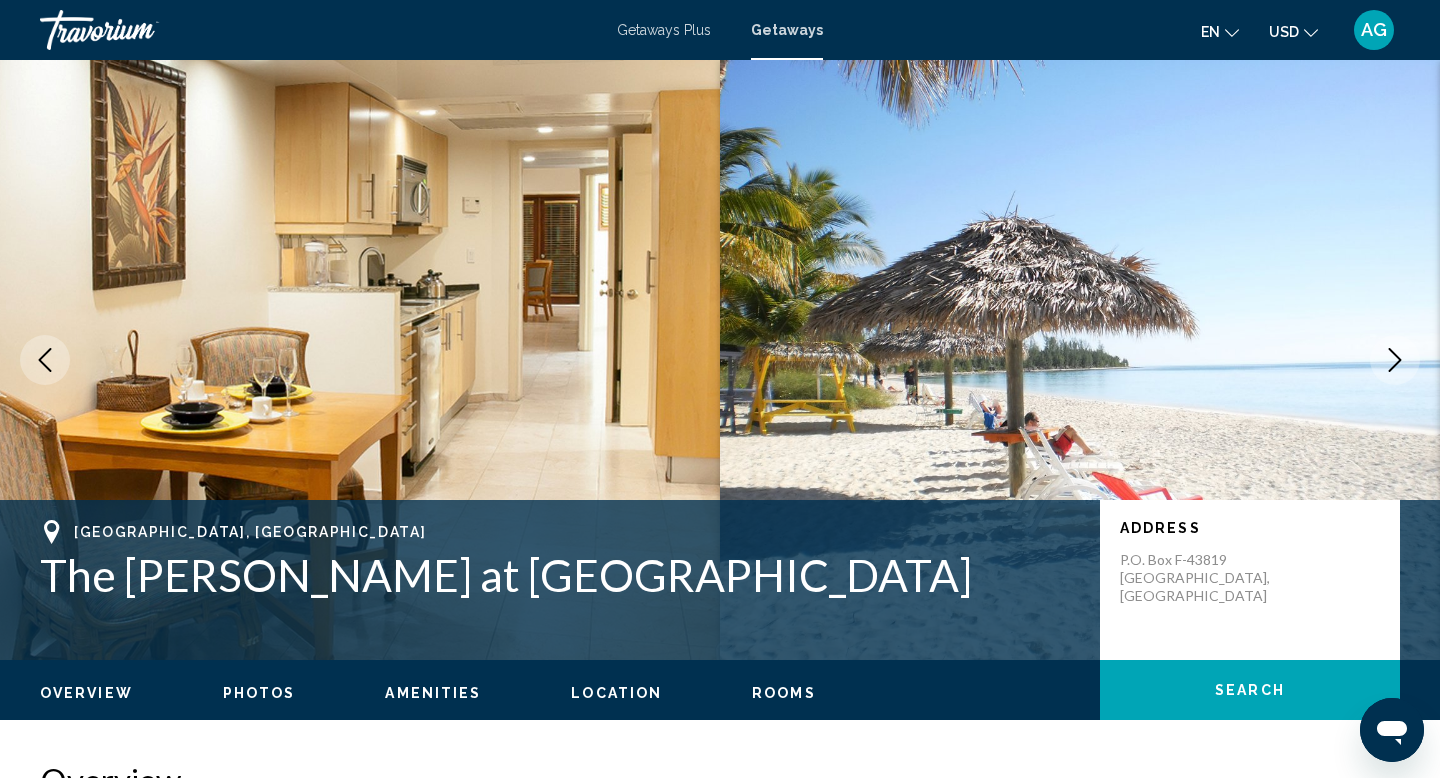 click 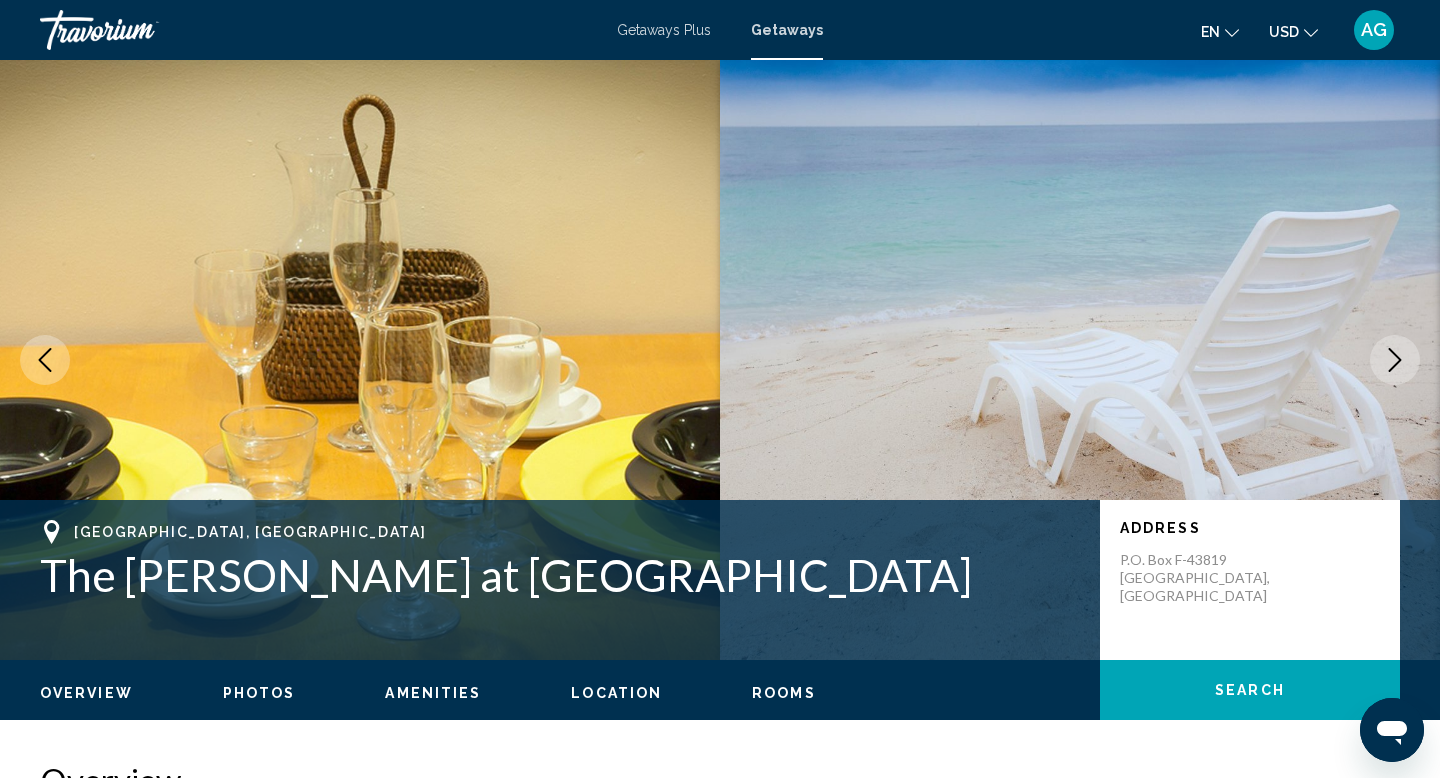 click 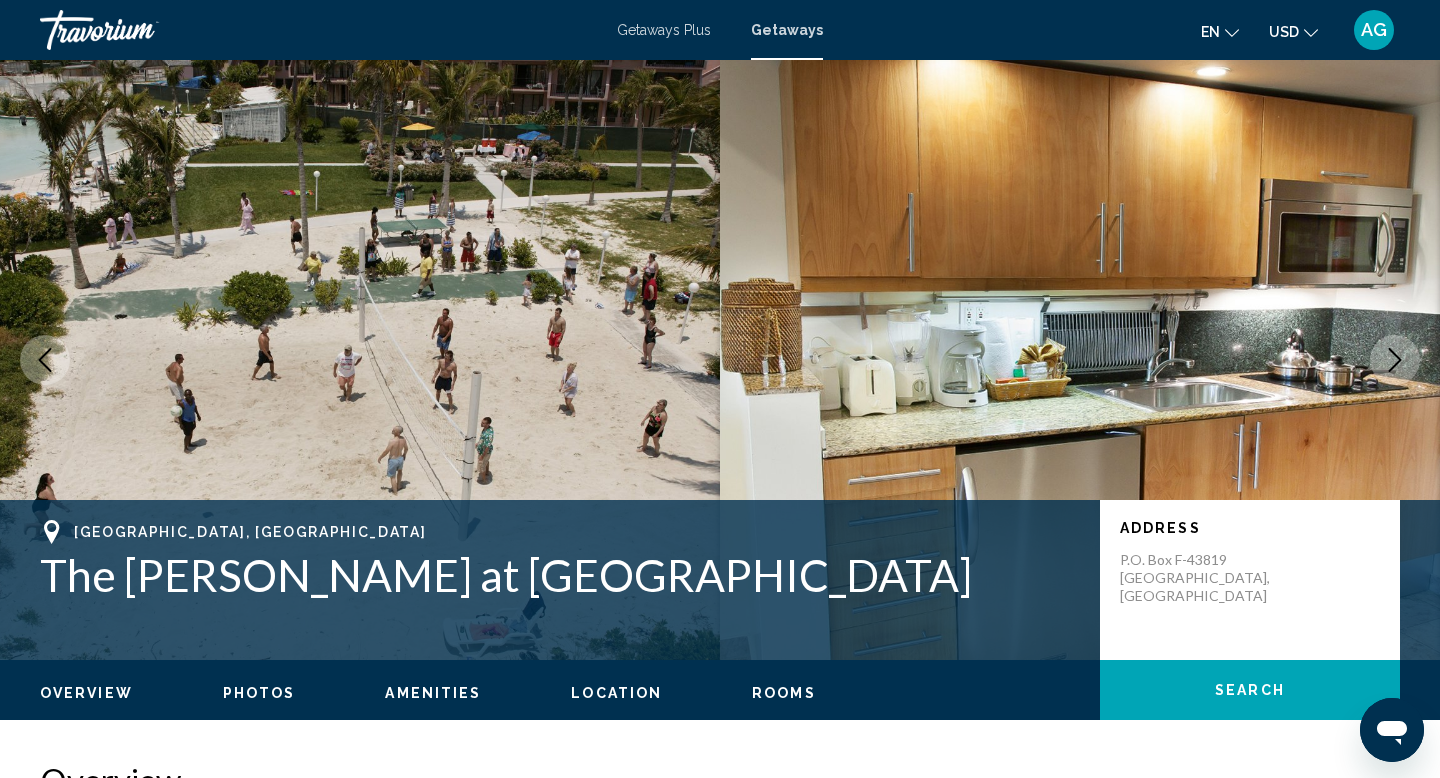 click 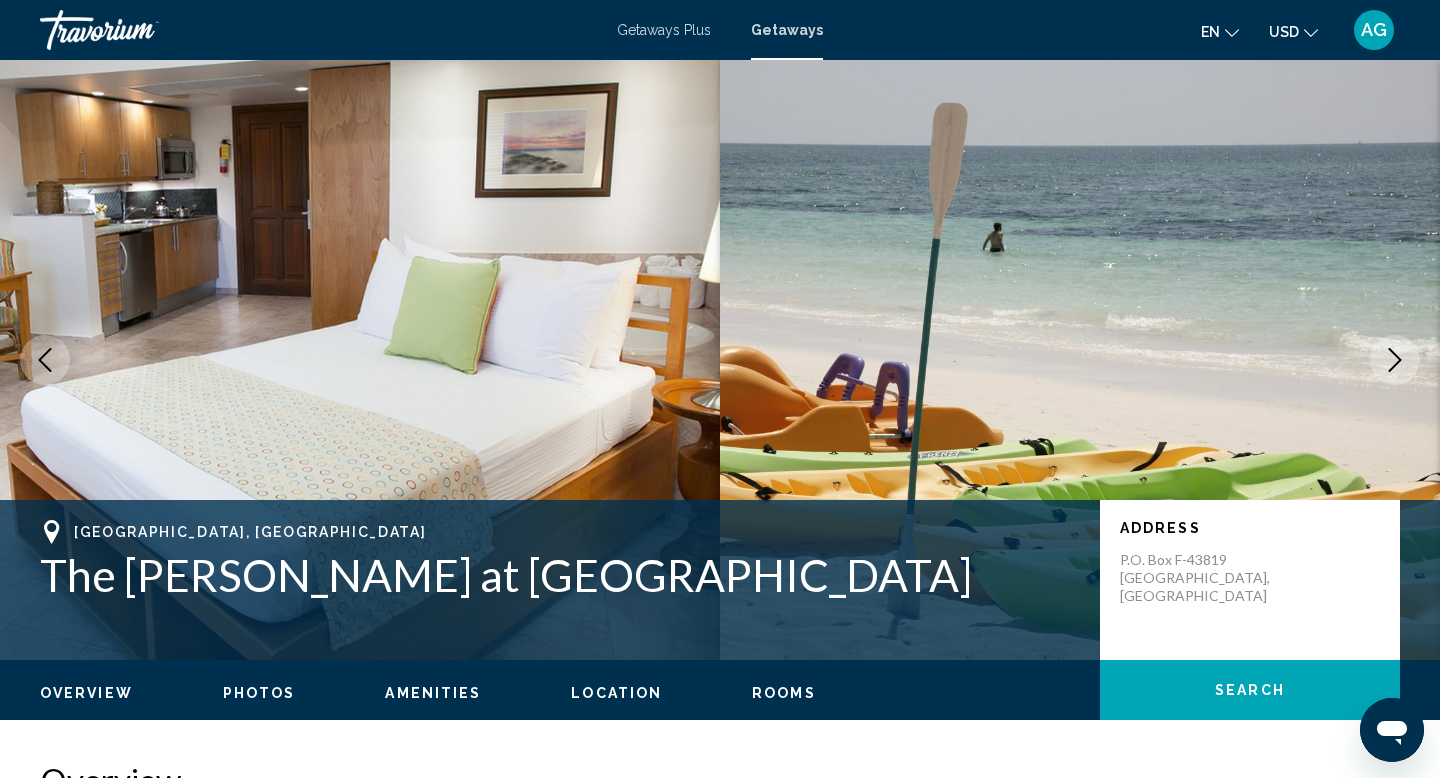 click 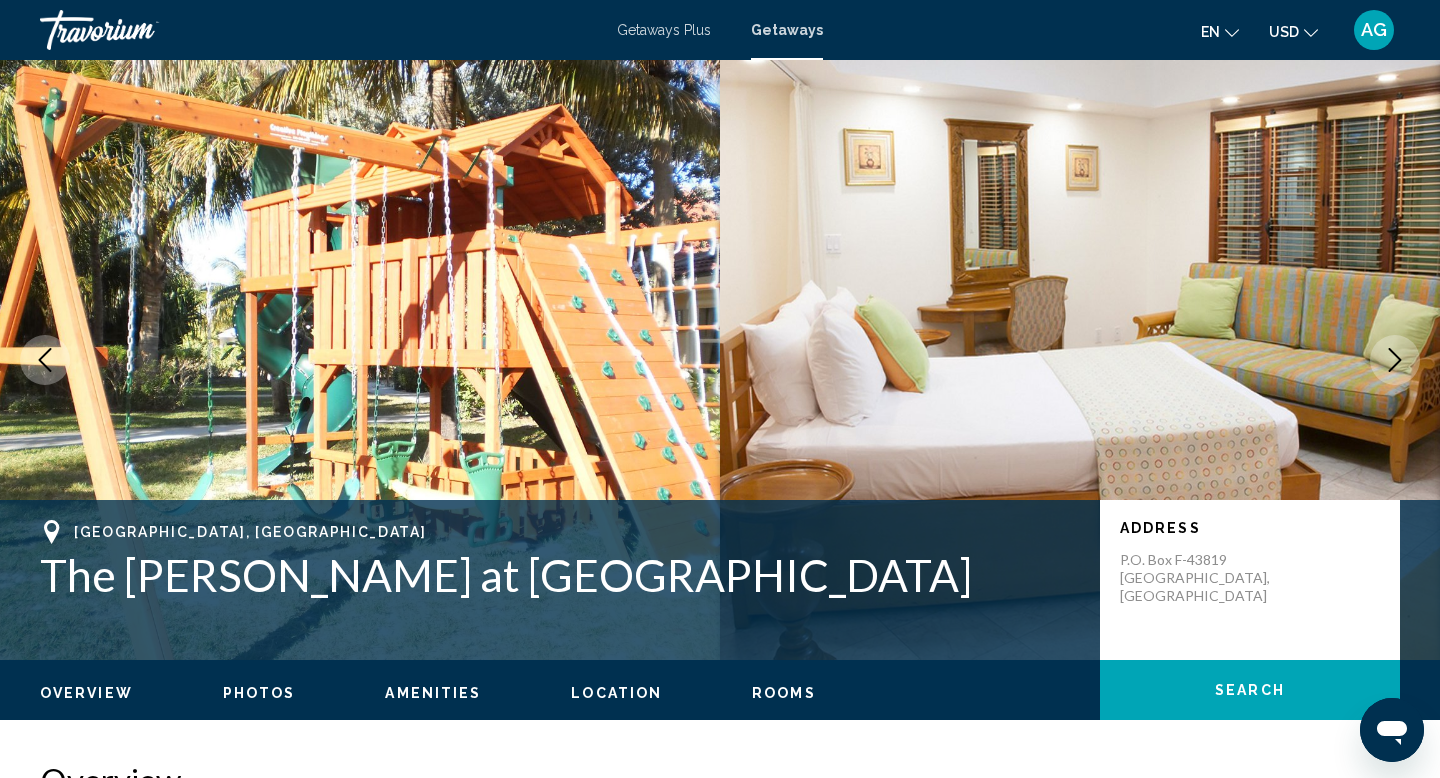click 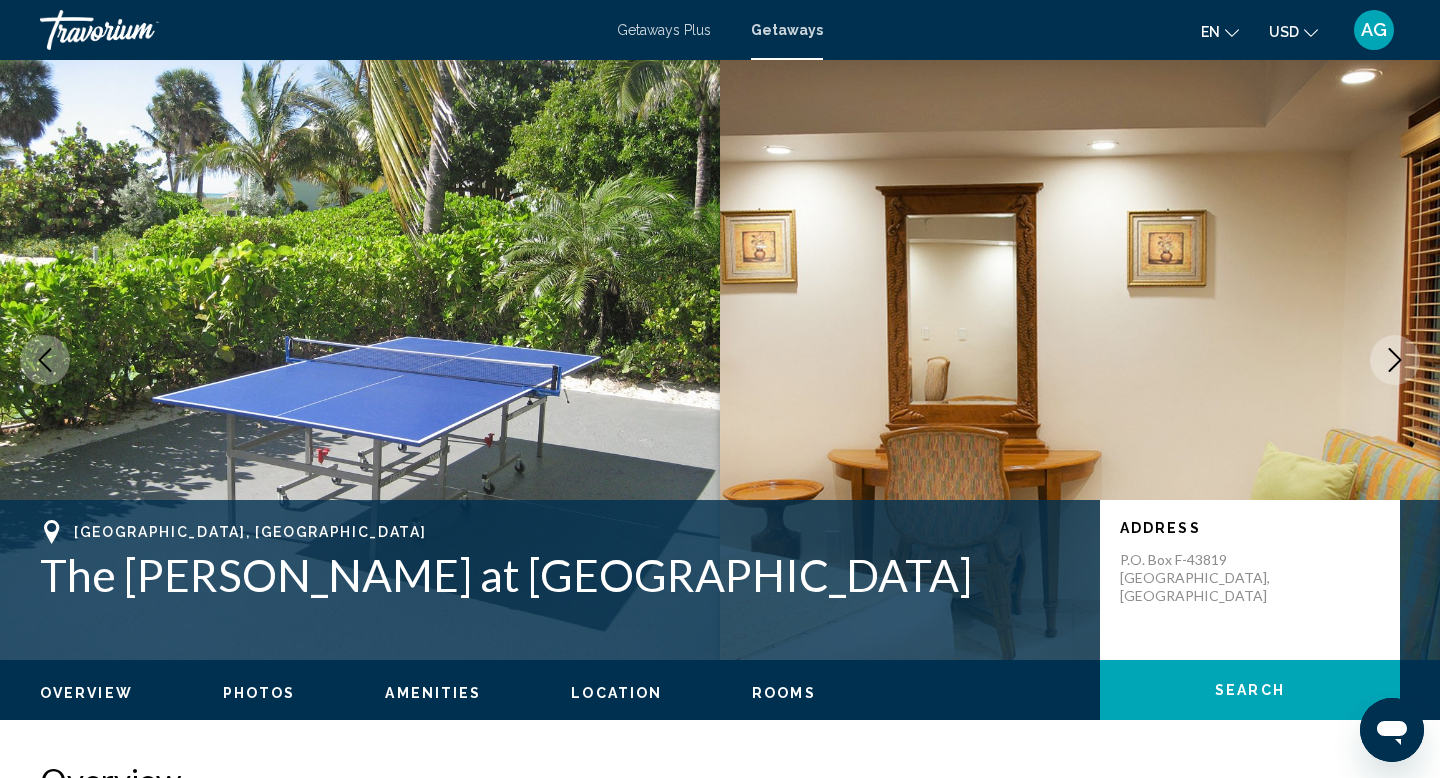 click 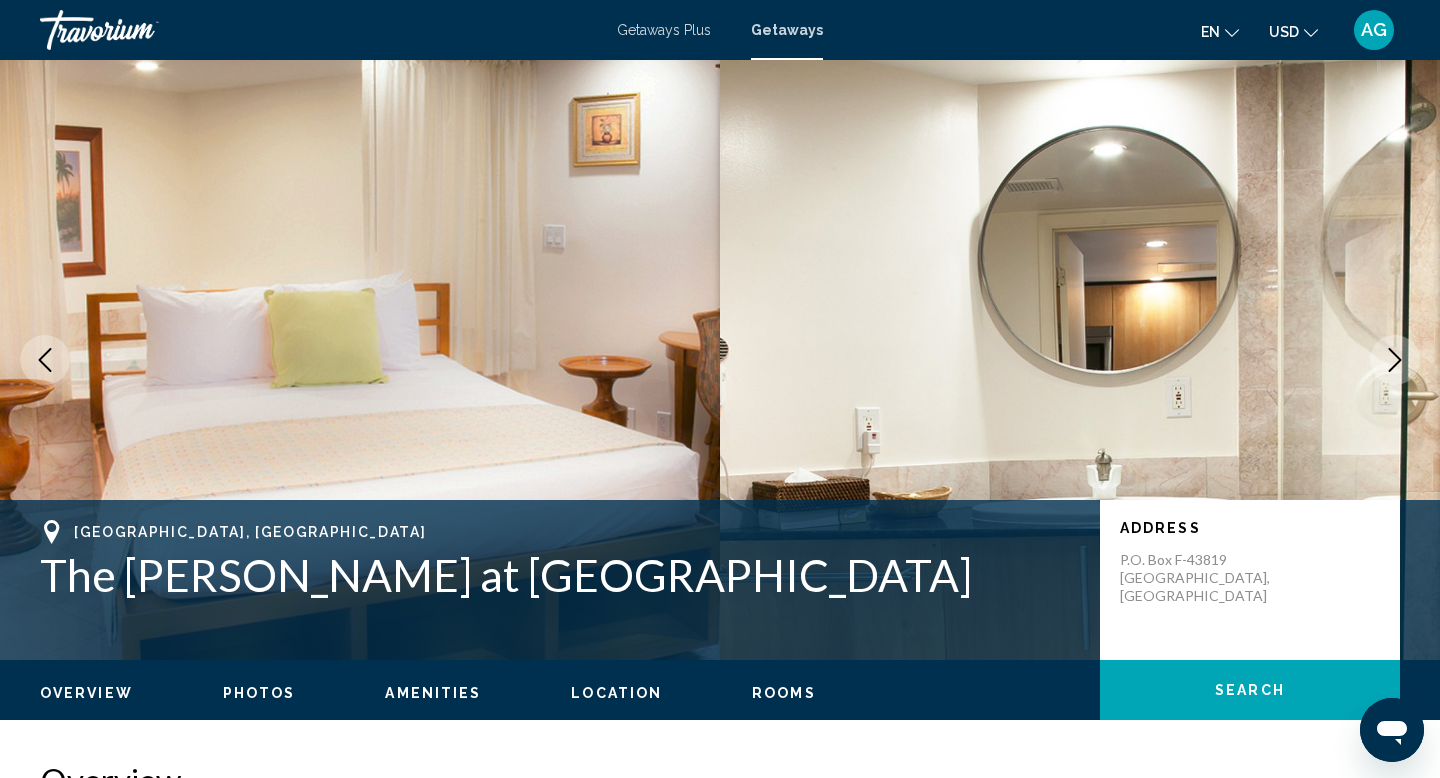 click 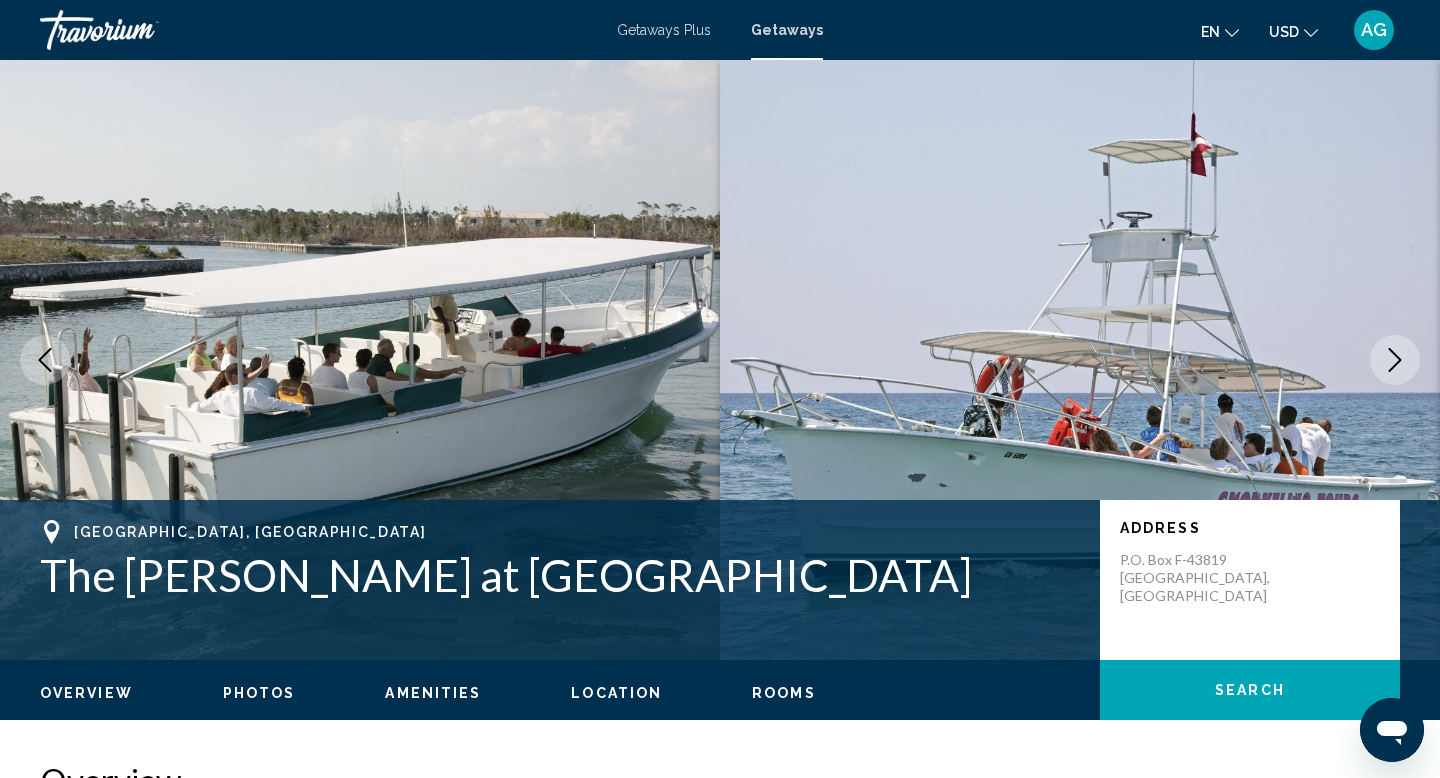 click 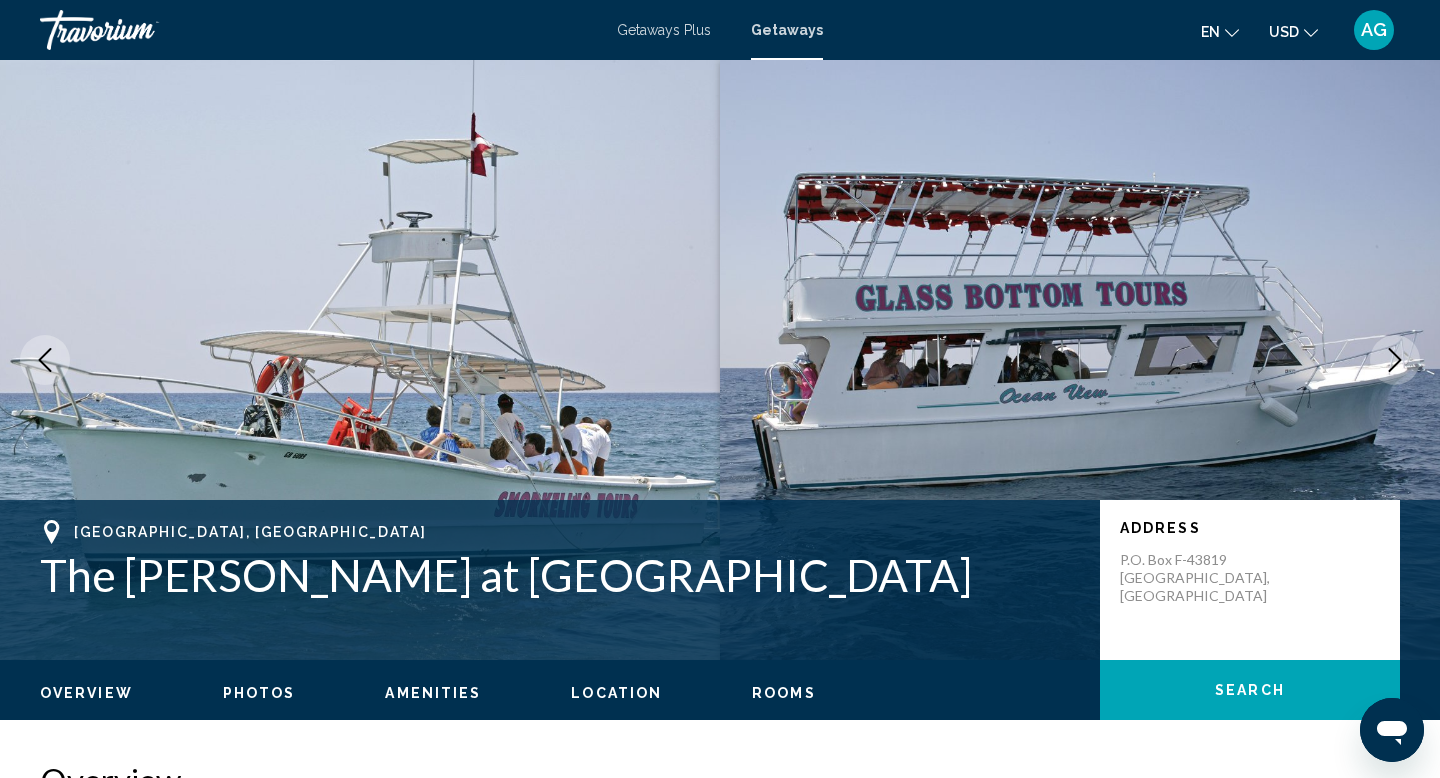 click 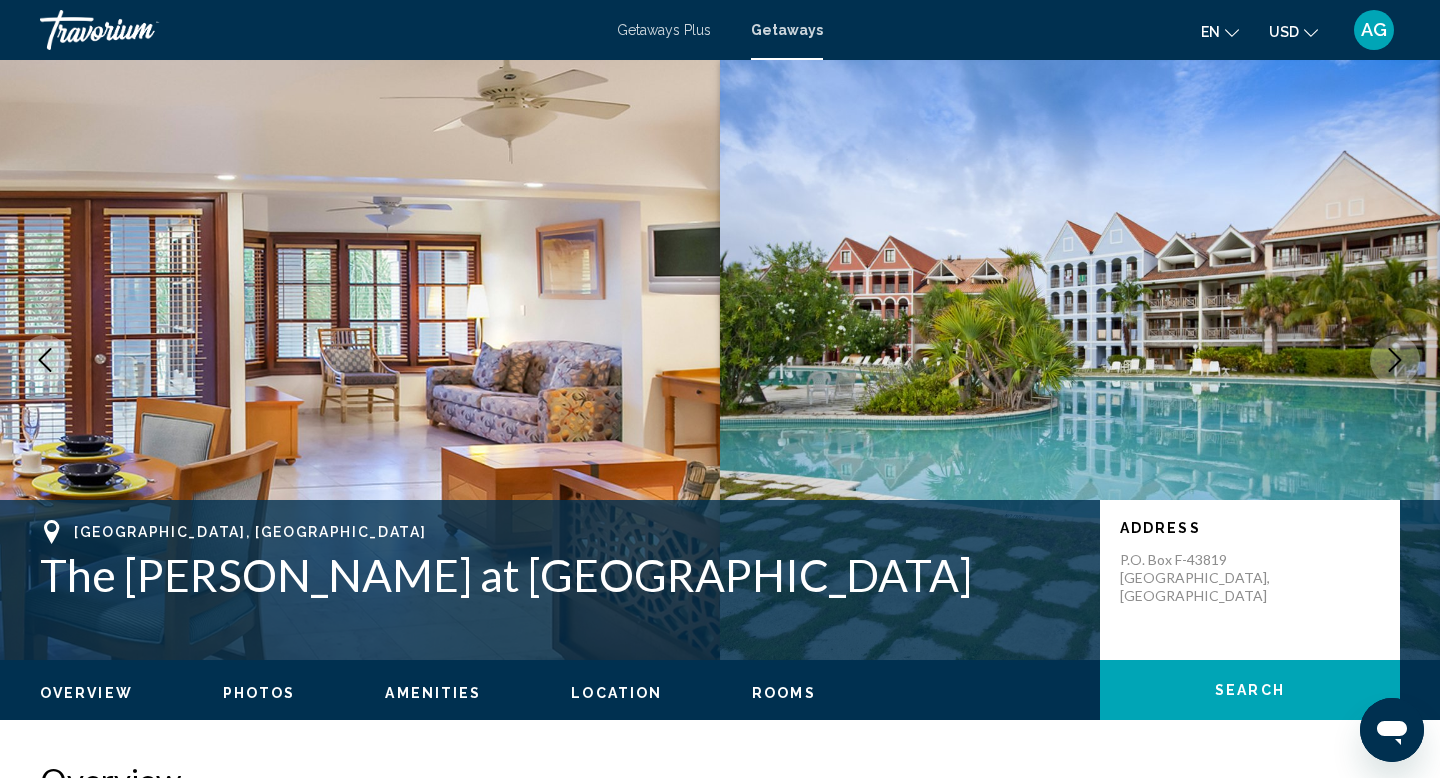 click 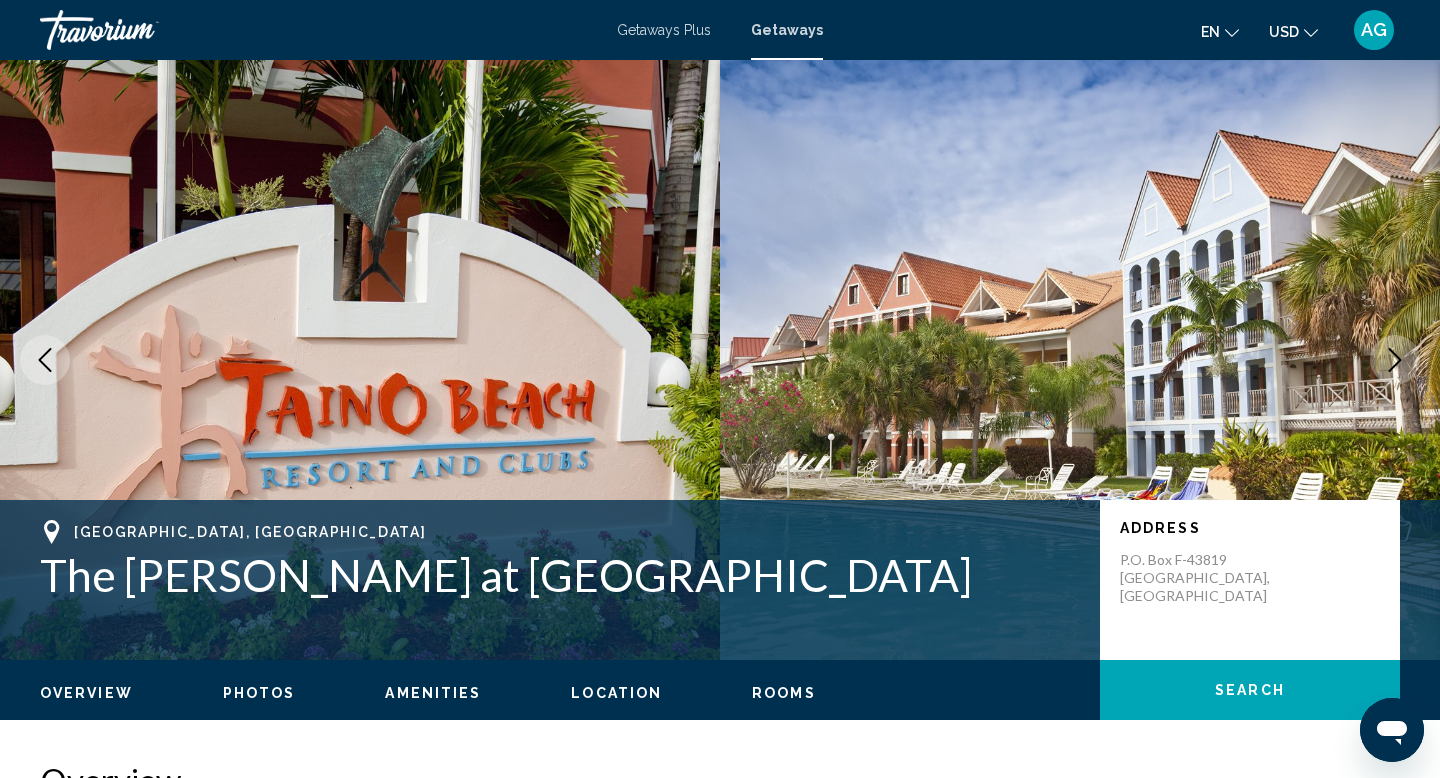 click 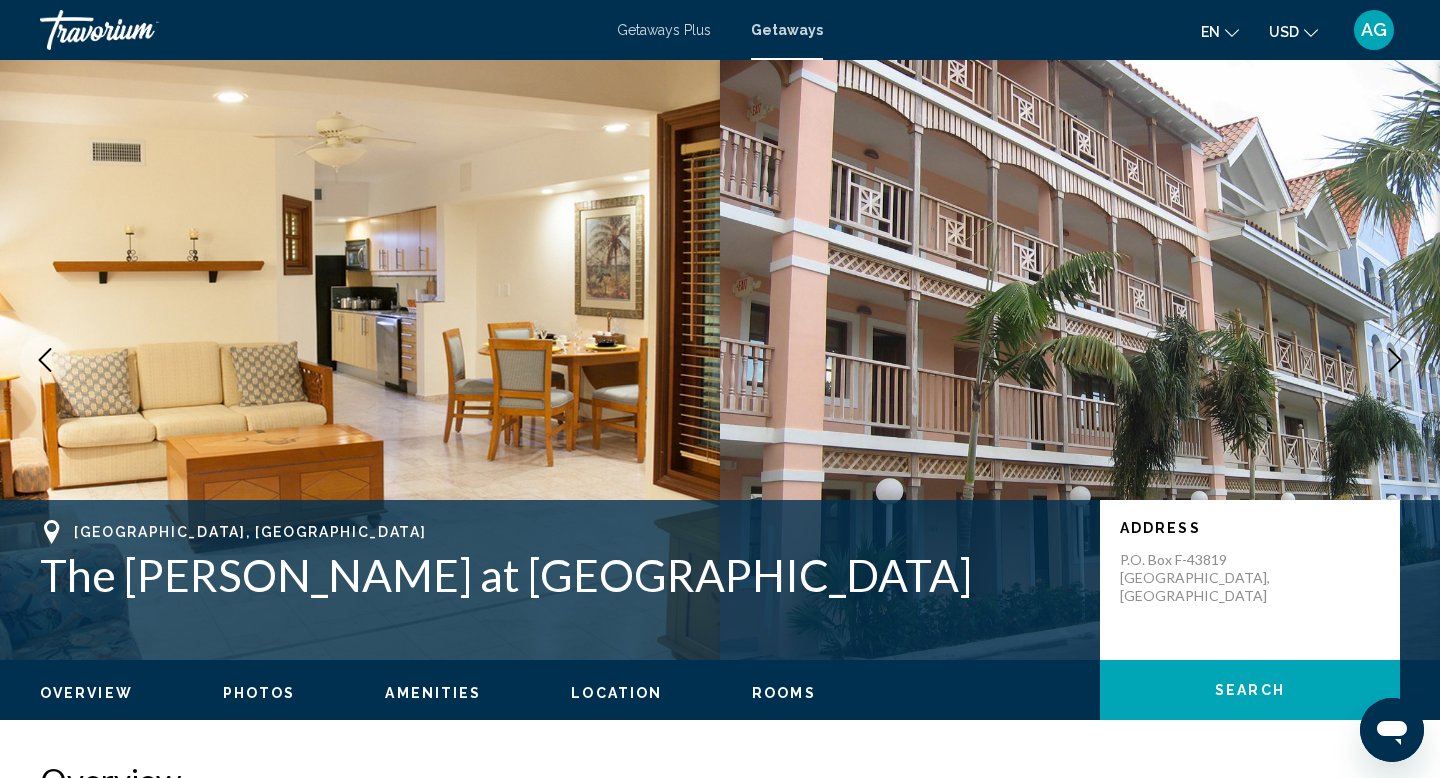 click 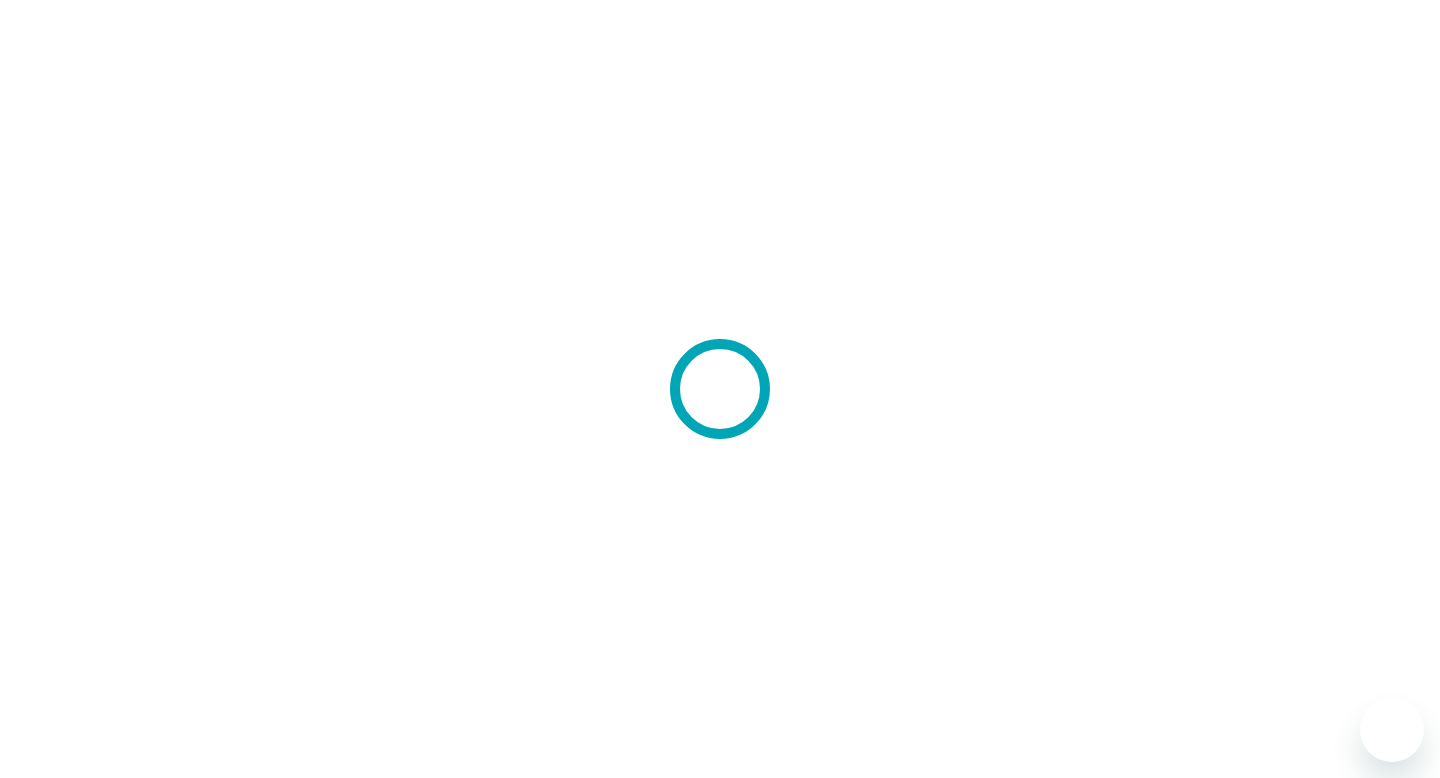 scroll, scrollTop: 0, scrollLeft: 0, axis: both 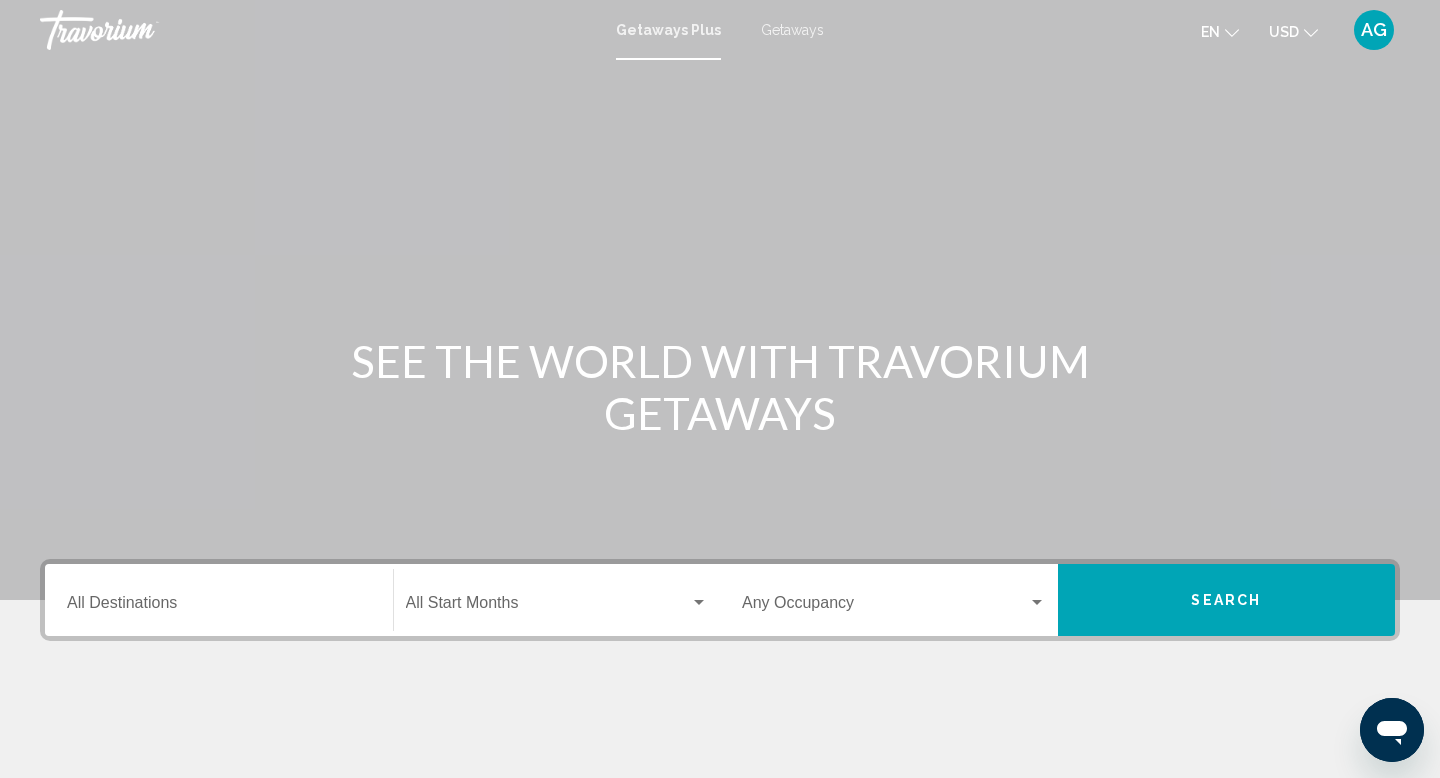 click on "Destination All Destinations" at bounding box center (219, 607) 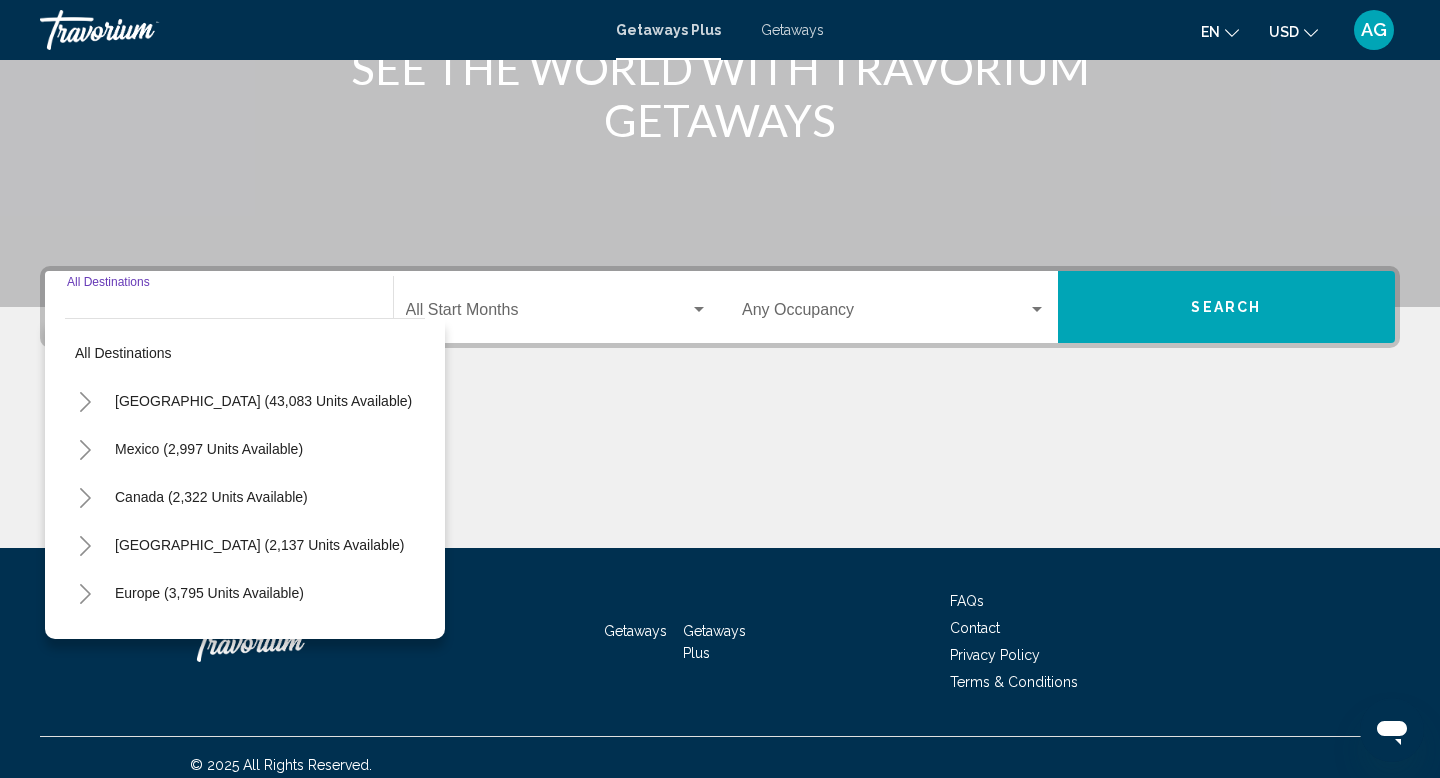 scroll, scrollTop: 308, scrollLeft: 0, axis: vertical 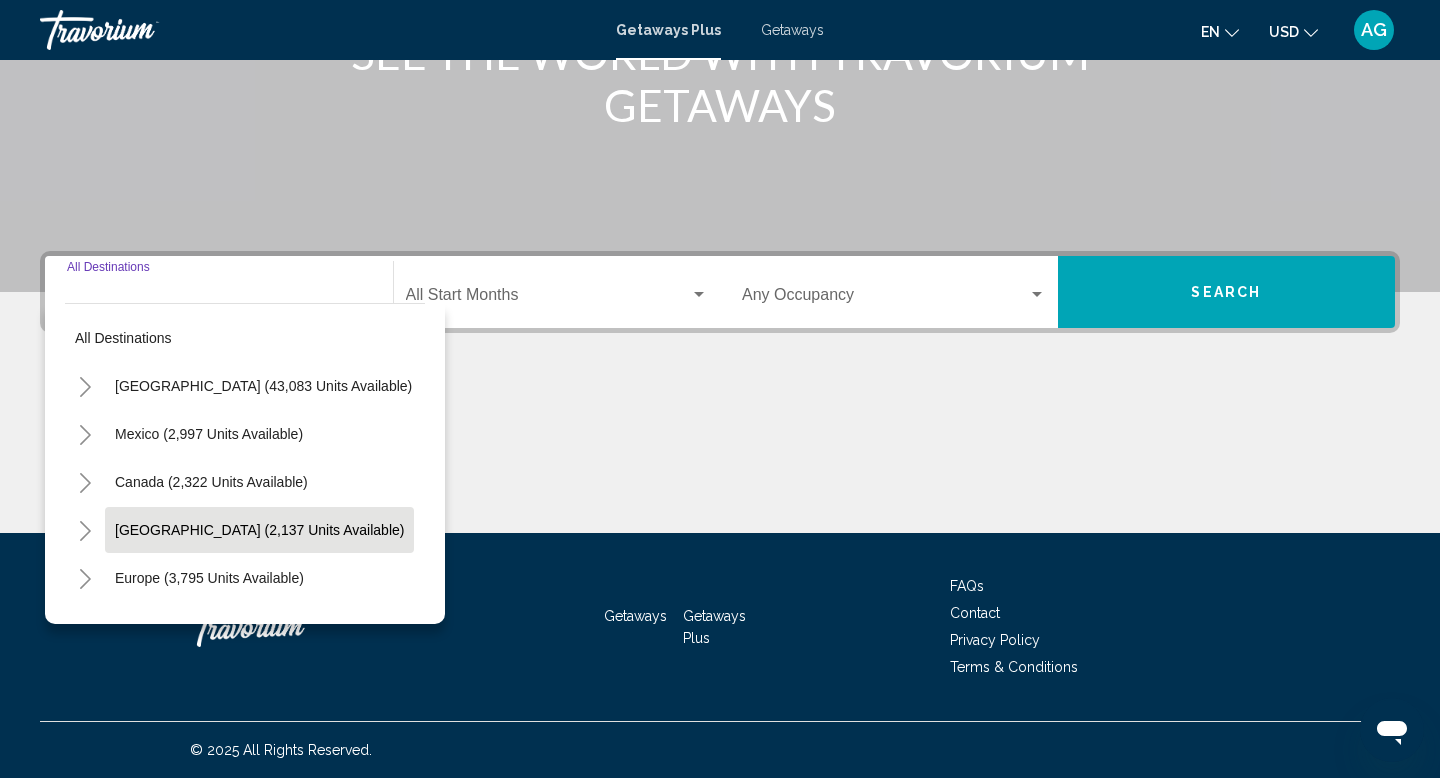click on "[GEOGRAPHIC_DATA] (2,137 units available)" at bounding box center (209, 578) 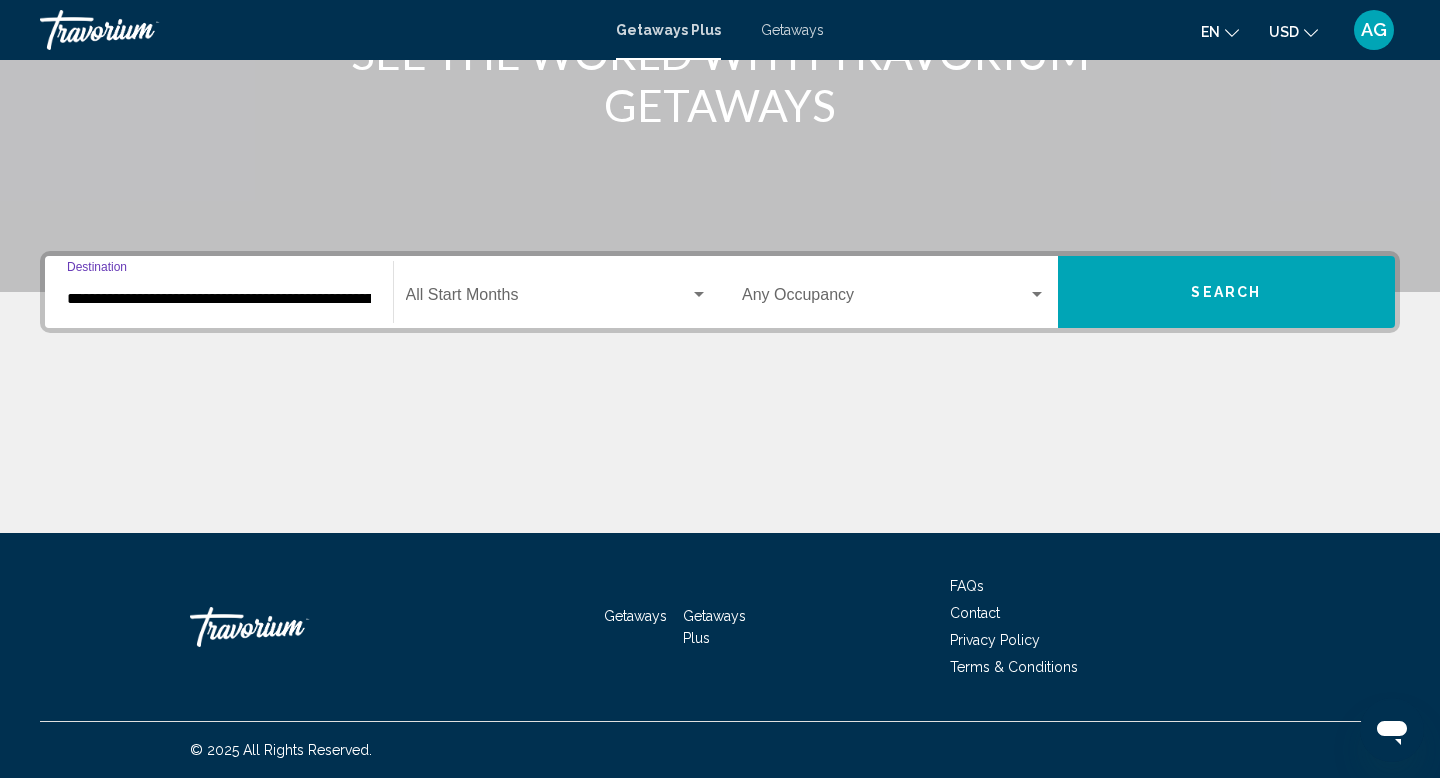 click on "Search" at bounding box center (1227, 292) 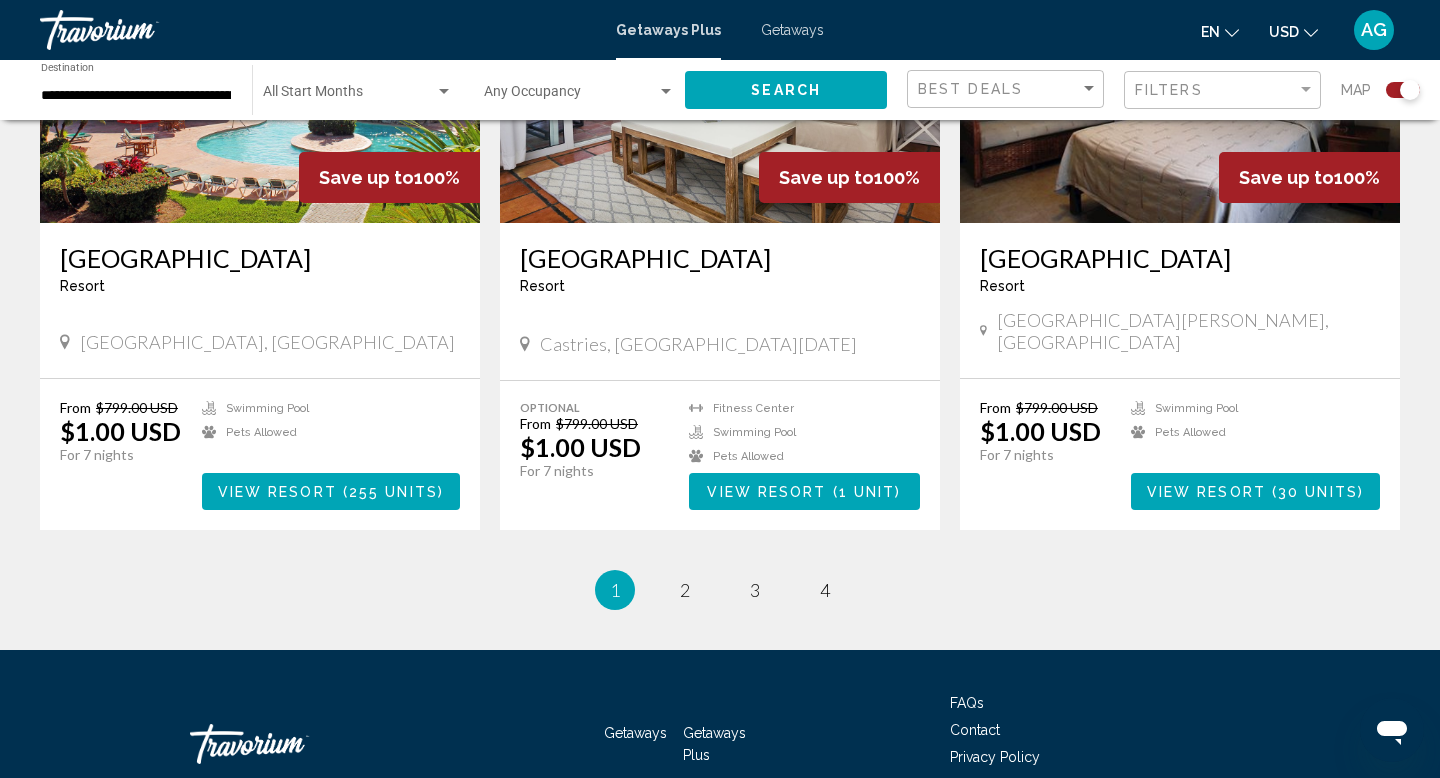 scroll, scrollTop: 2943, scrollLeft: 0, axis: vertical 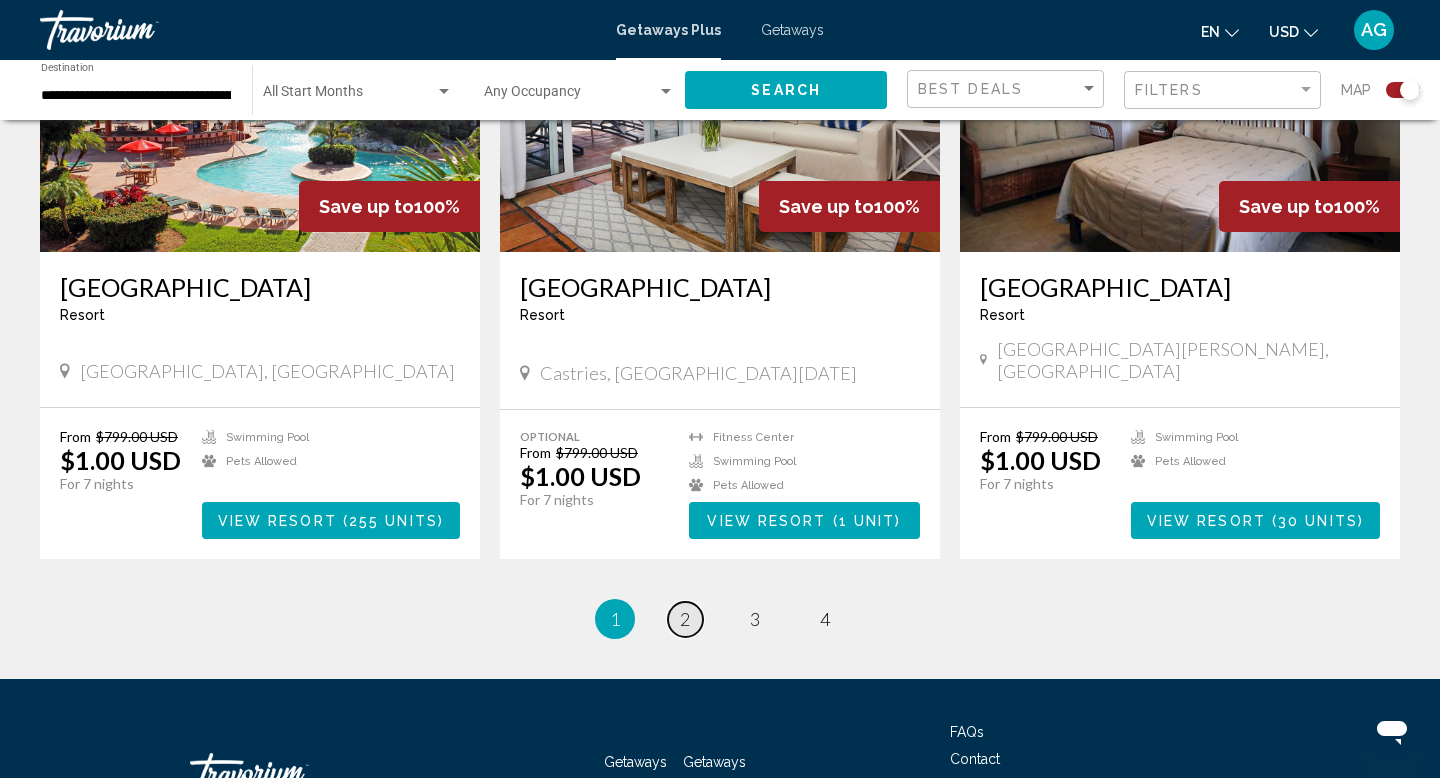 click on "2" at bounding box center [685, 619] 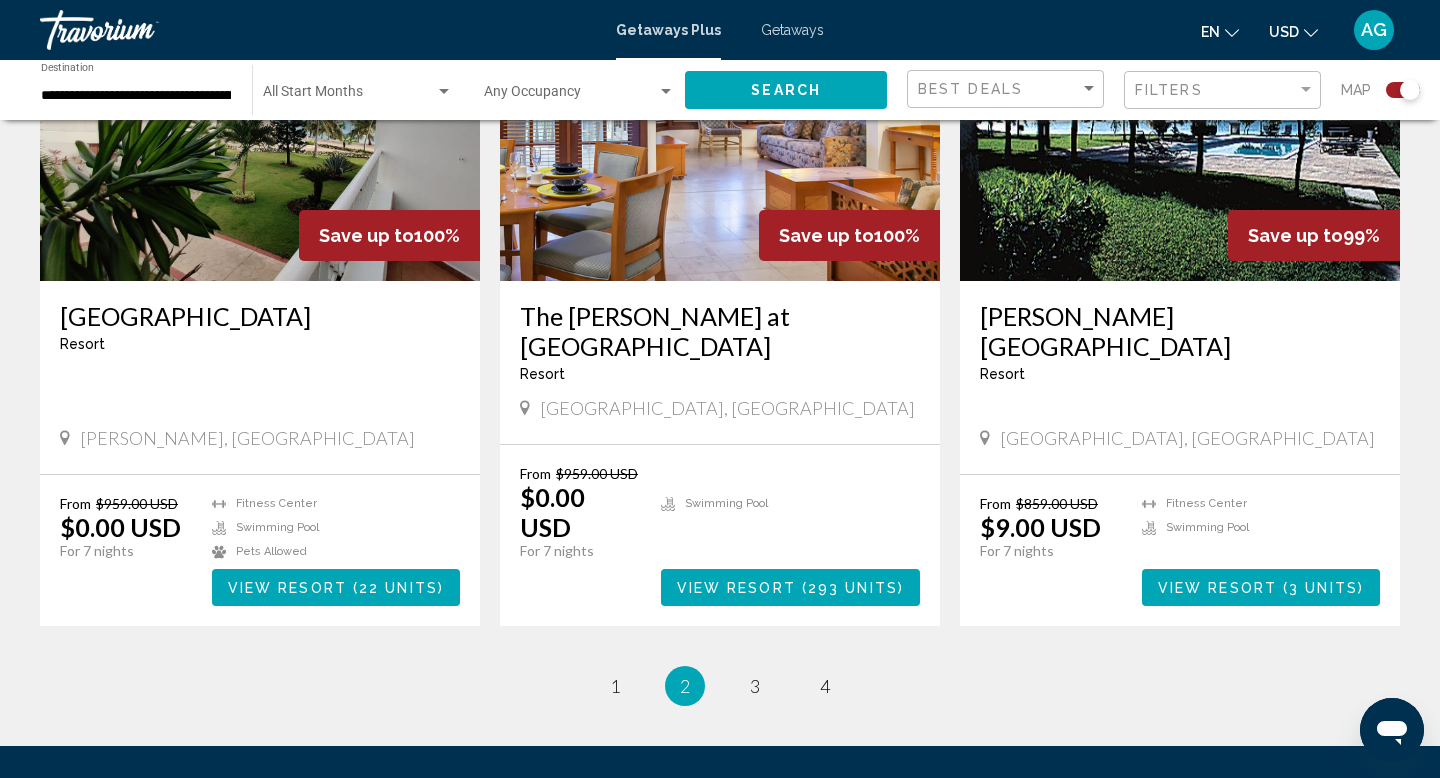 scroll, scrollTop: 2971, scrollLeft: 0, axis: vertical 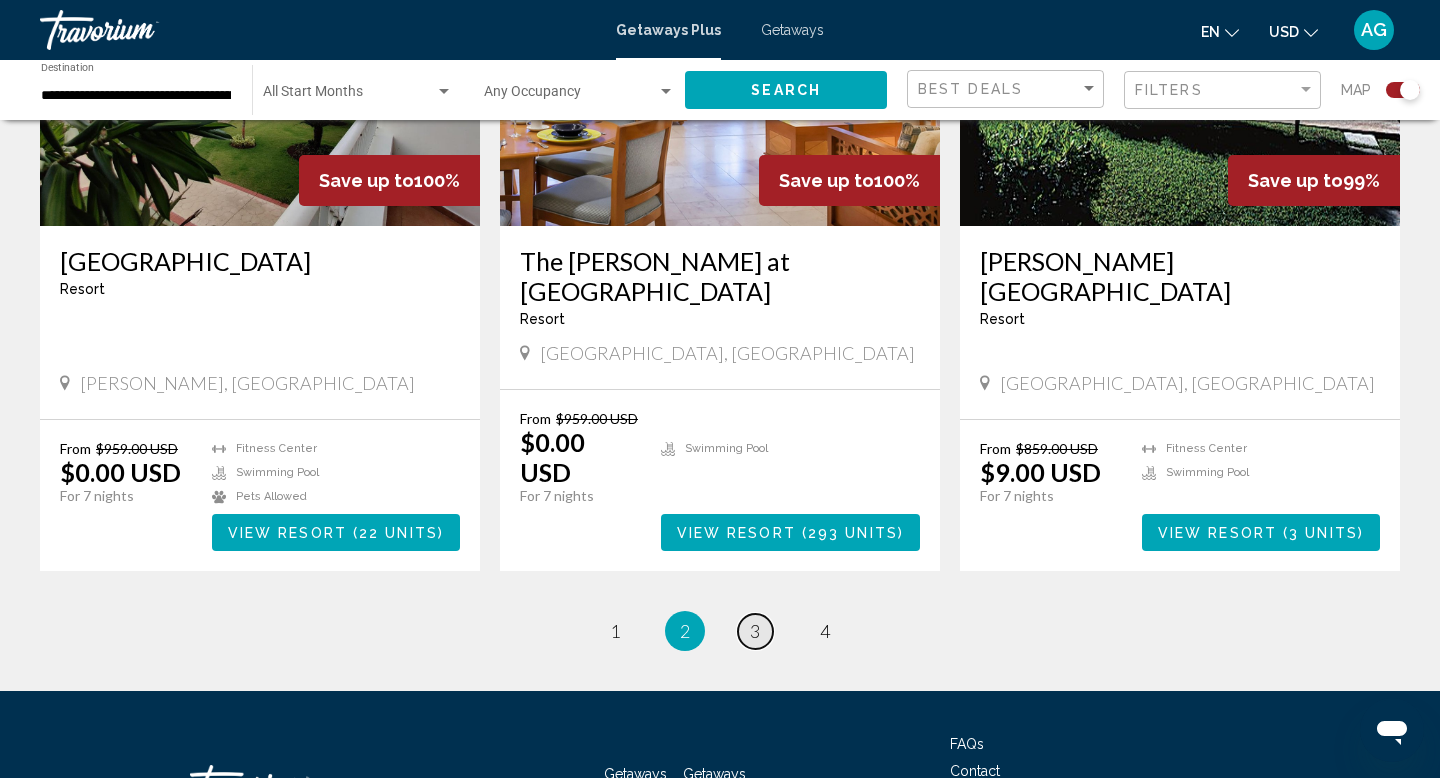 click on "page  3" at bounding box center (755, 631) 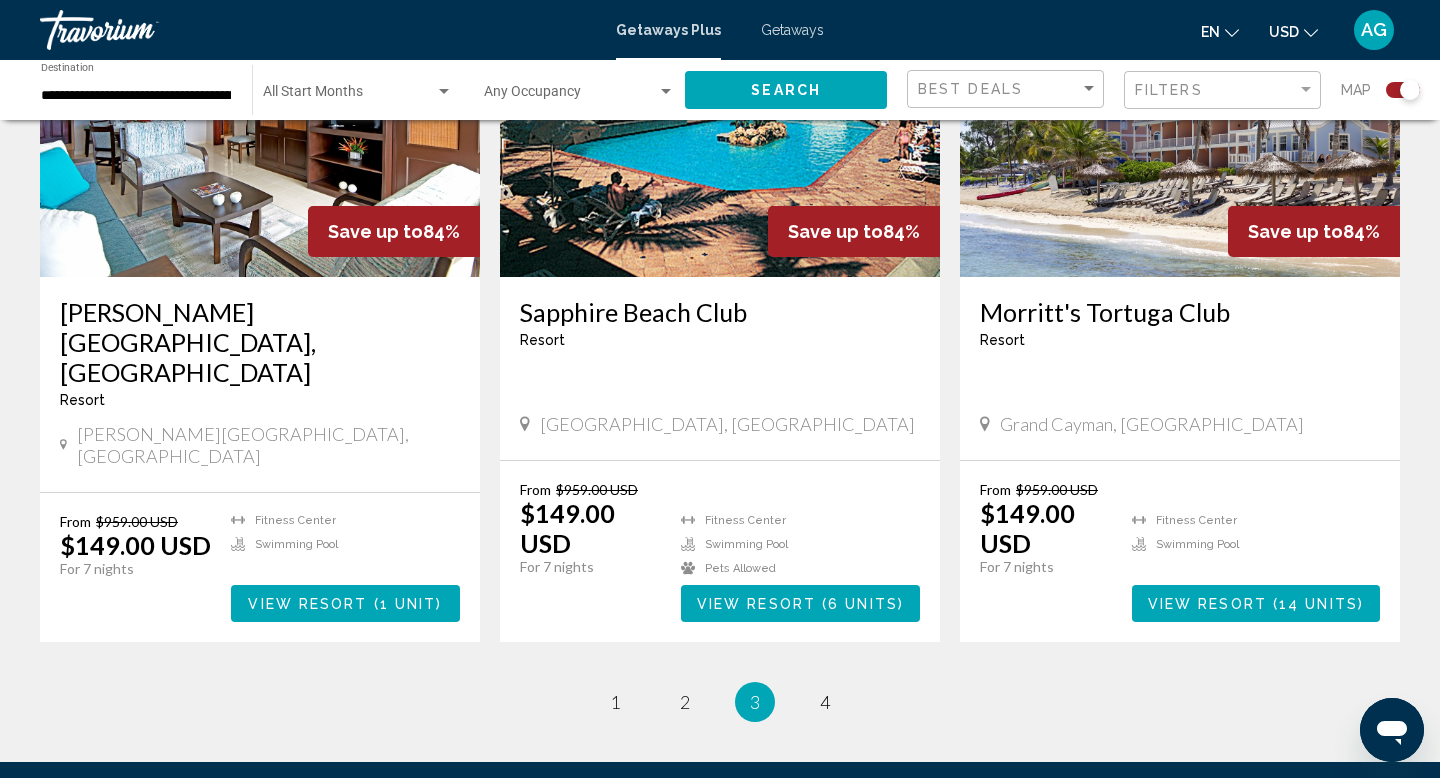 scroll, scrollTop: 3107, scrollLeft: 0, axis: vertical 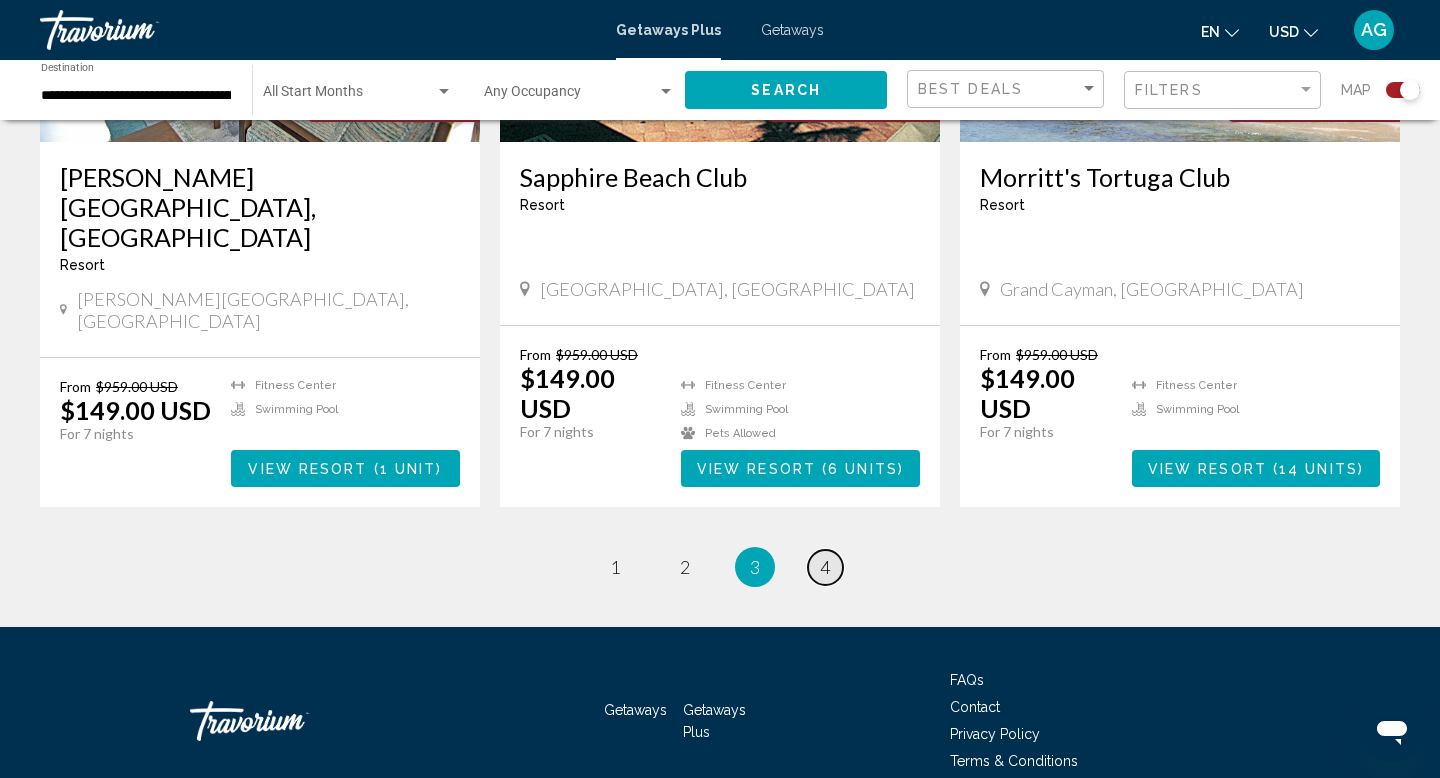click on "4" at bounding box center [825, 567] 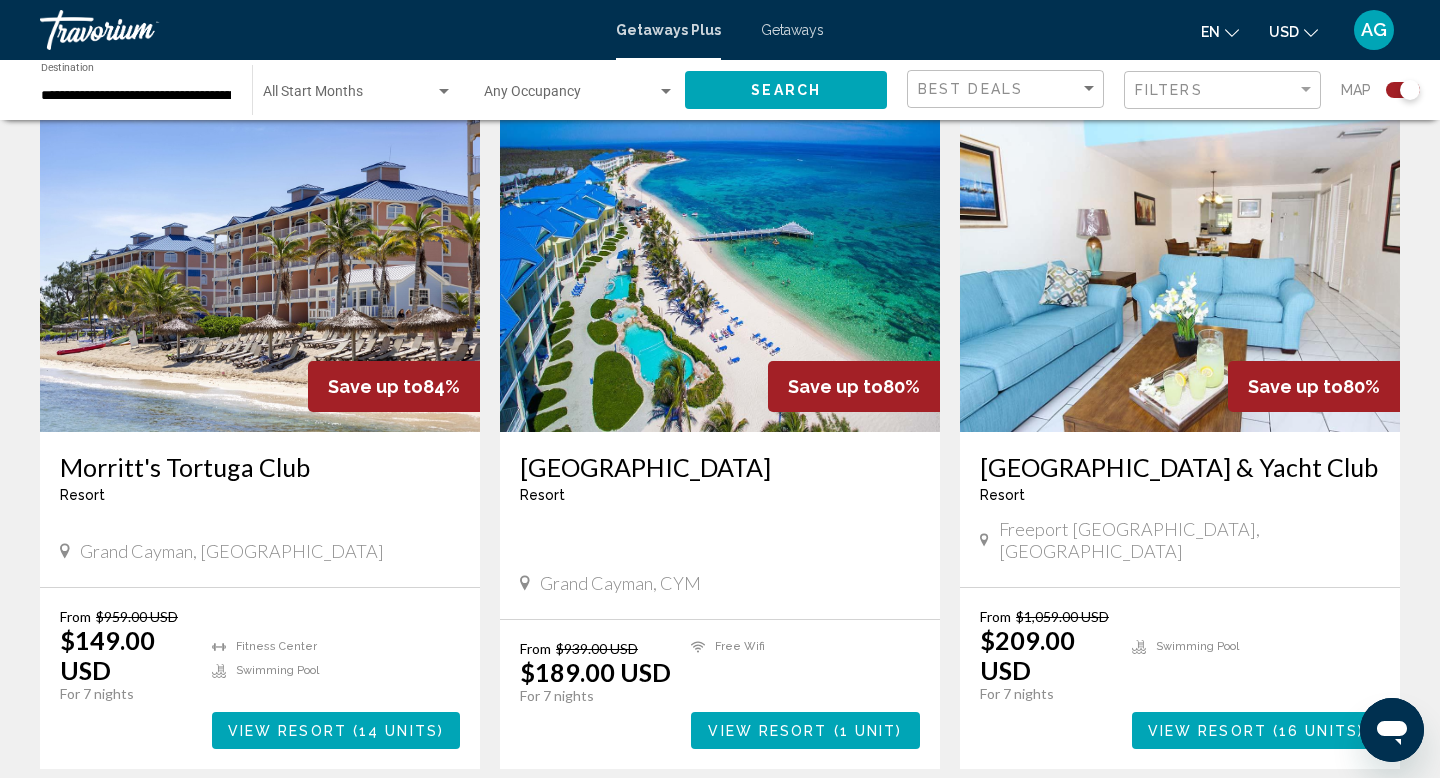 scroll, scrollTop: 708, scrollLeft: 0, axis: vertical 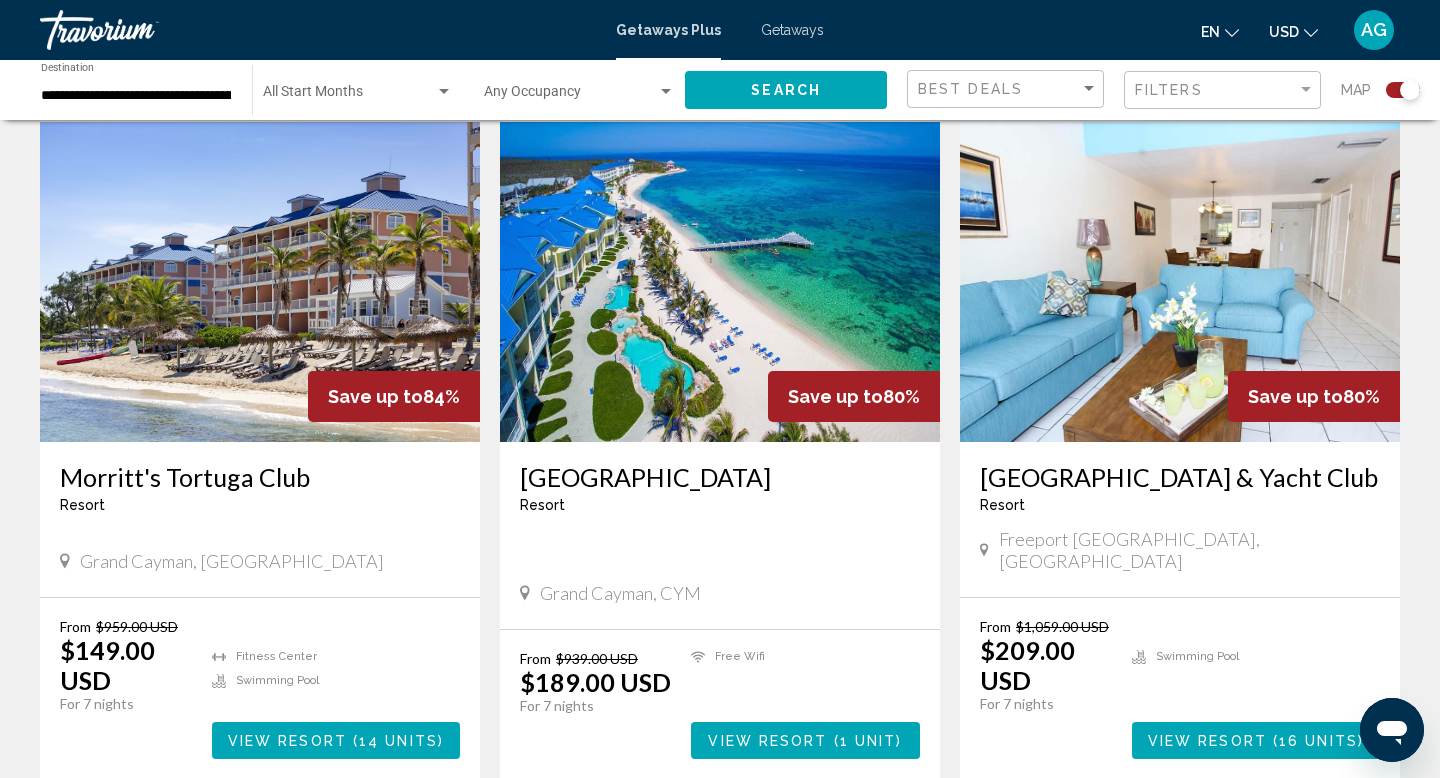 click at bounding box center [720, 282] 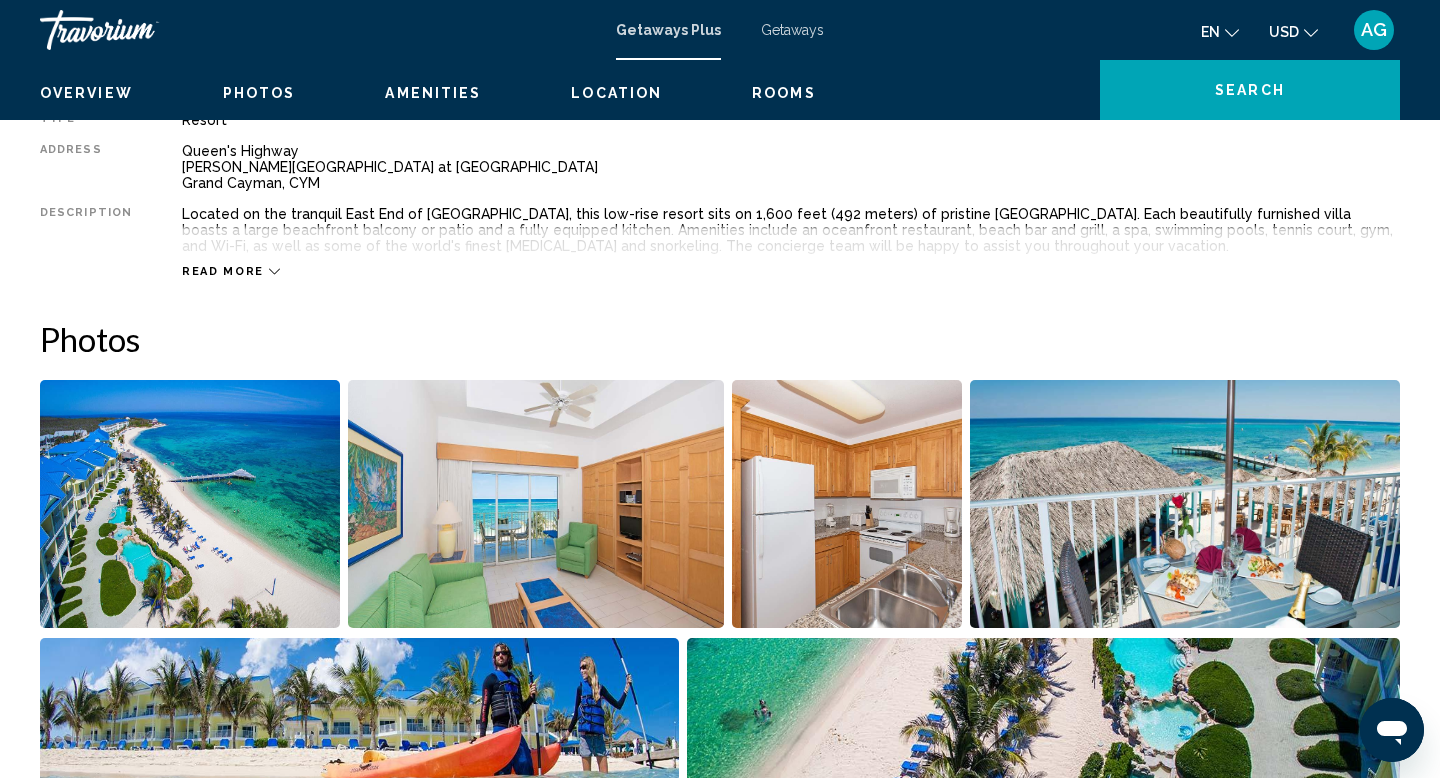 scroll, scrollTop: 0, scrollLeft: 0, axis: both 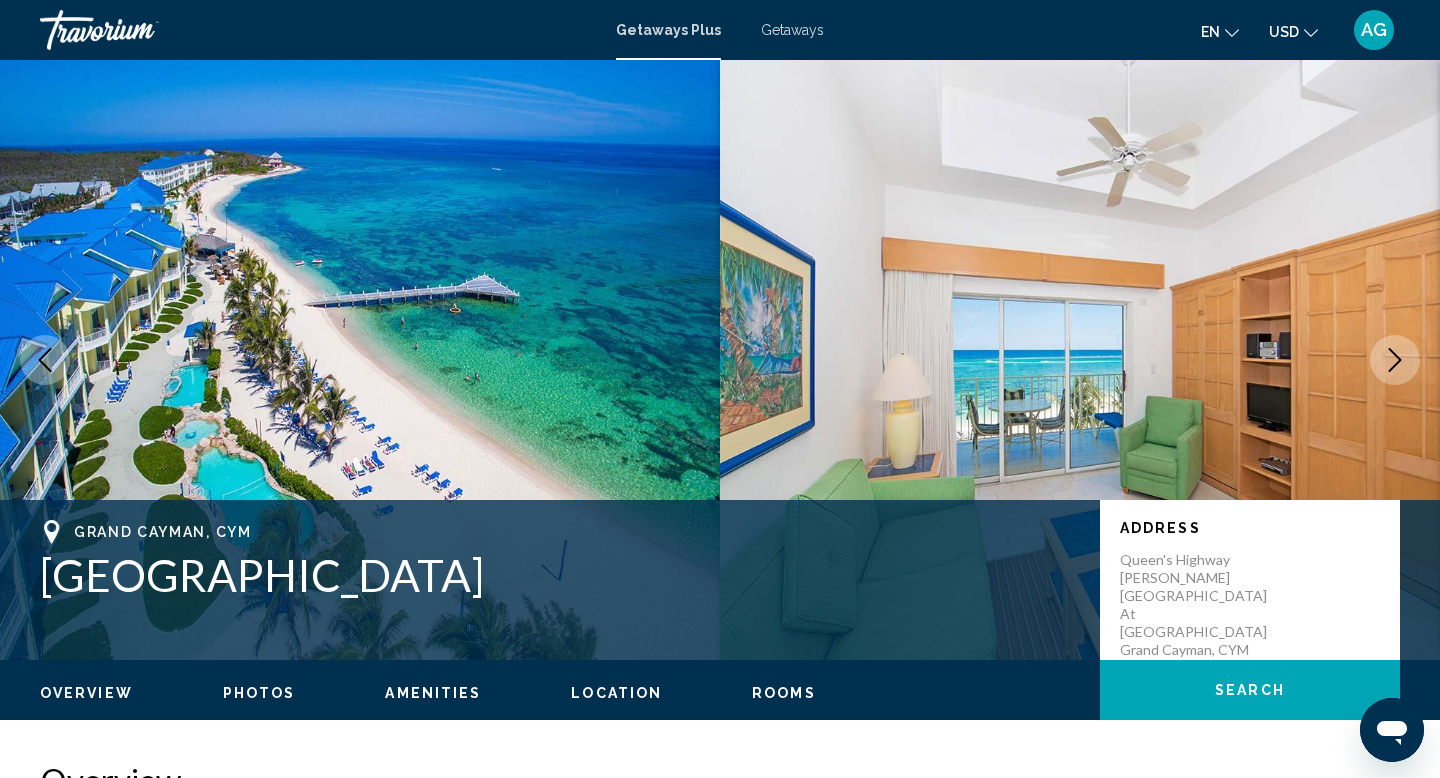 click 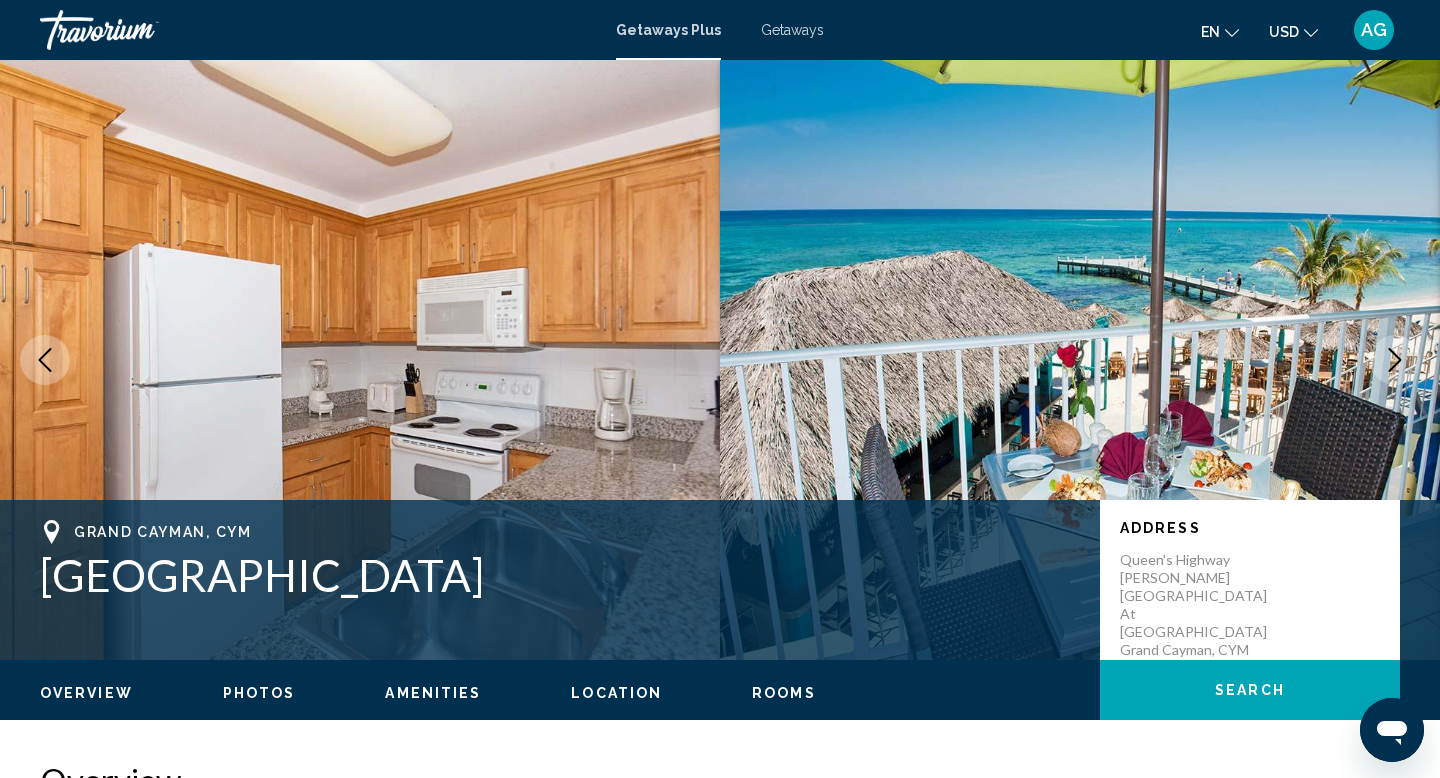 click 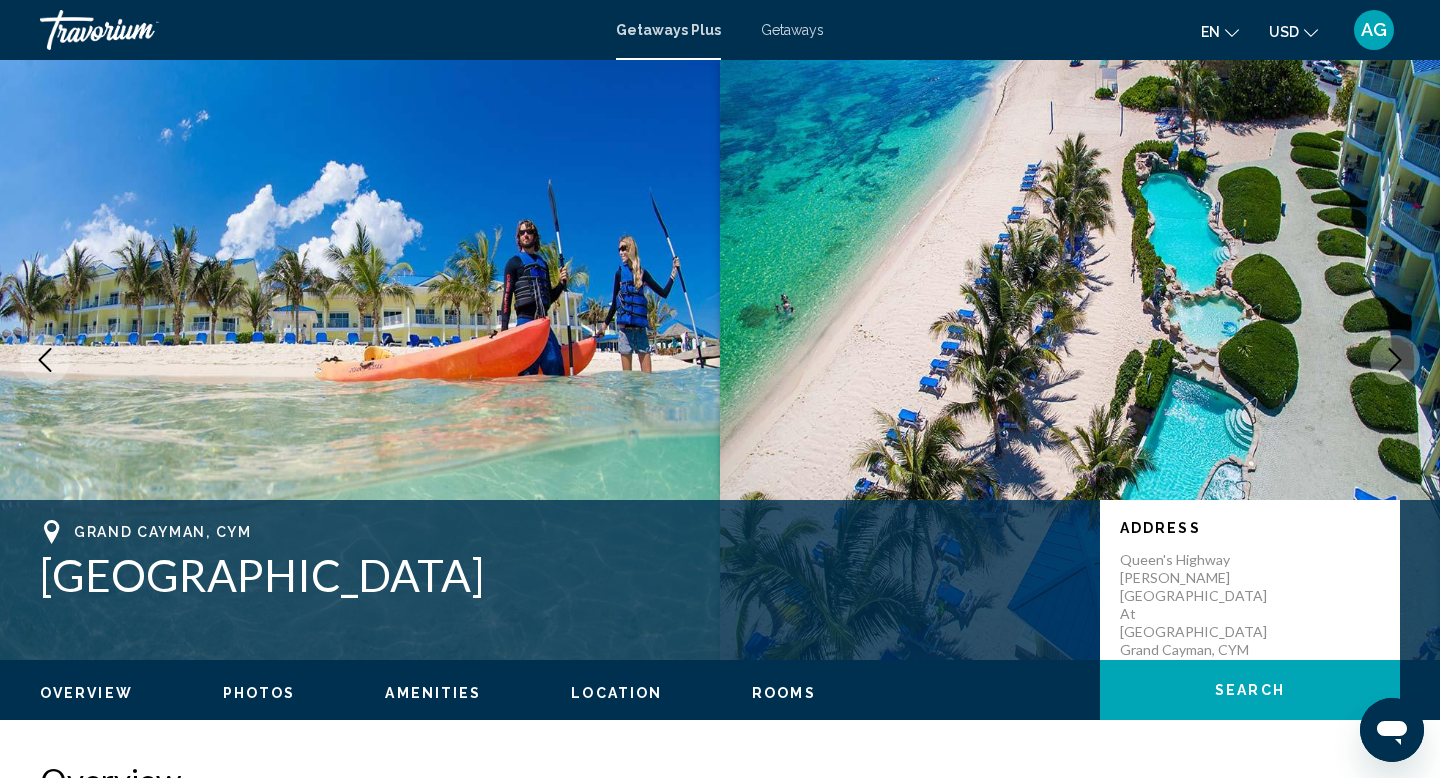click 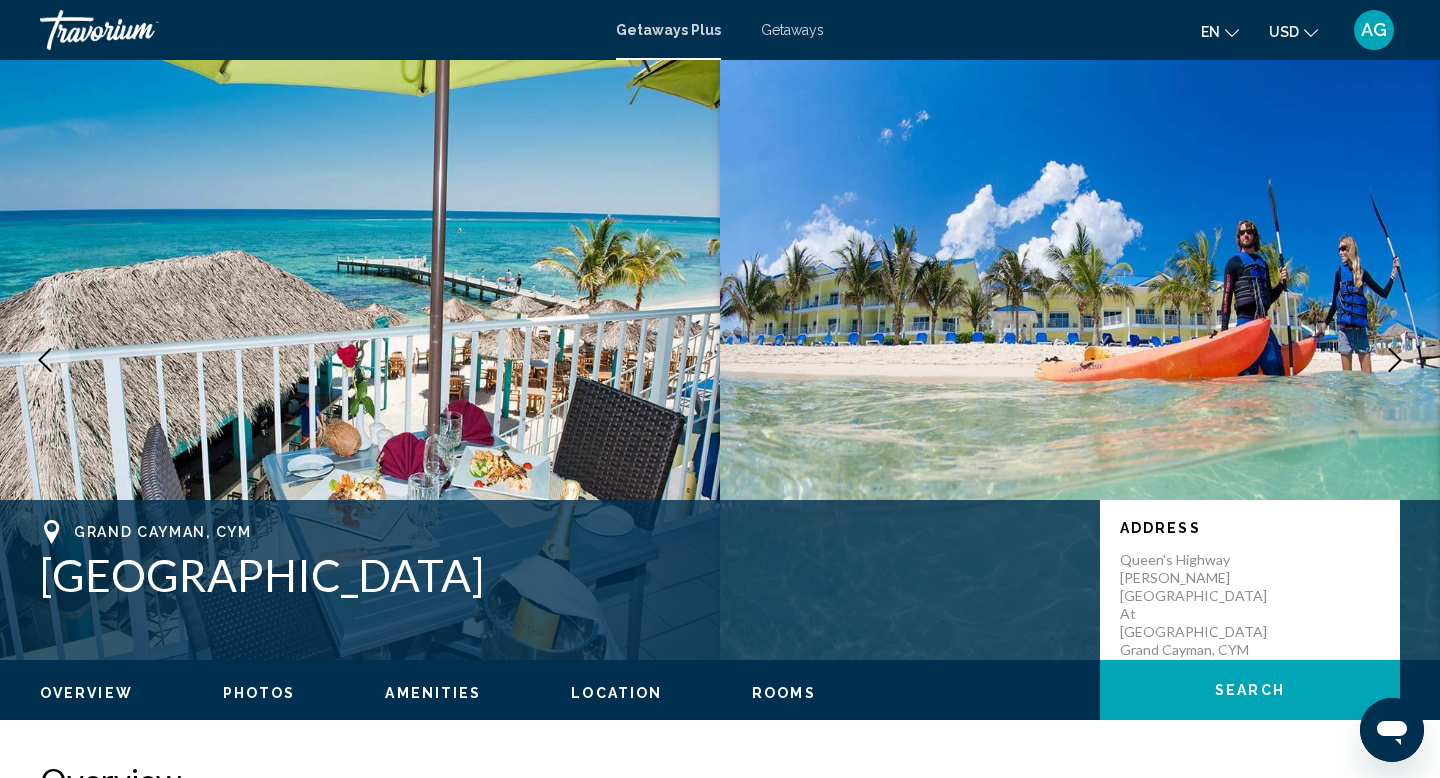 click 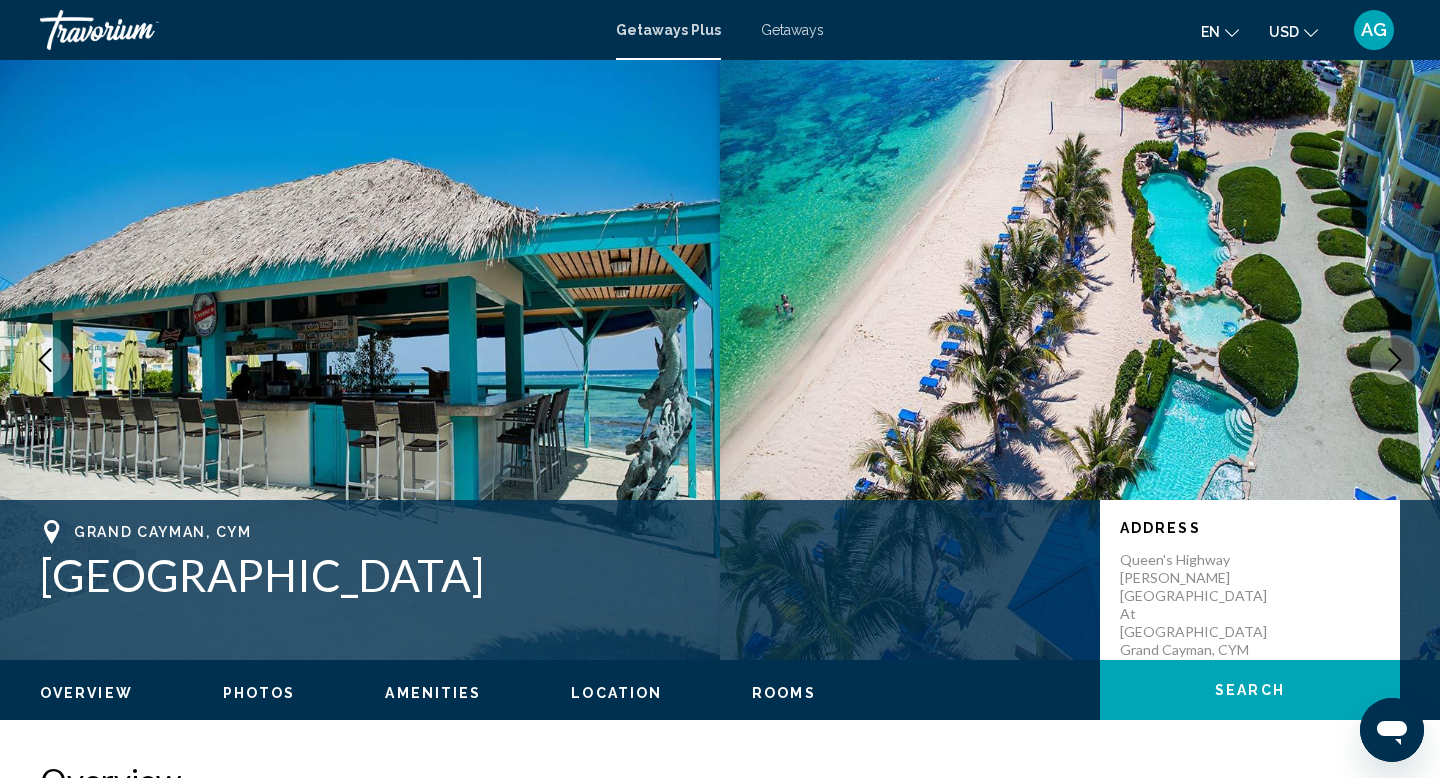click 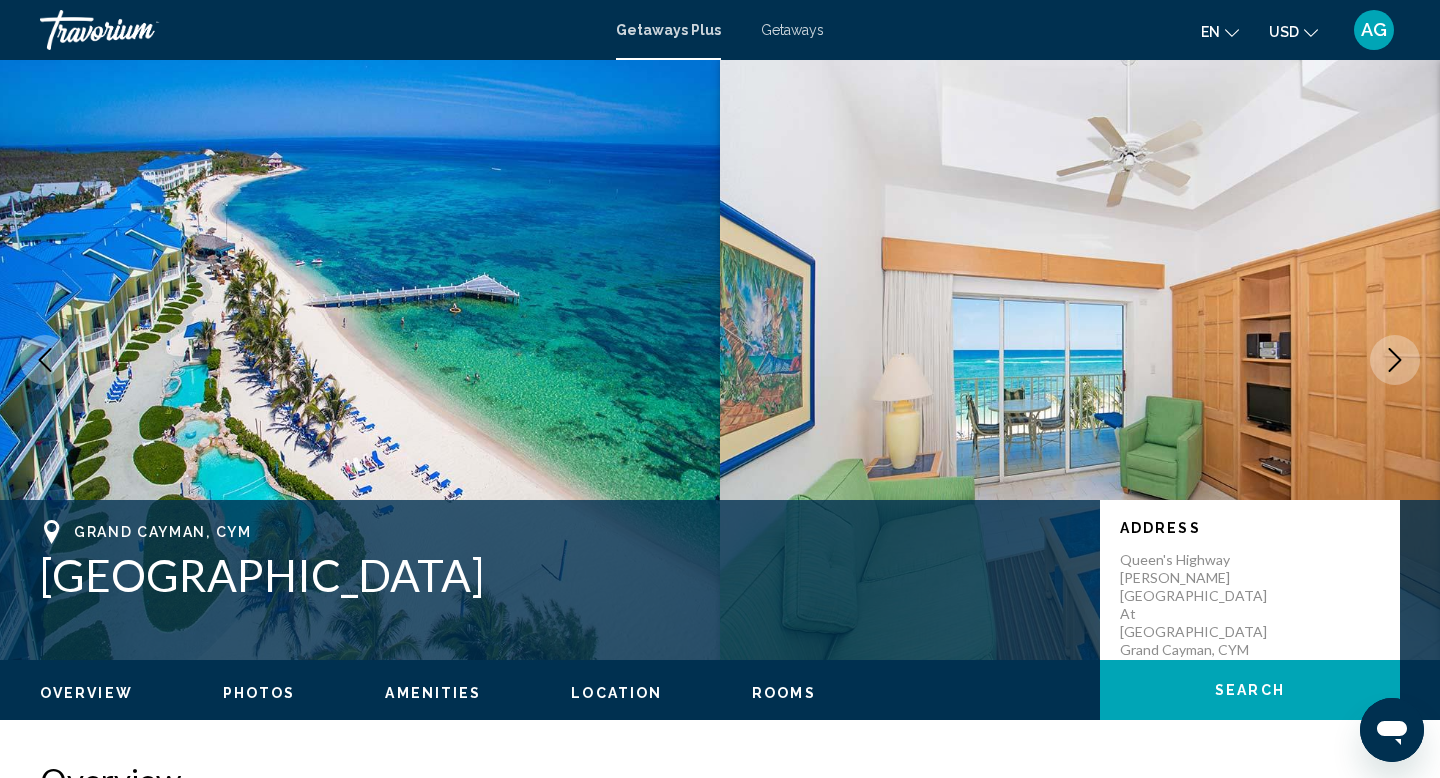 click 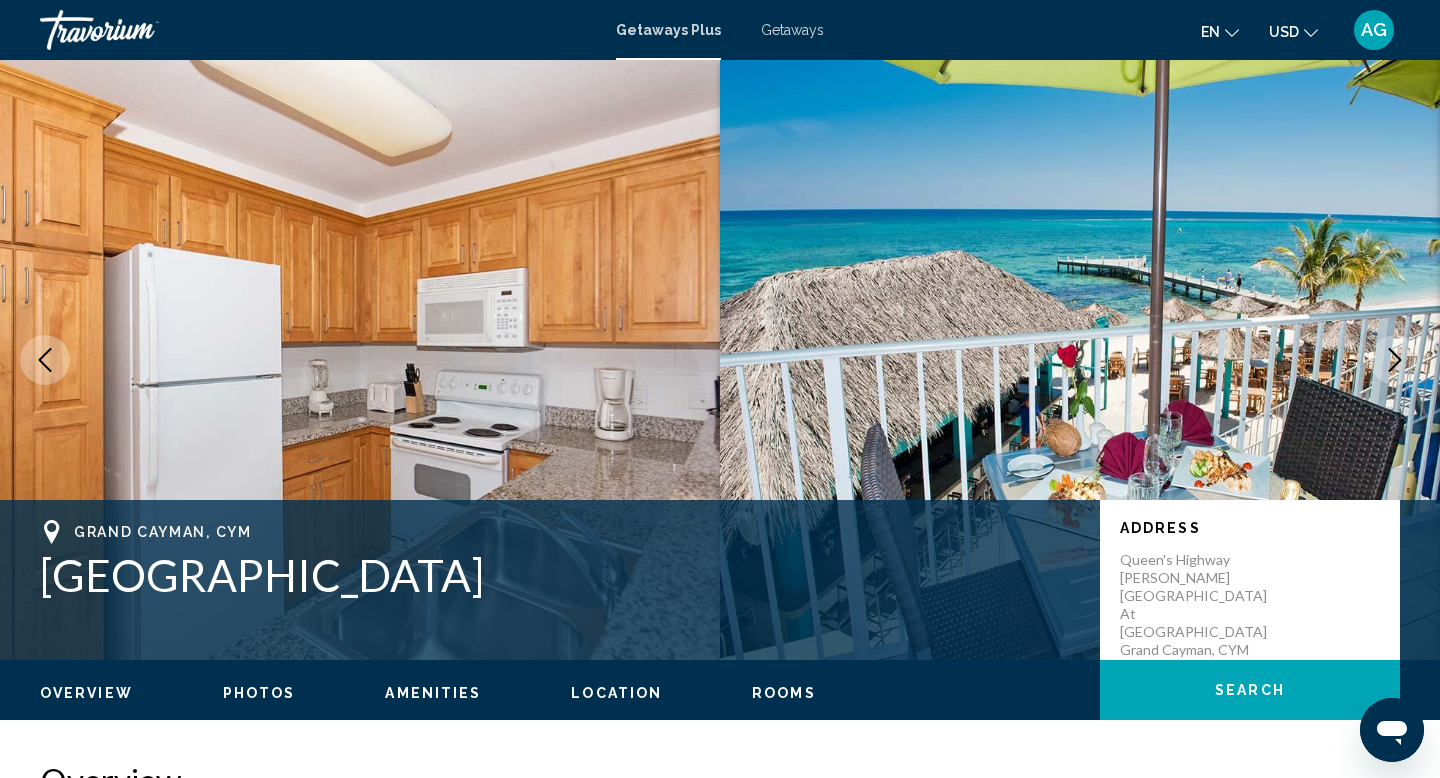 click 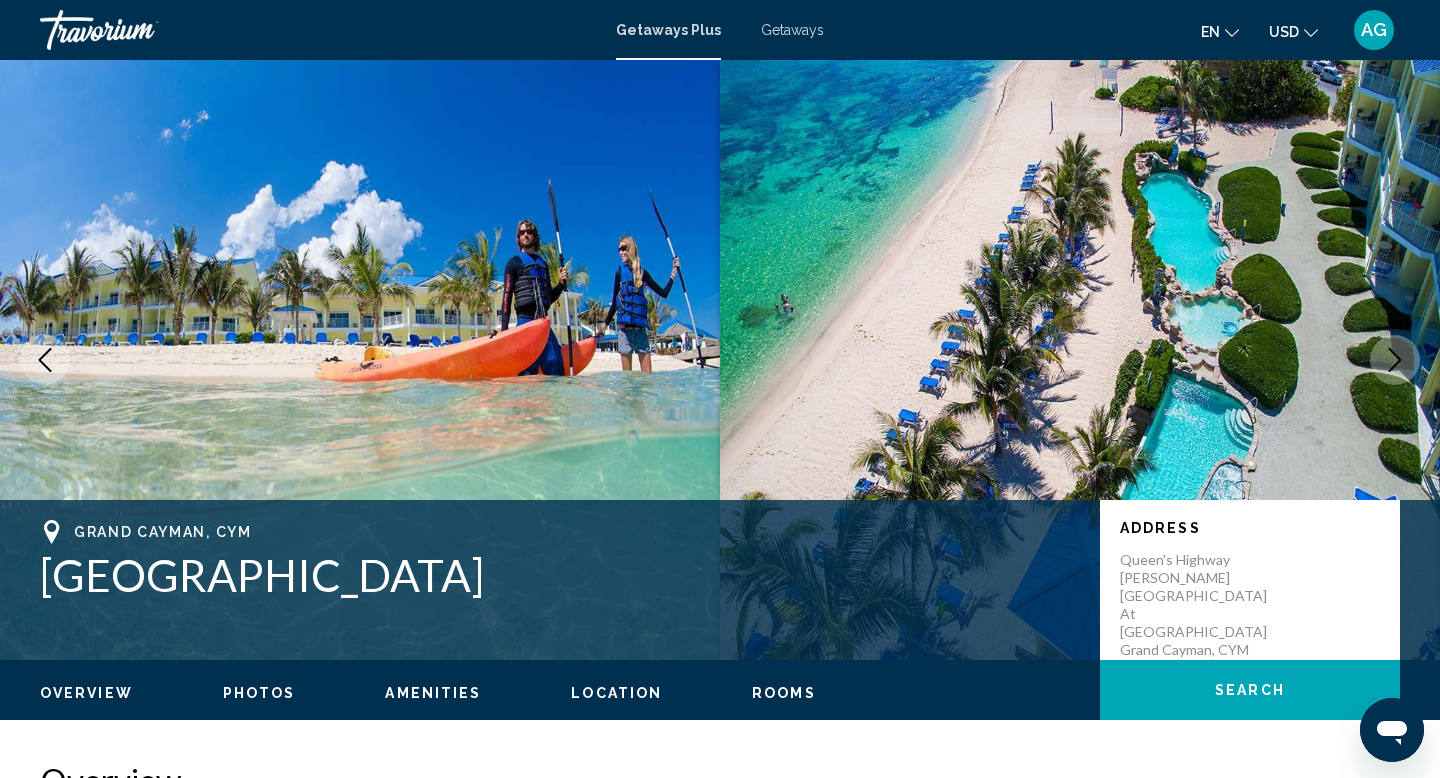 click 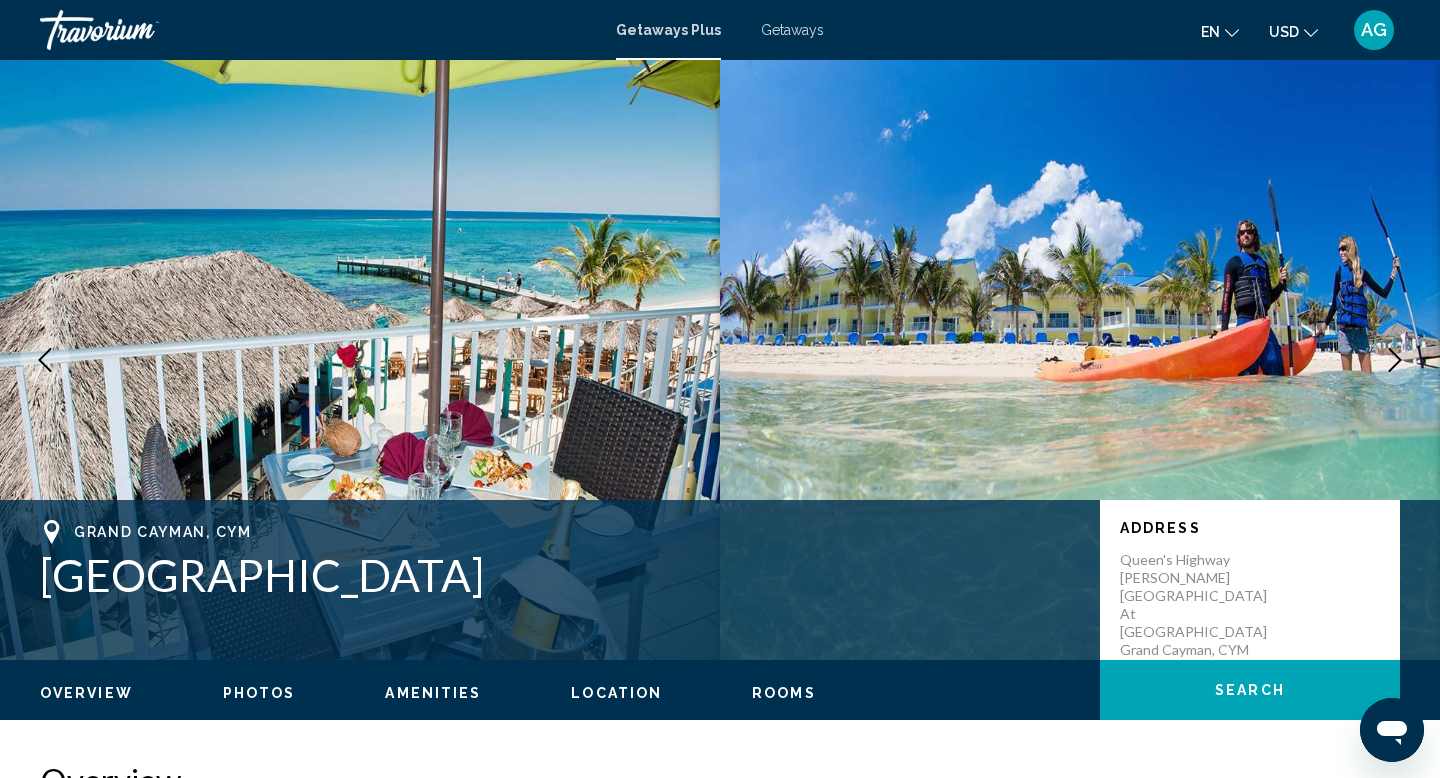 click 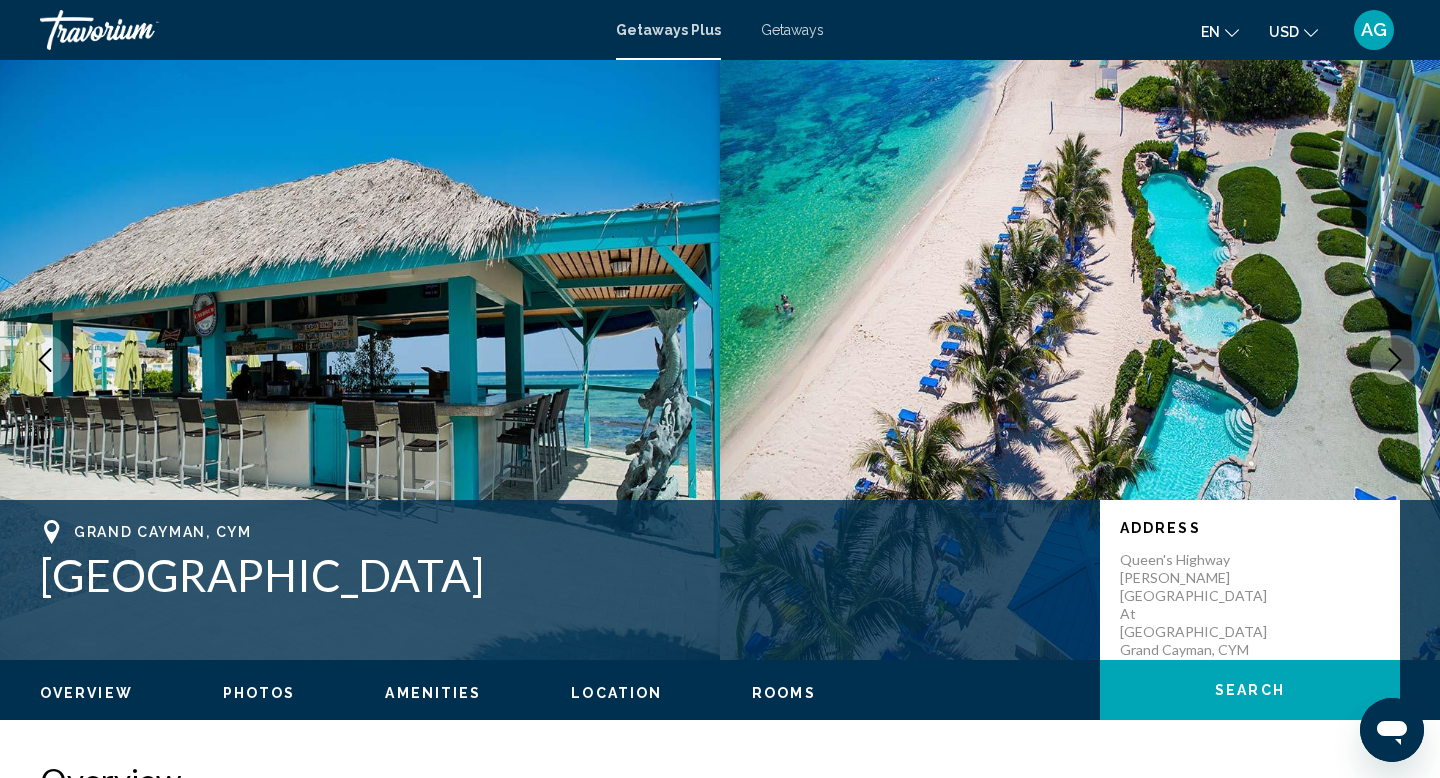click 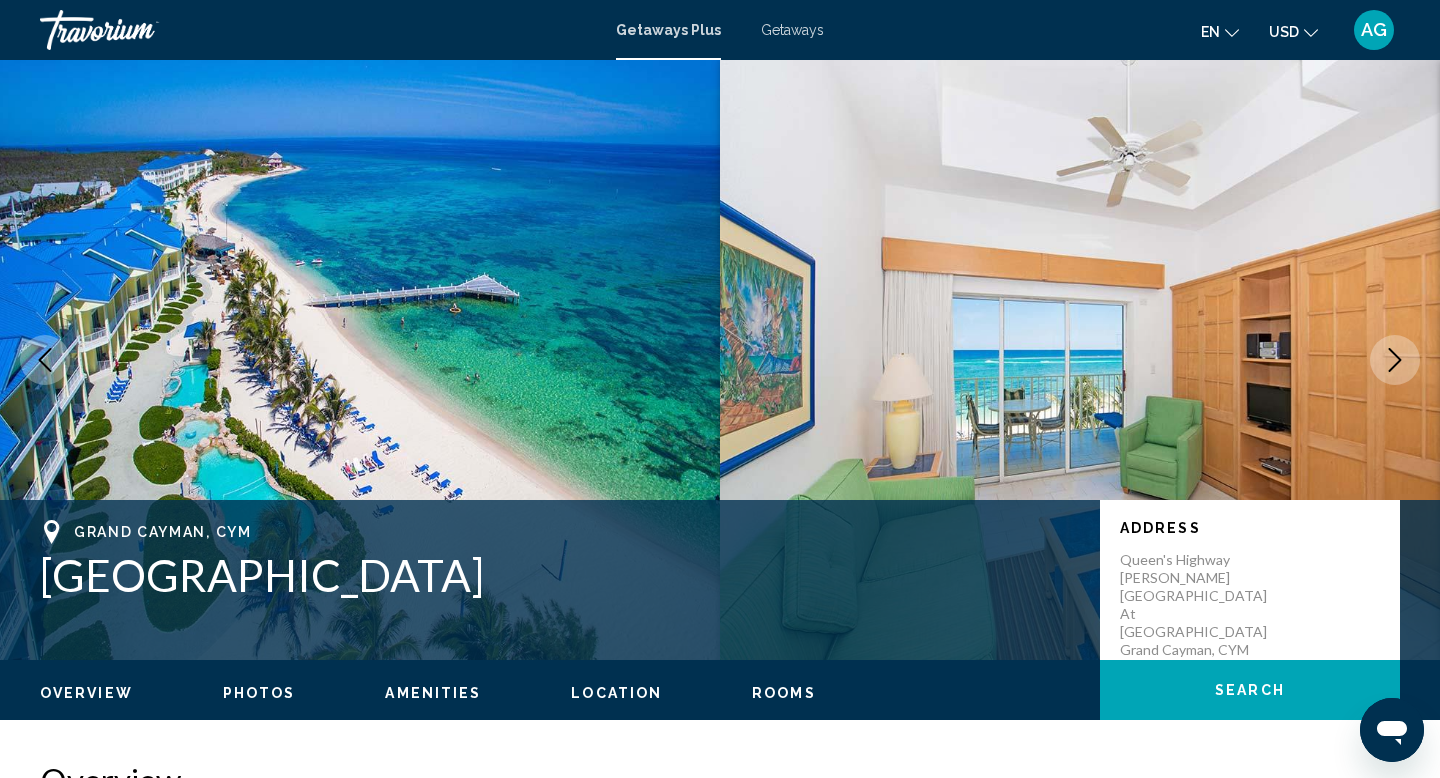 click 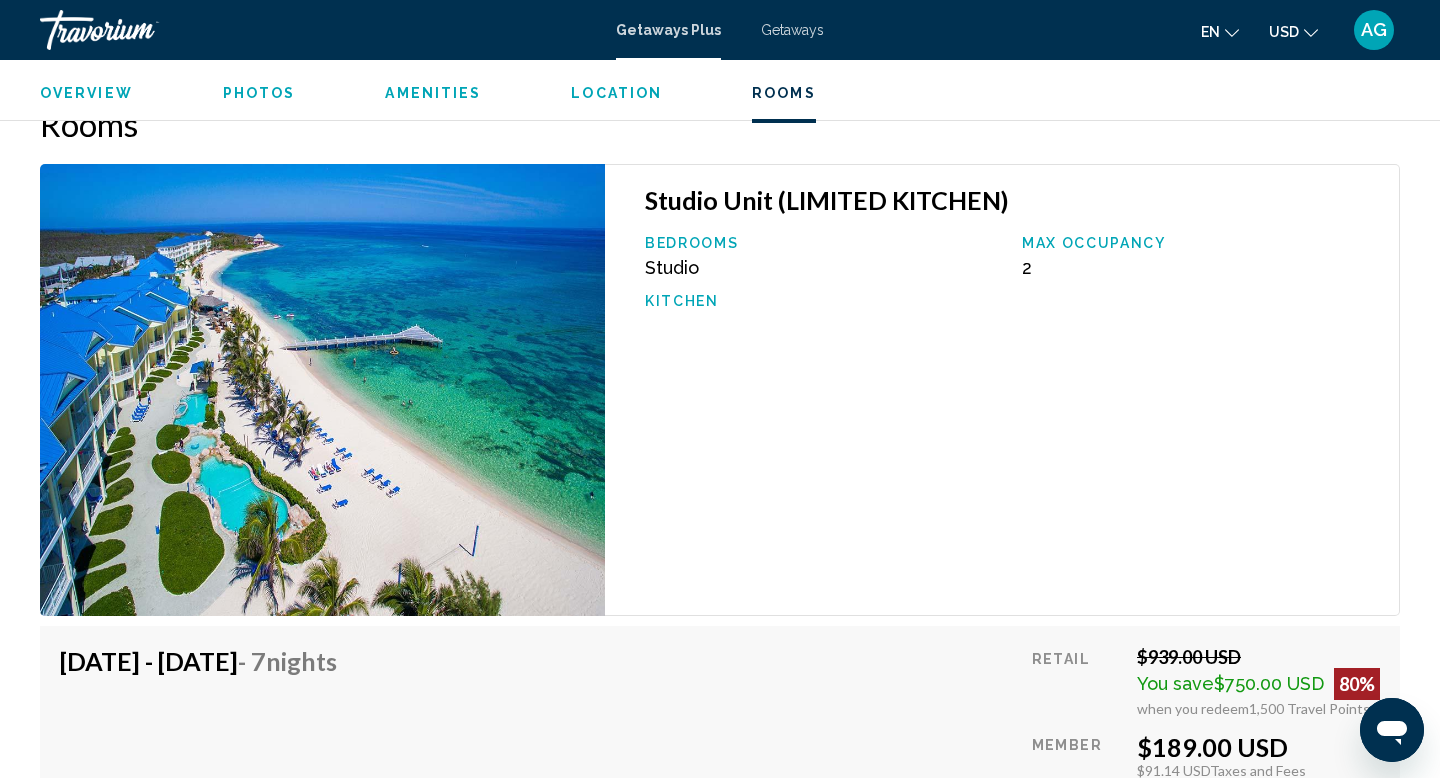 scroll, scrollTop: 2939, scrollLeft: 0, axis: vertical 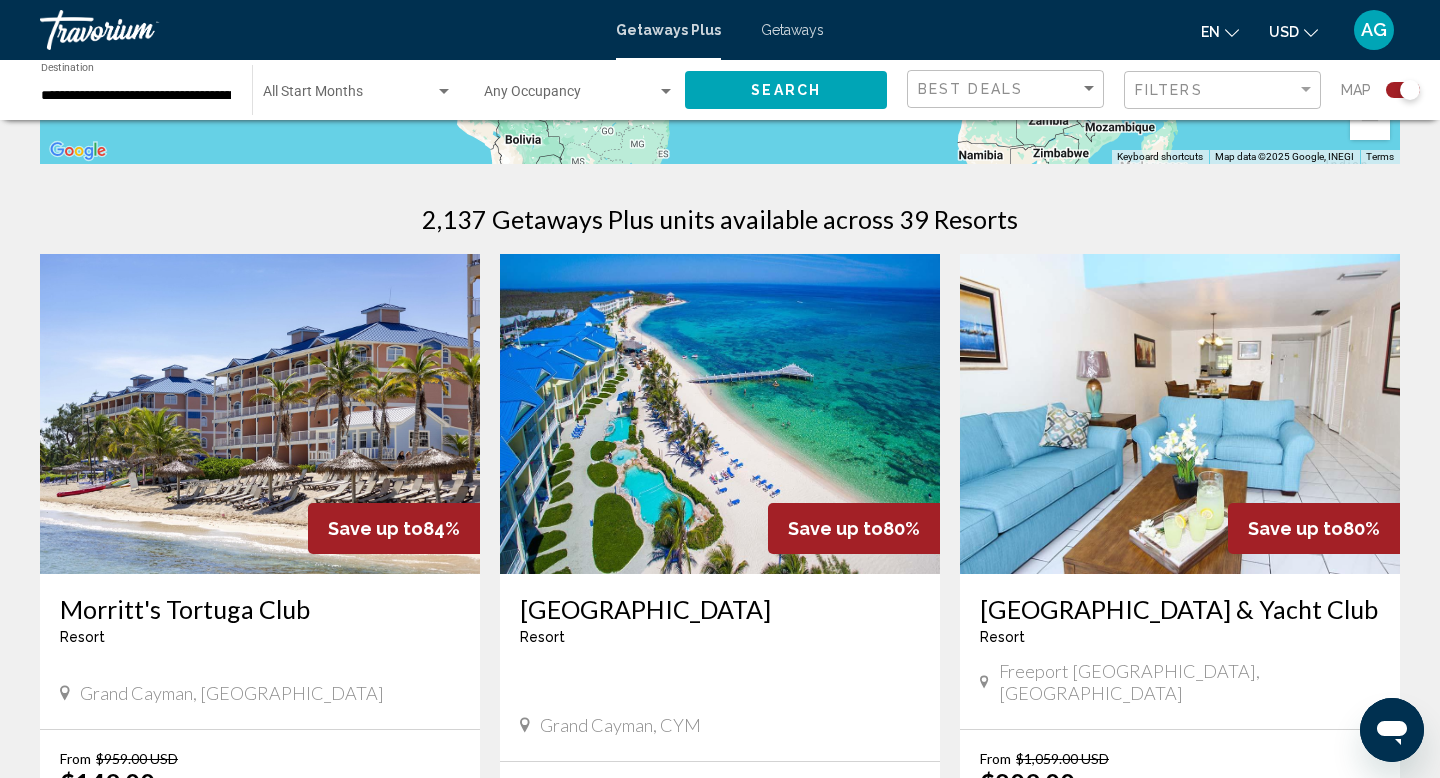 click at bounding box center (720, 414) 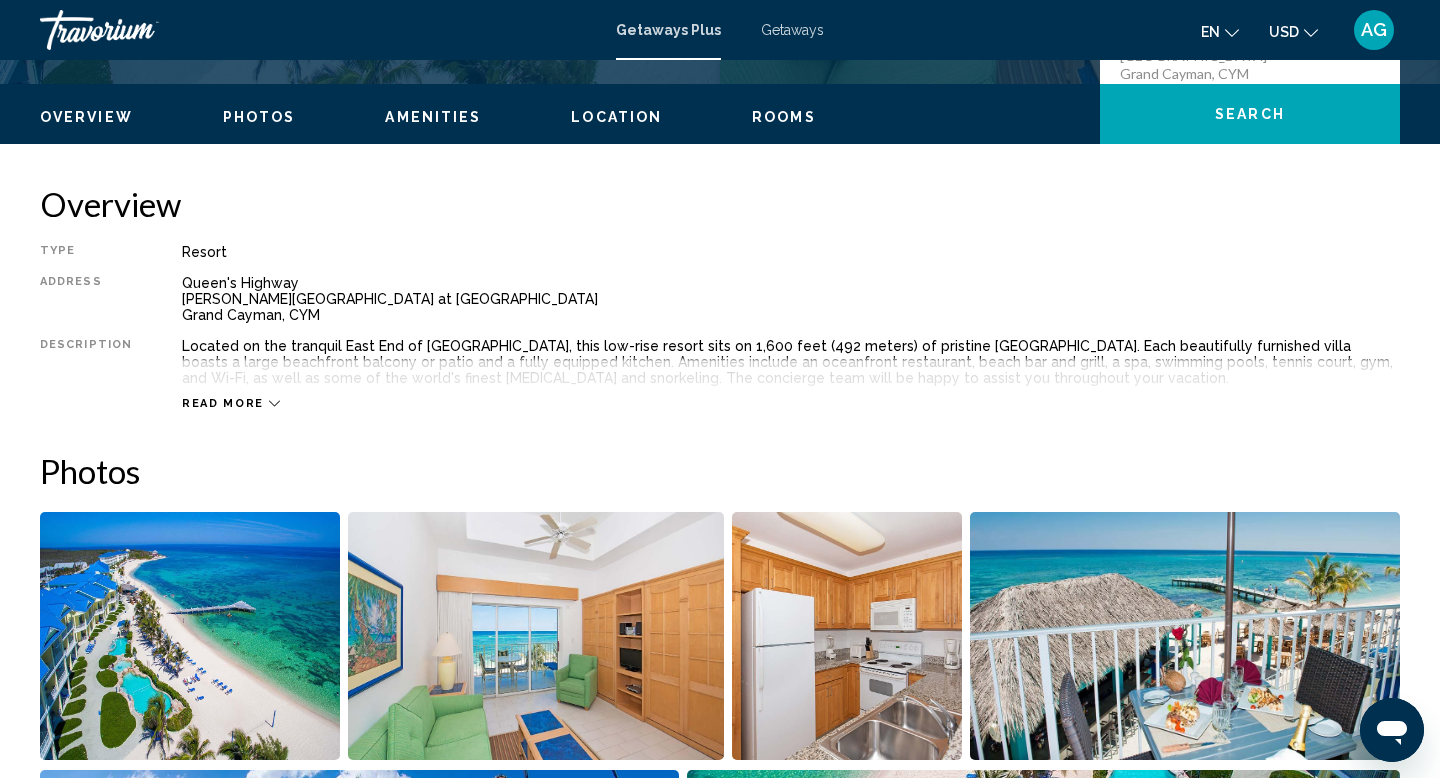scroll, scrollTop: 0, scrollLeft: 0, axis: both 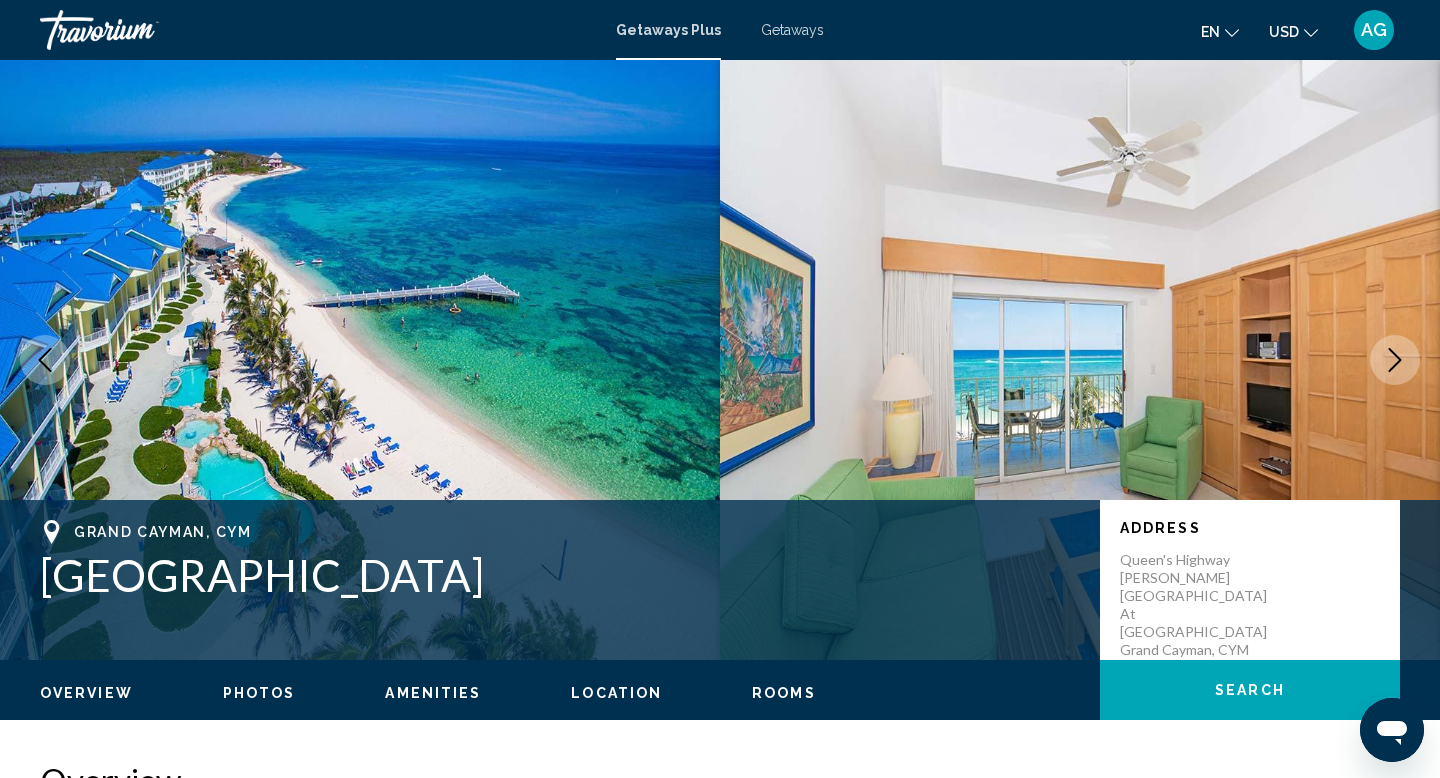 click 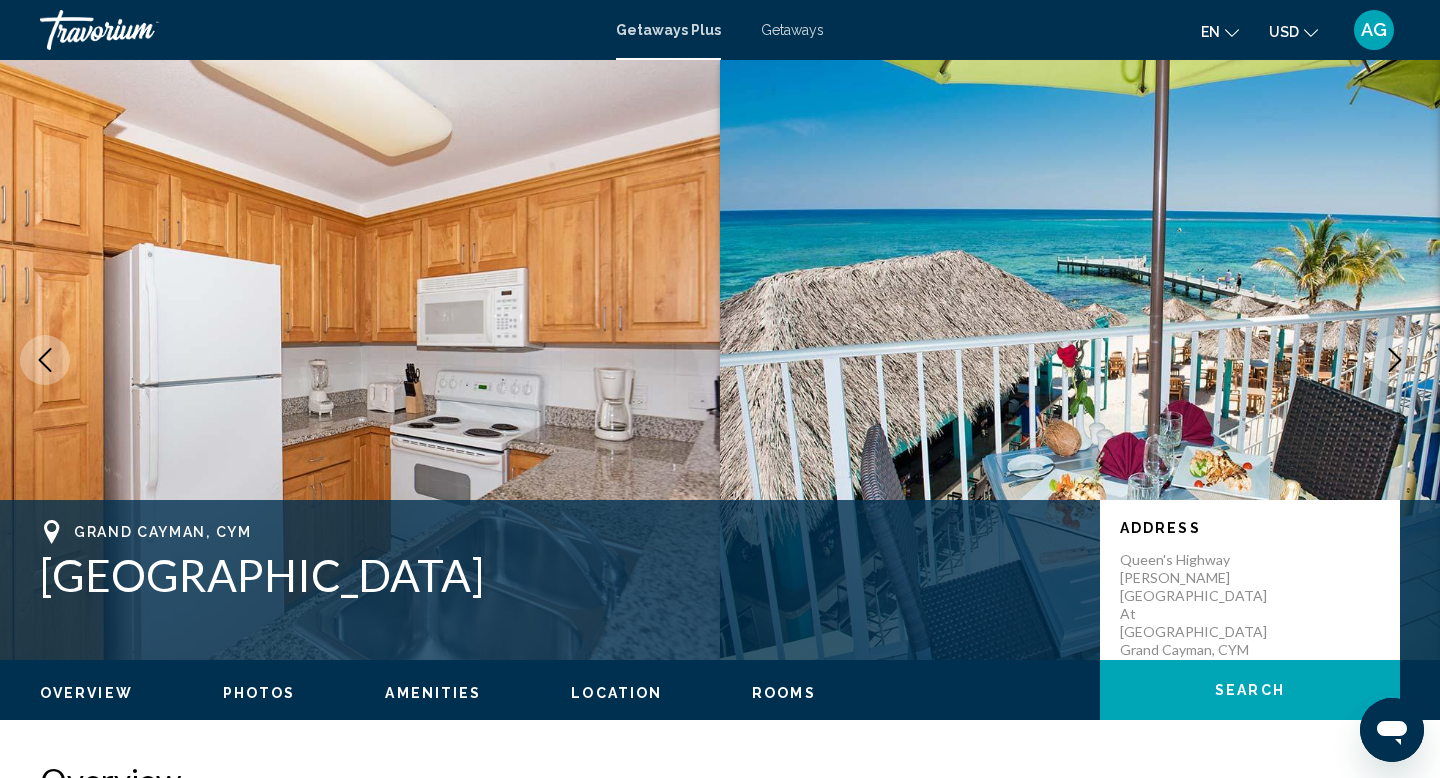 click 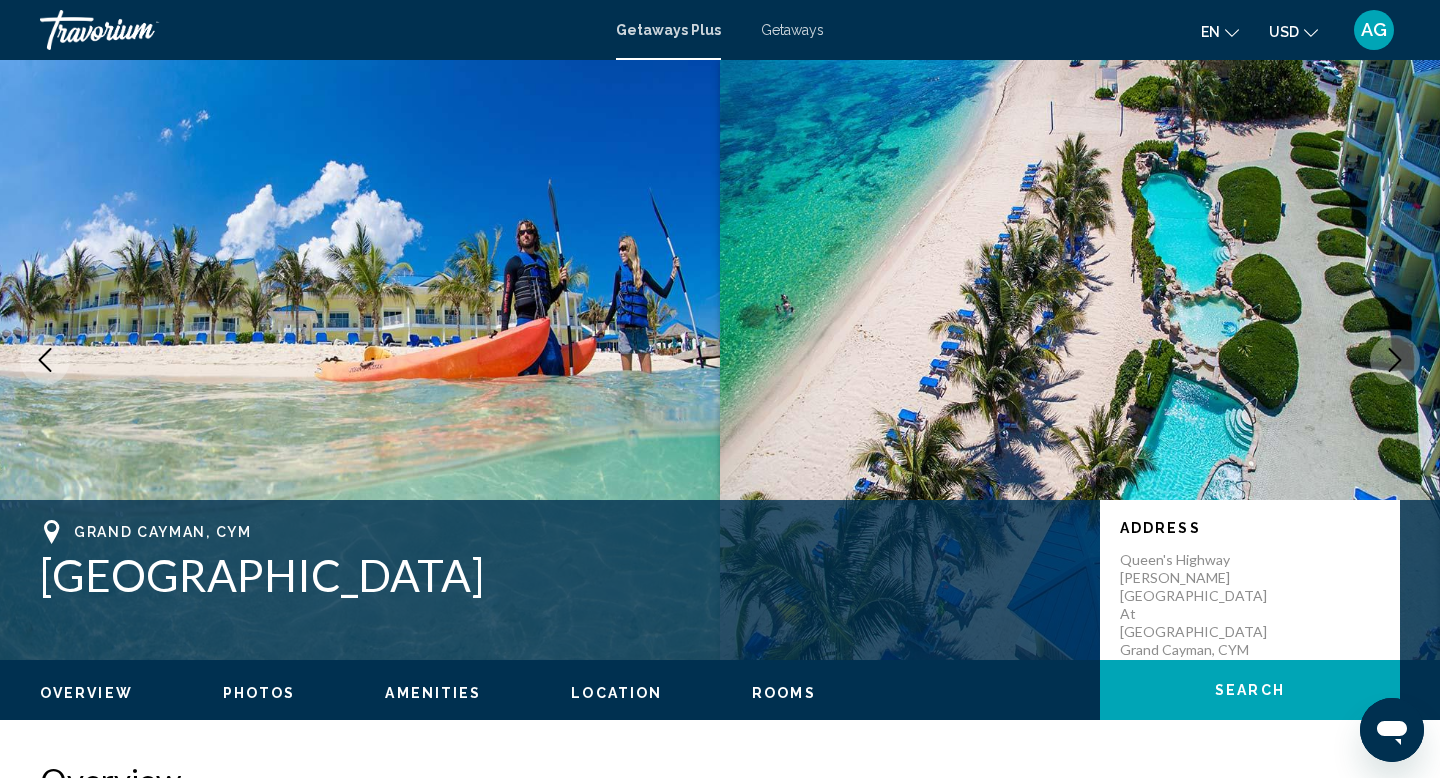 click 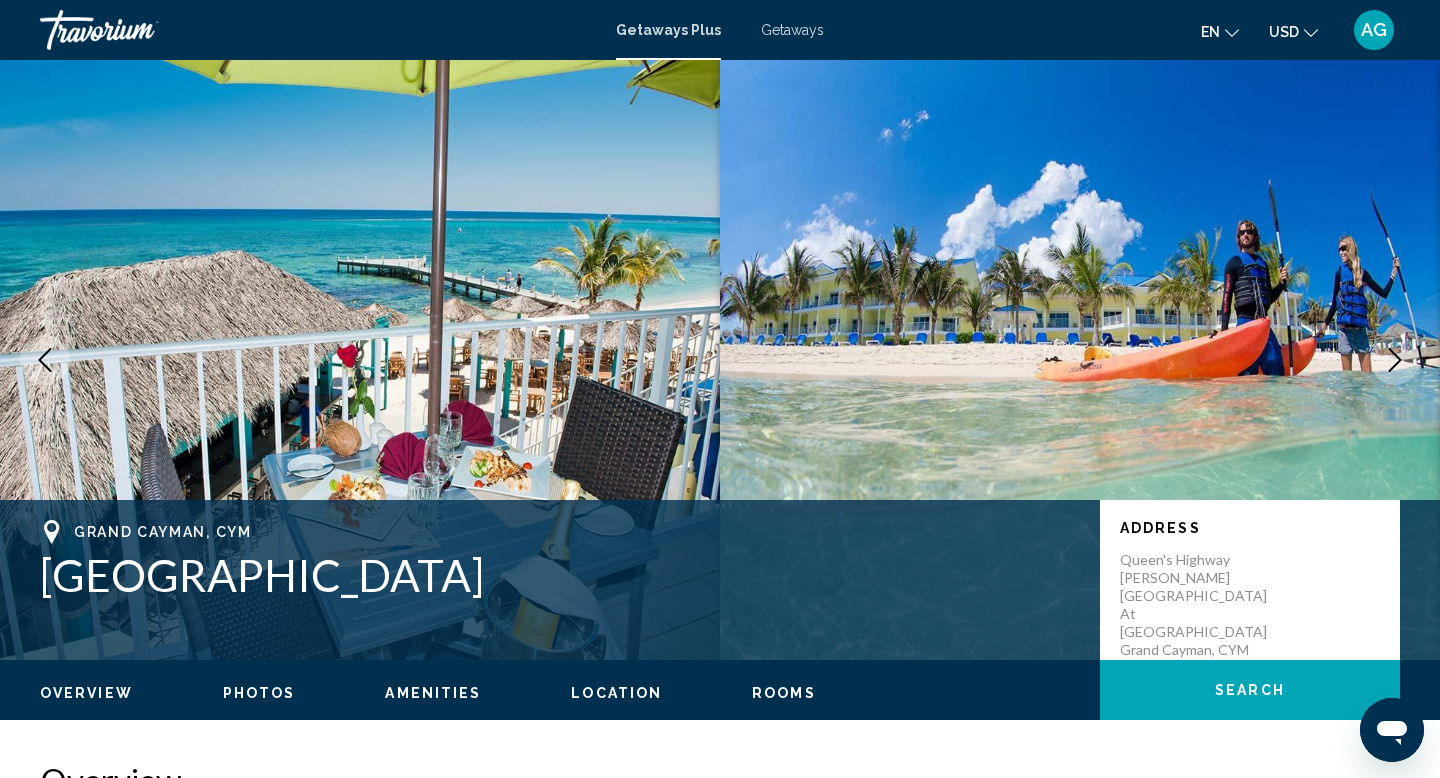 click 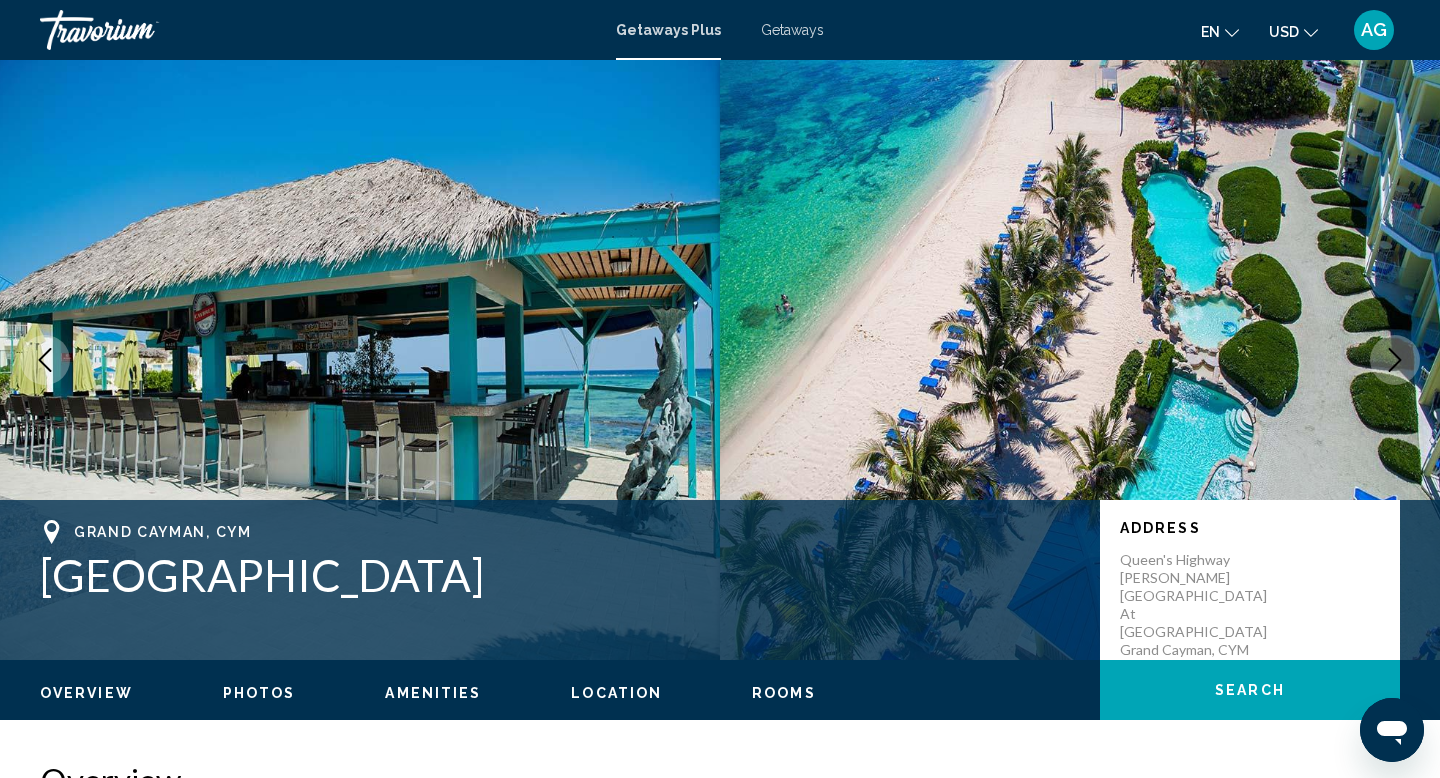 click 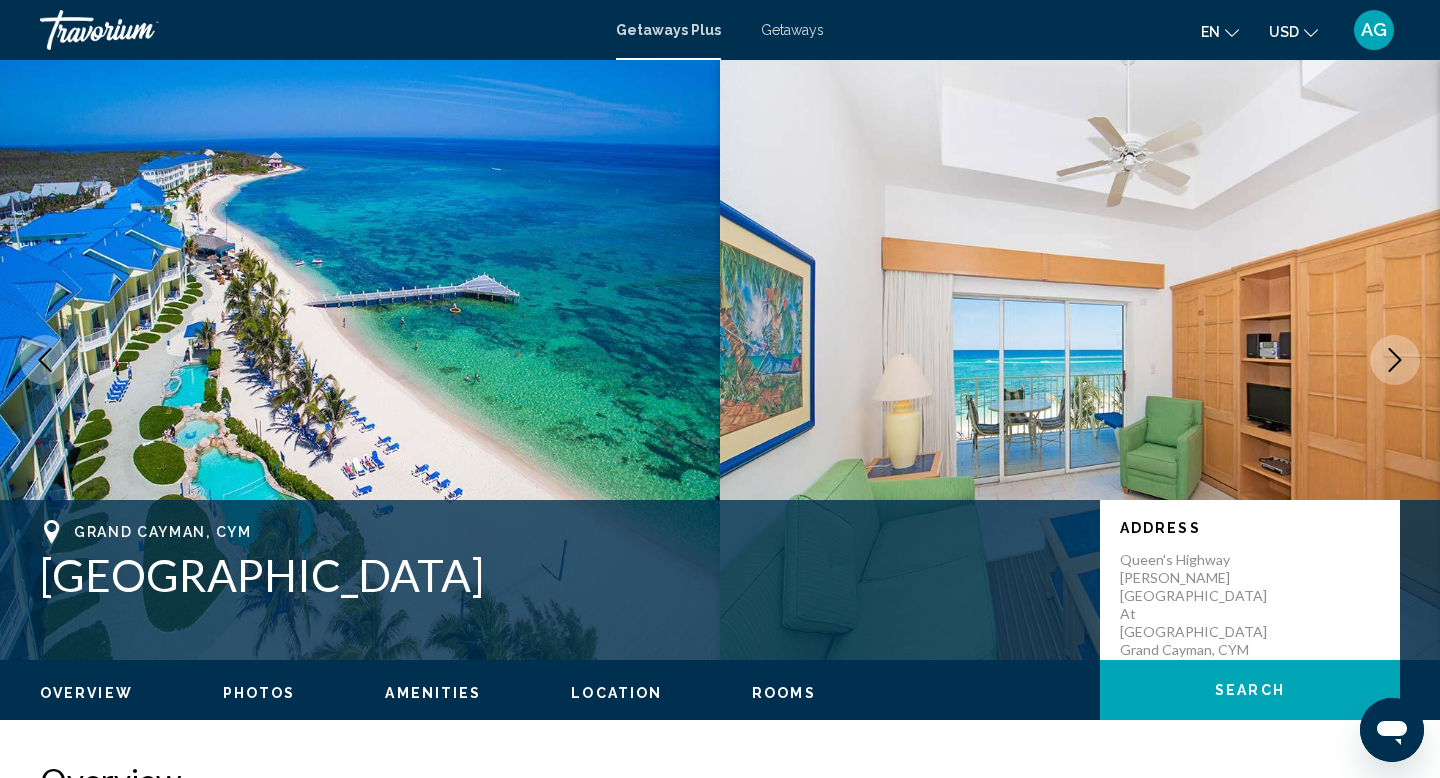 click 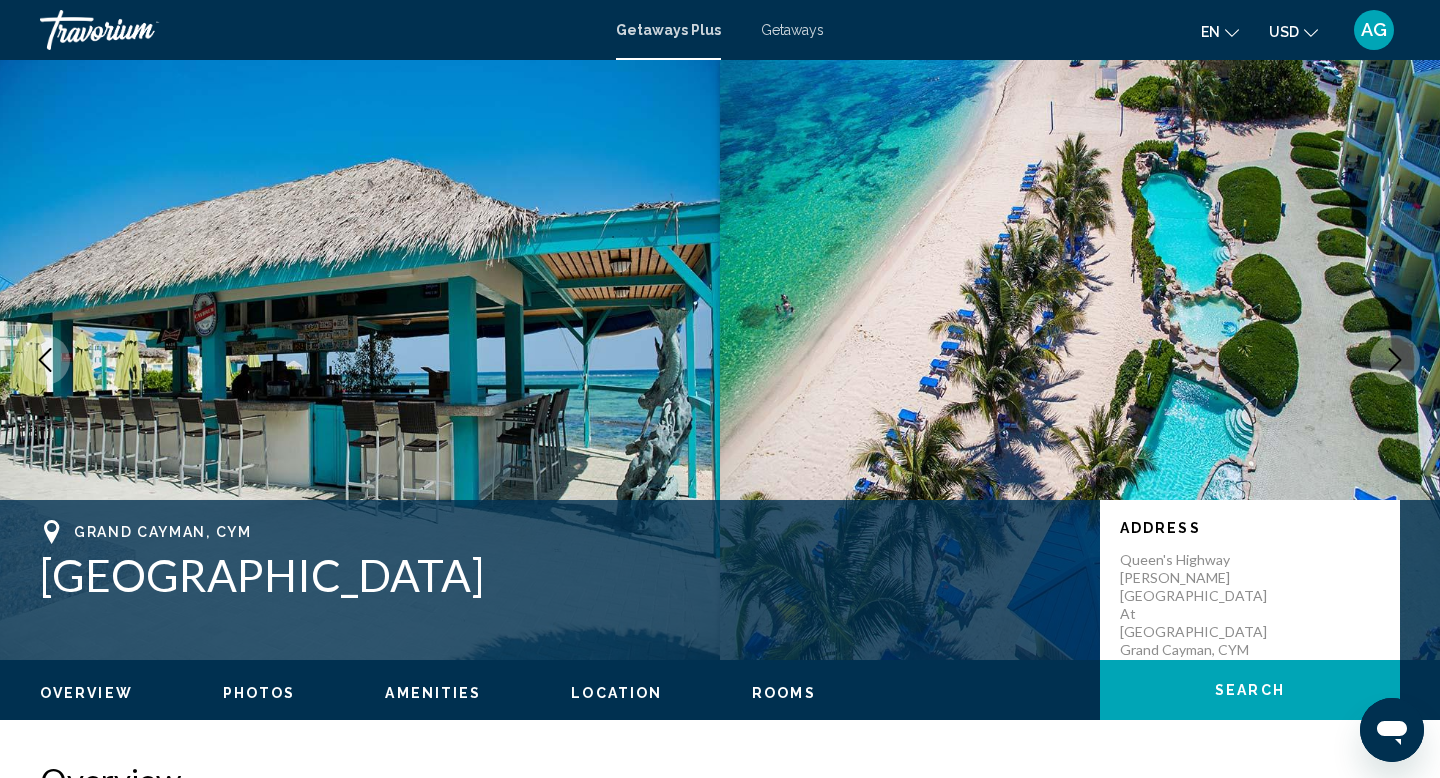 click 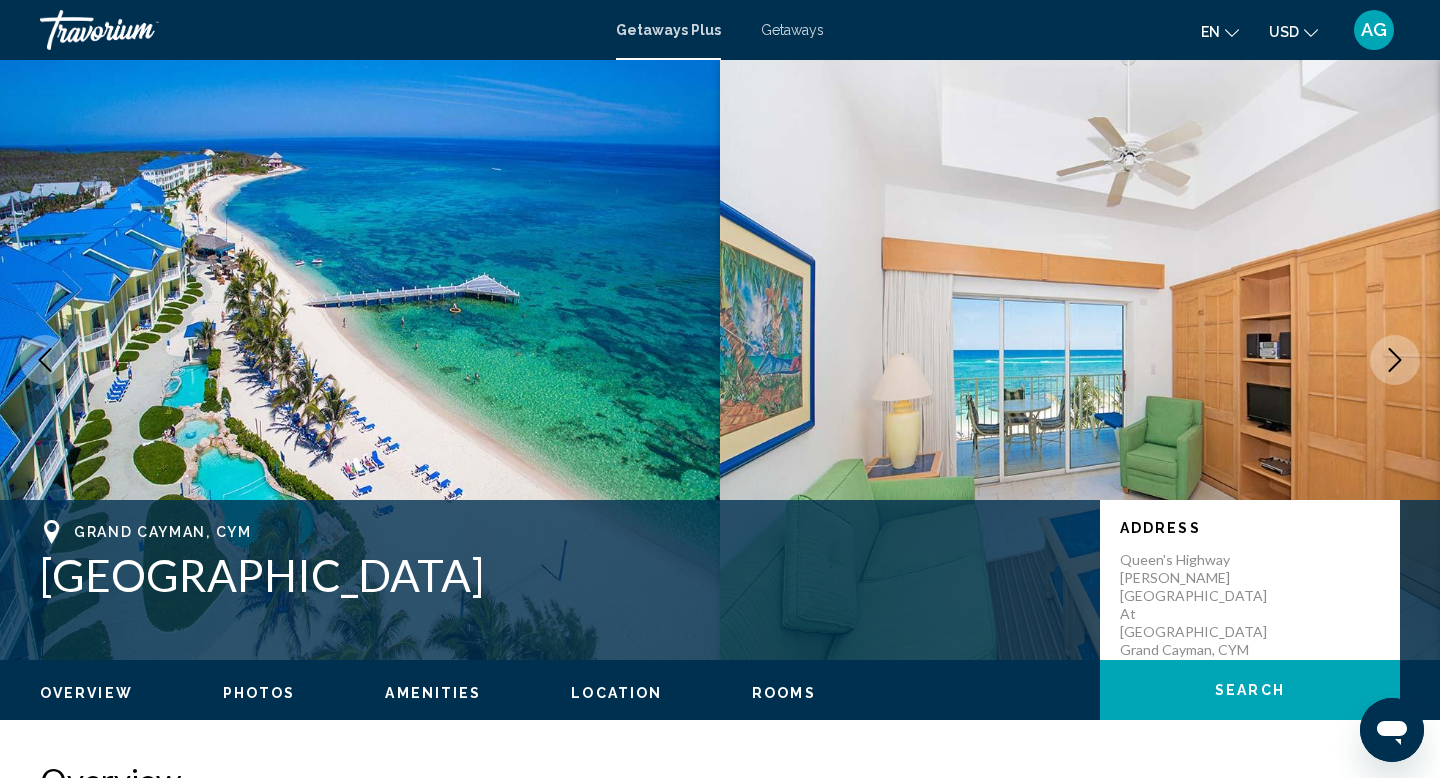 click 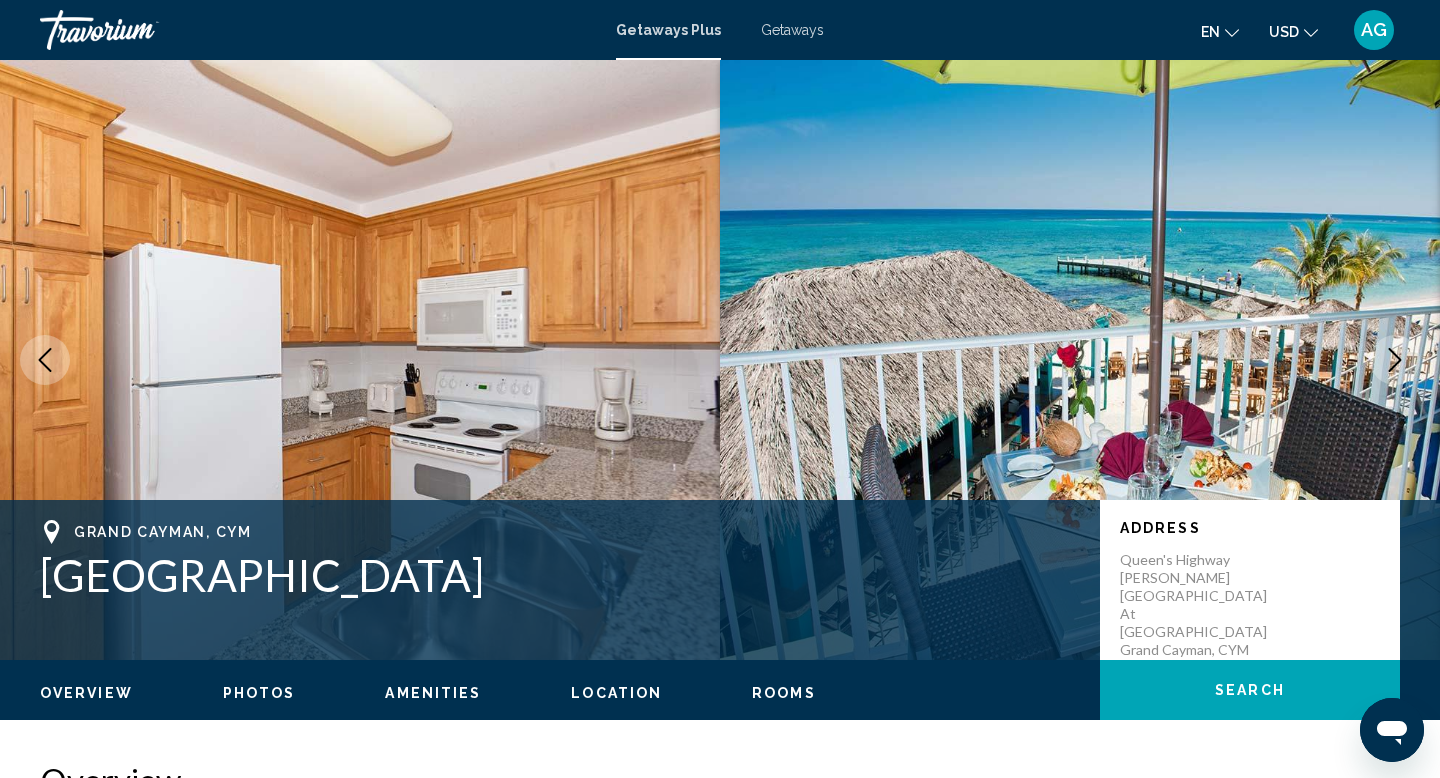 click 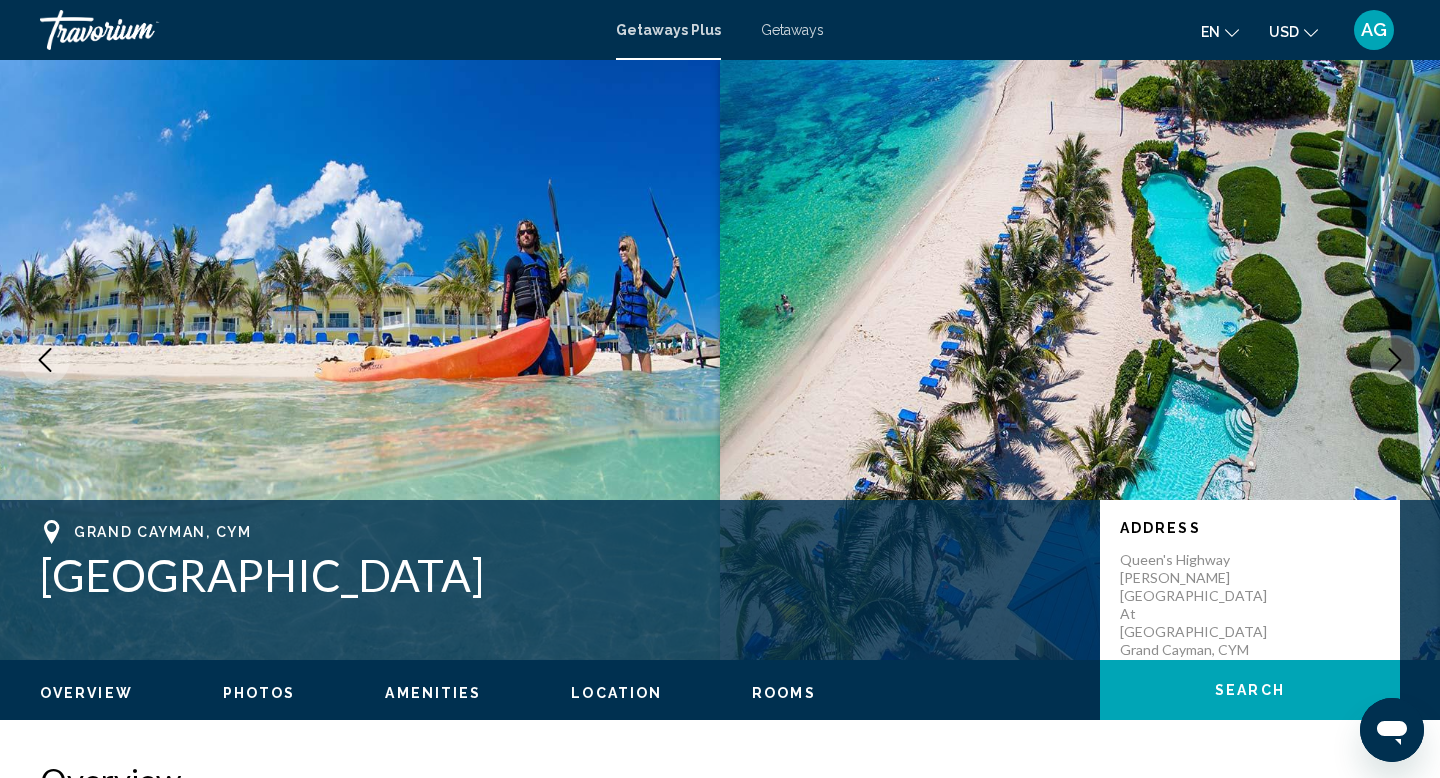 click 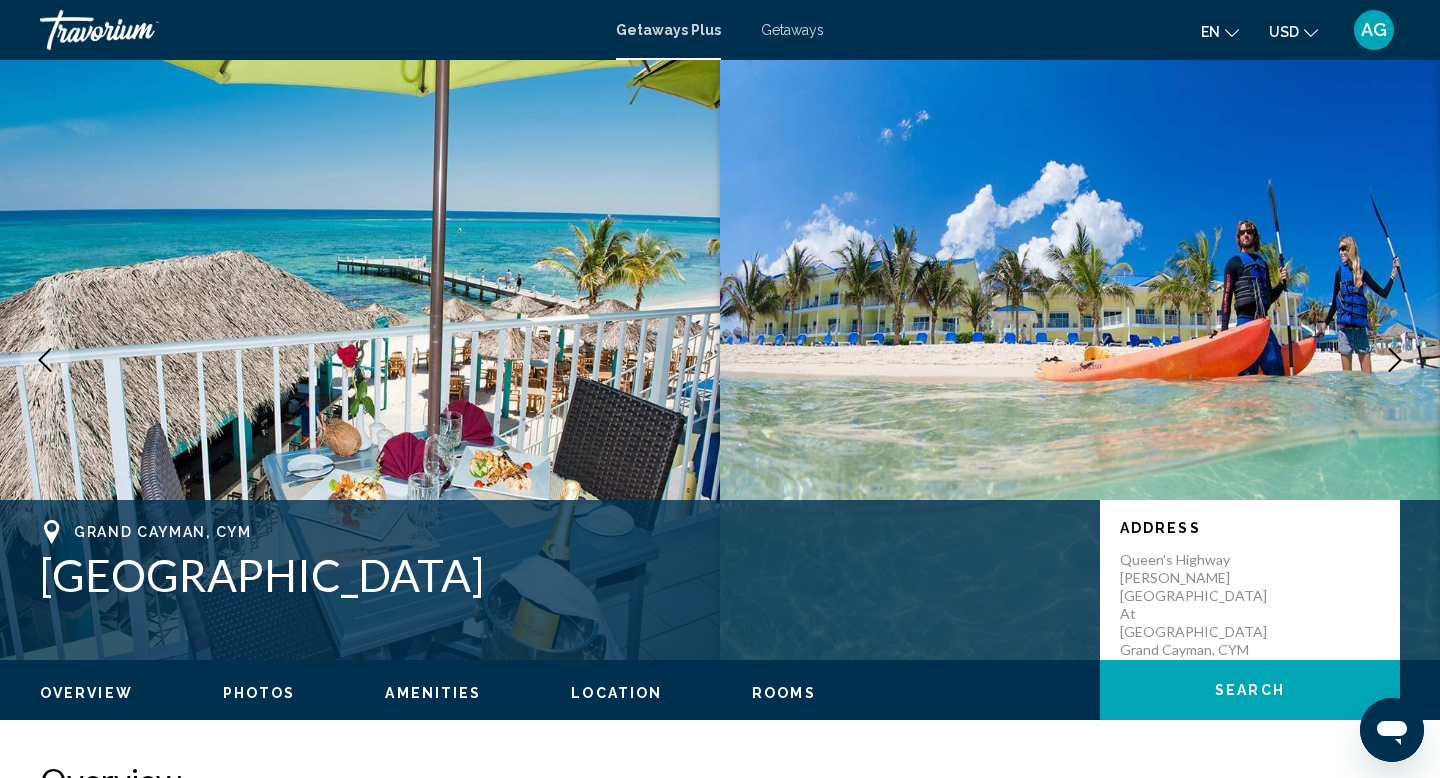 click 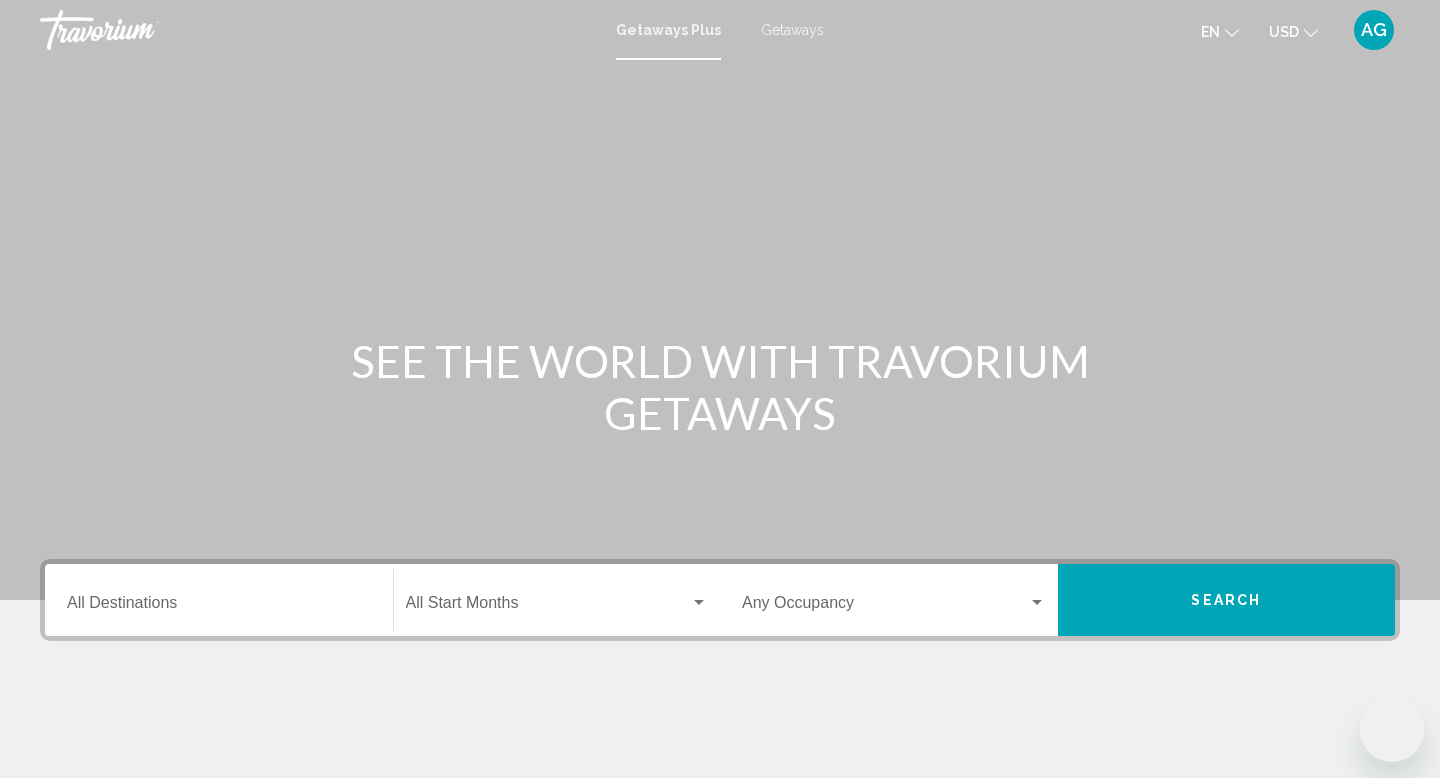 scroll, scrollTop: 0, scrollLeft: 0, axis: both 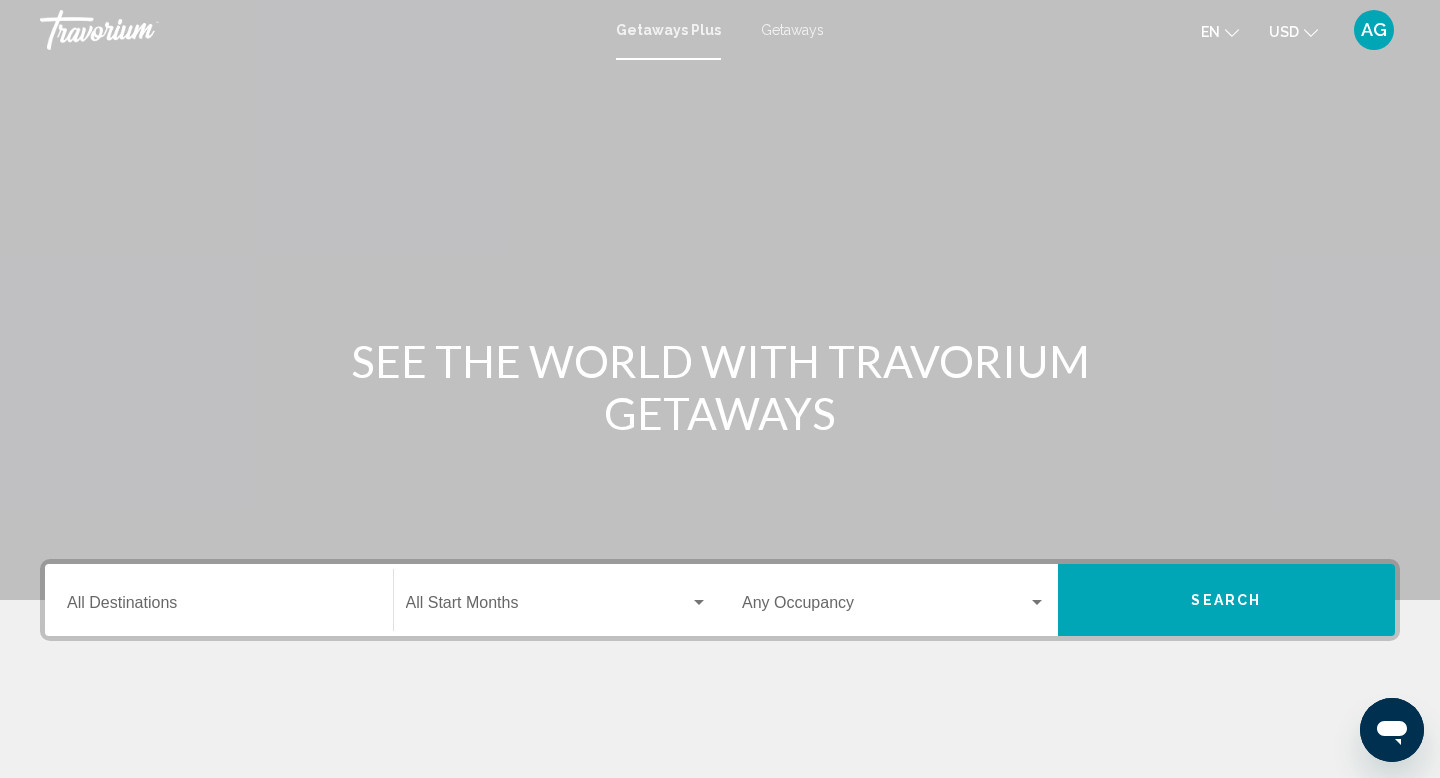 click on "Getaways" at bounding box center [792, 30] 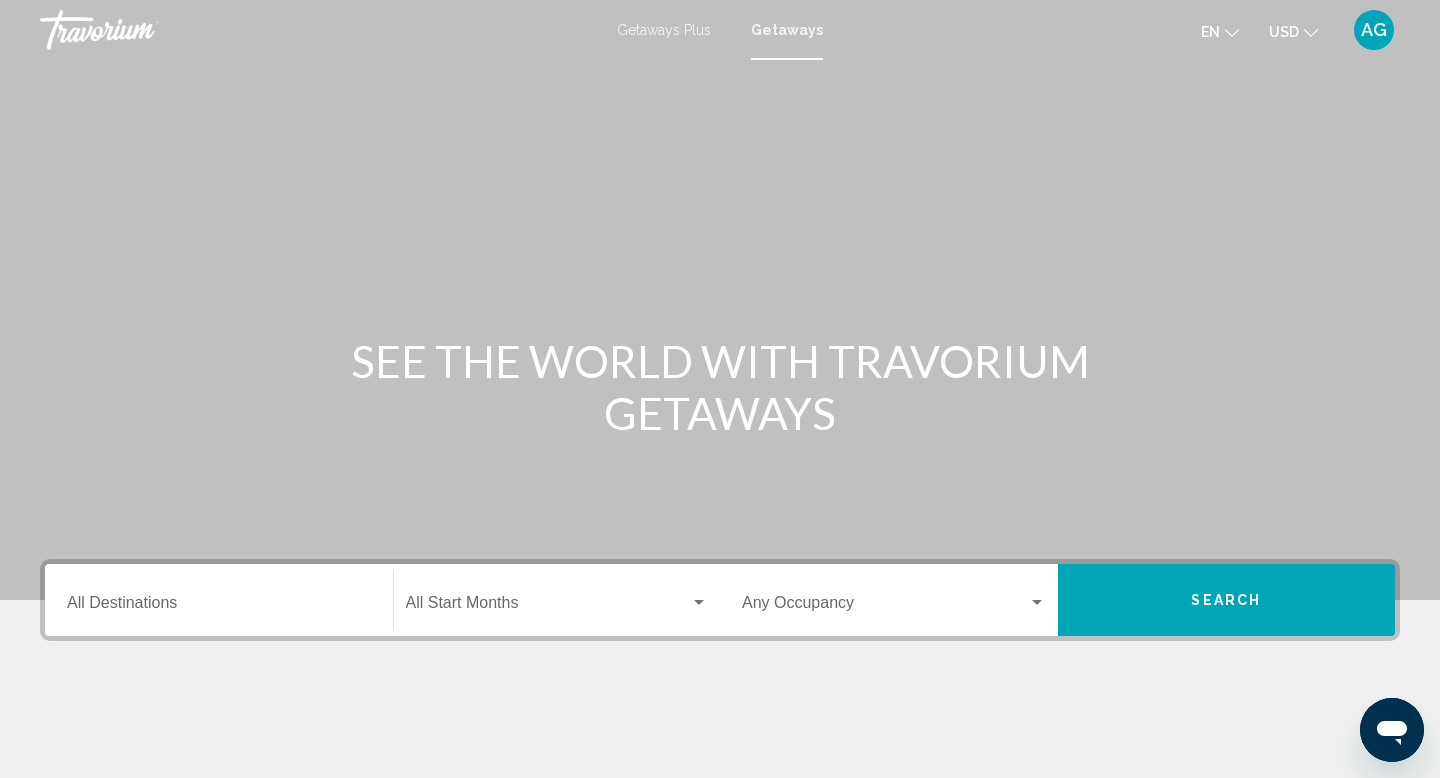click on "Destination All Destinations" at bounding box center (219, 607) 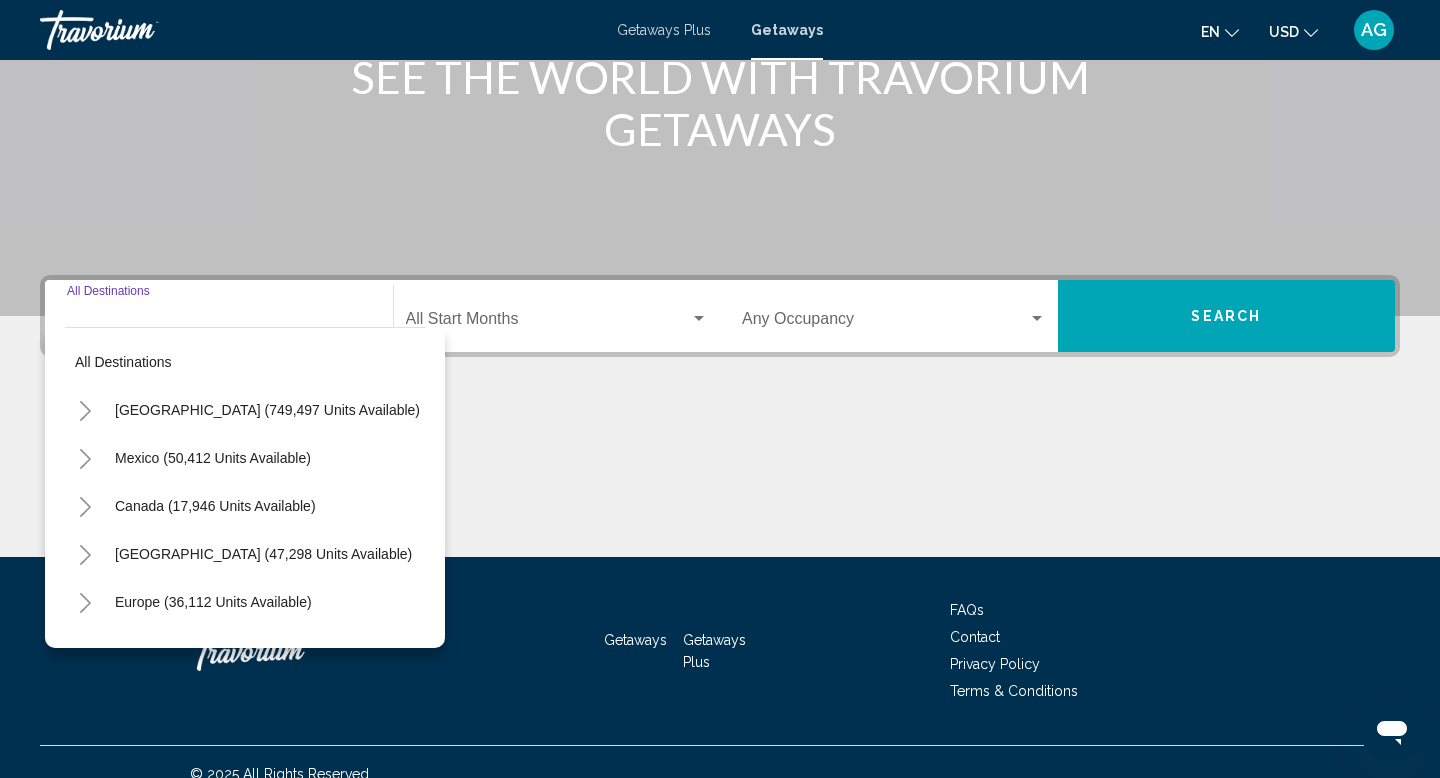 scroll, scrollTop: 308, scrollLeft: 0, axis: vertical 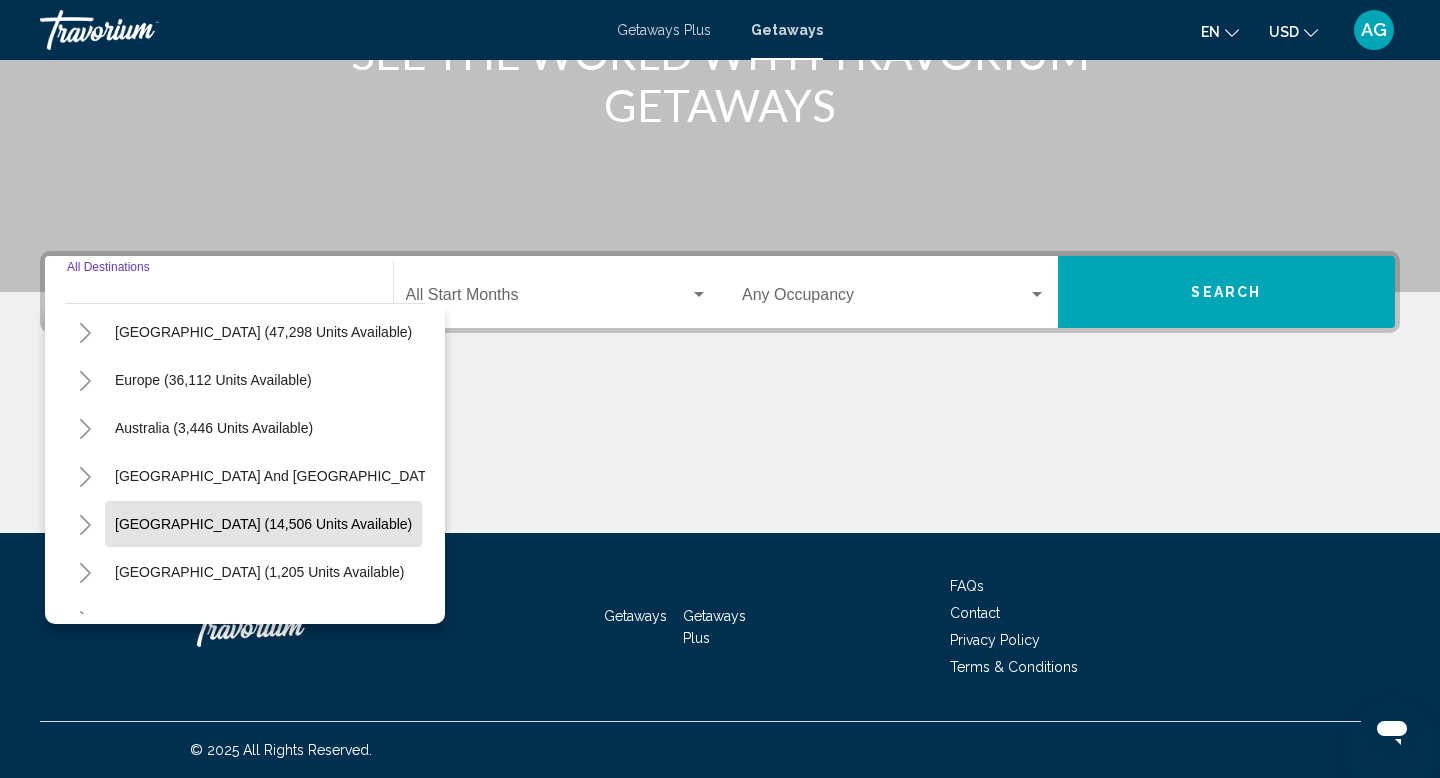 click on "[GEOGRAPHIC_DATA] (14,506 units available)" at bounding box center (259, 572) 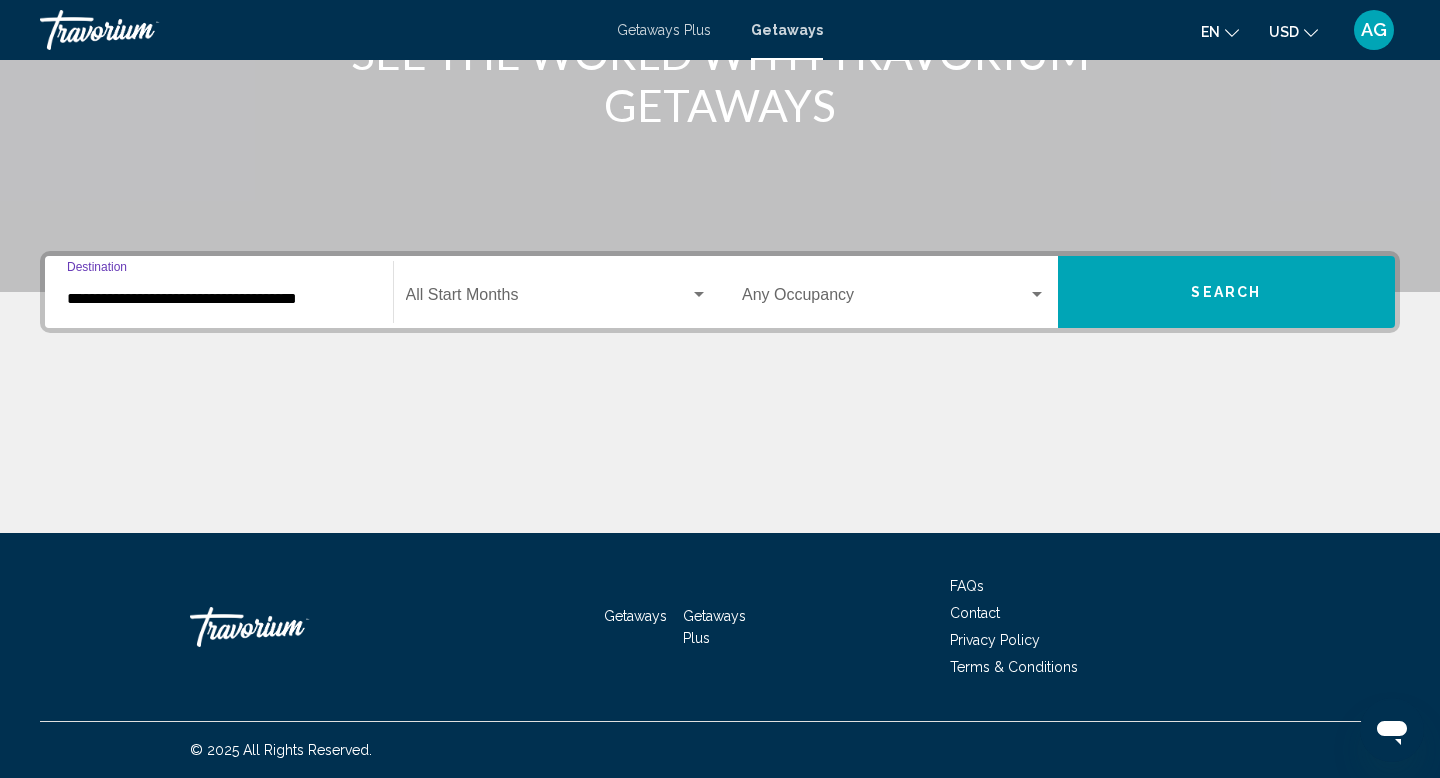 click on "**********" at bounding box center [219, 292] 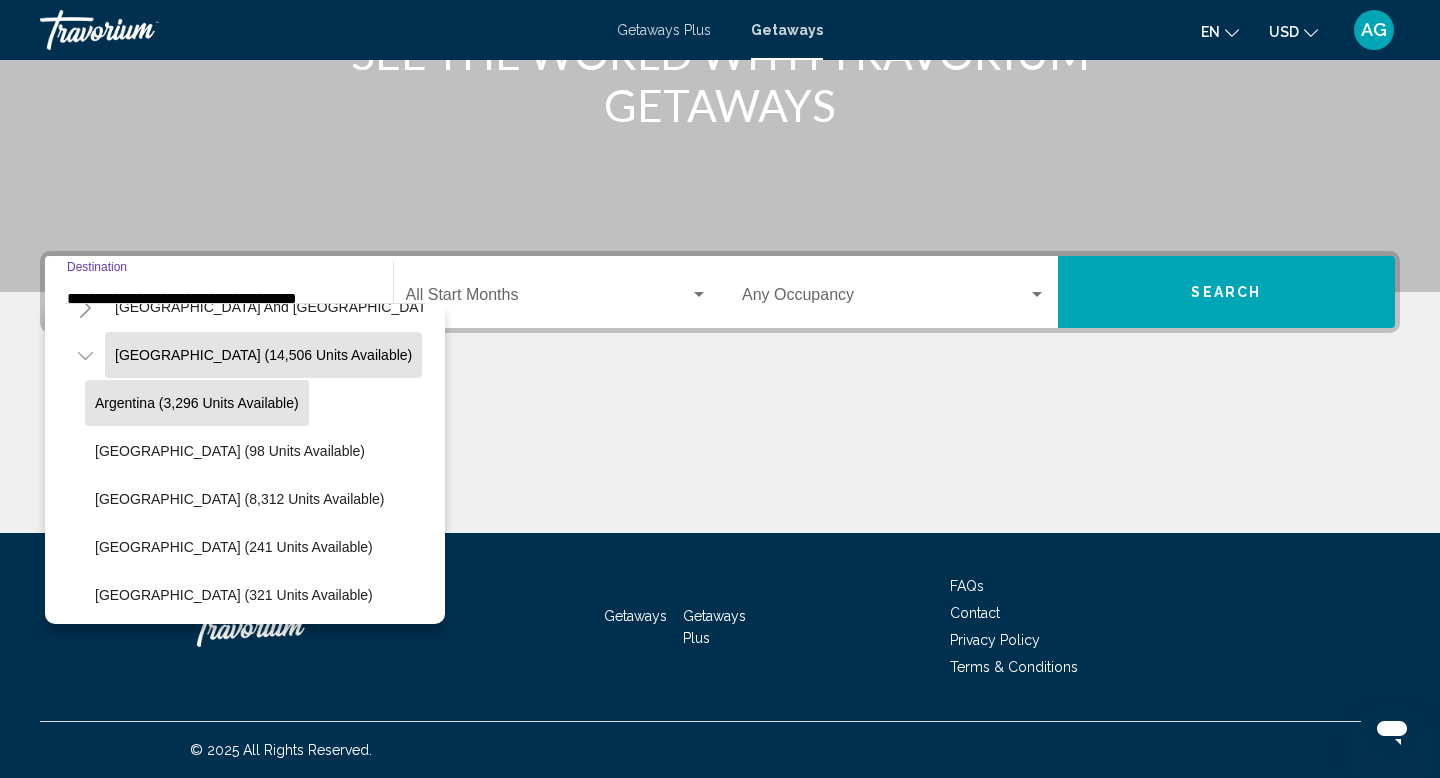 scroll, scrollTop: 421, scrollLeft: 0, axis: vertical 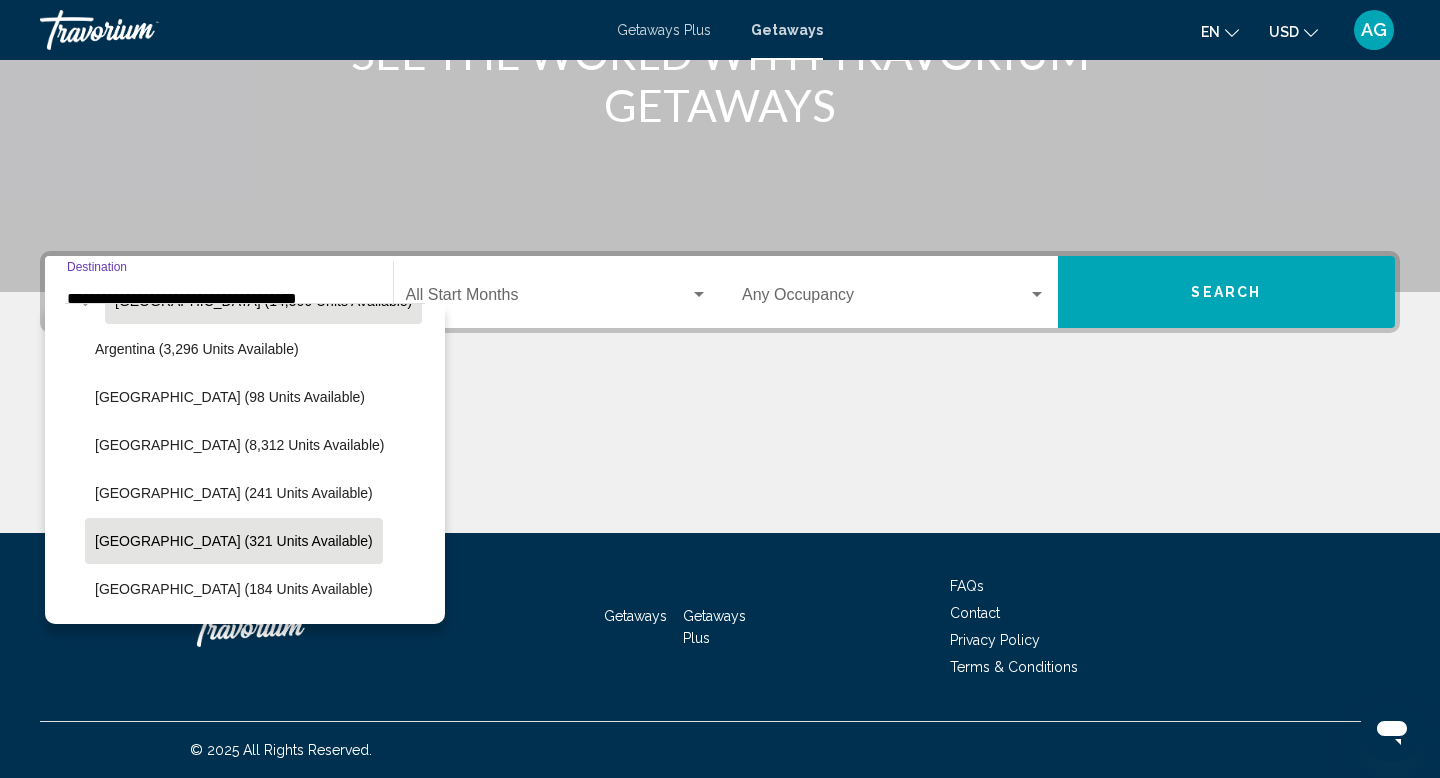 click on "Colombia (321 units available)" 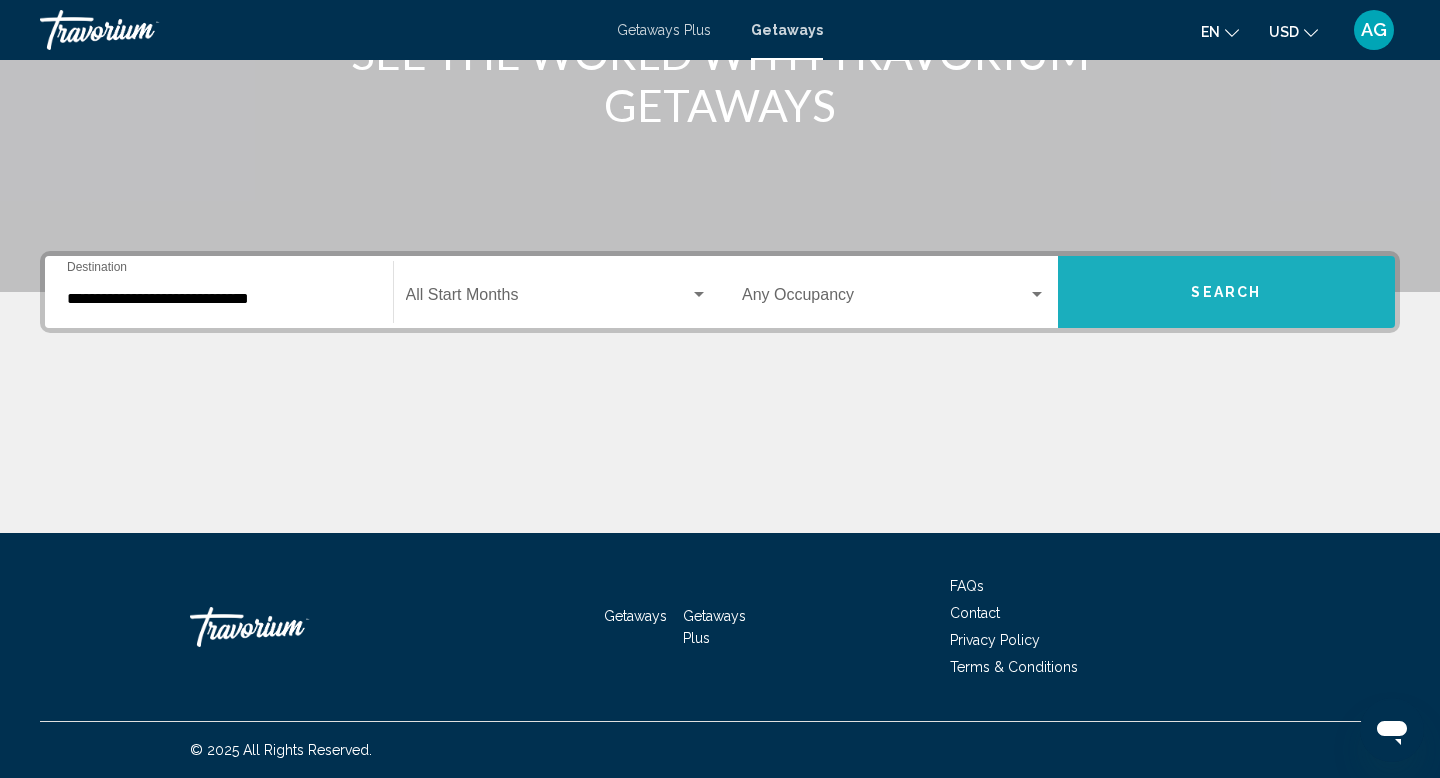 click on "Search" at bounding box center (1227, 292) 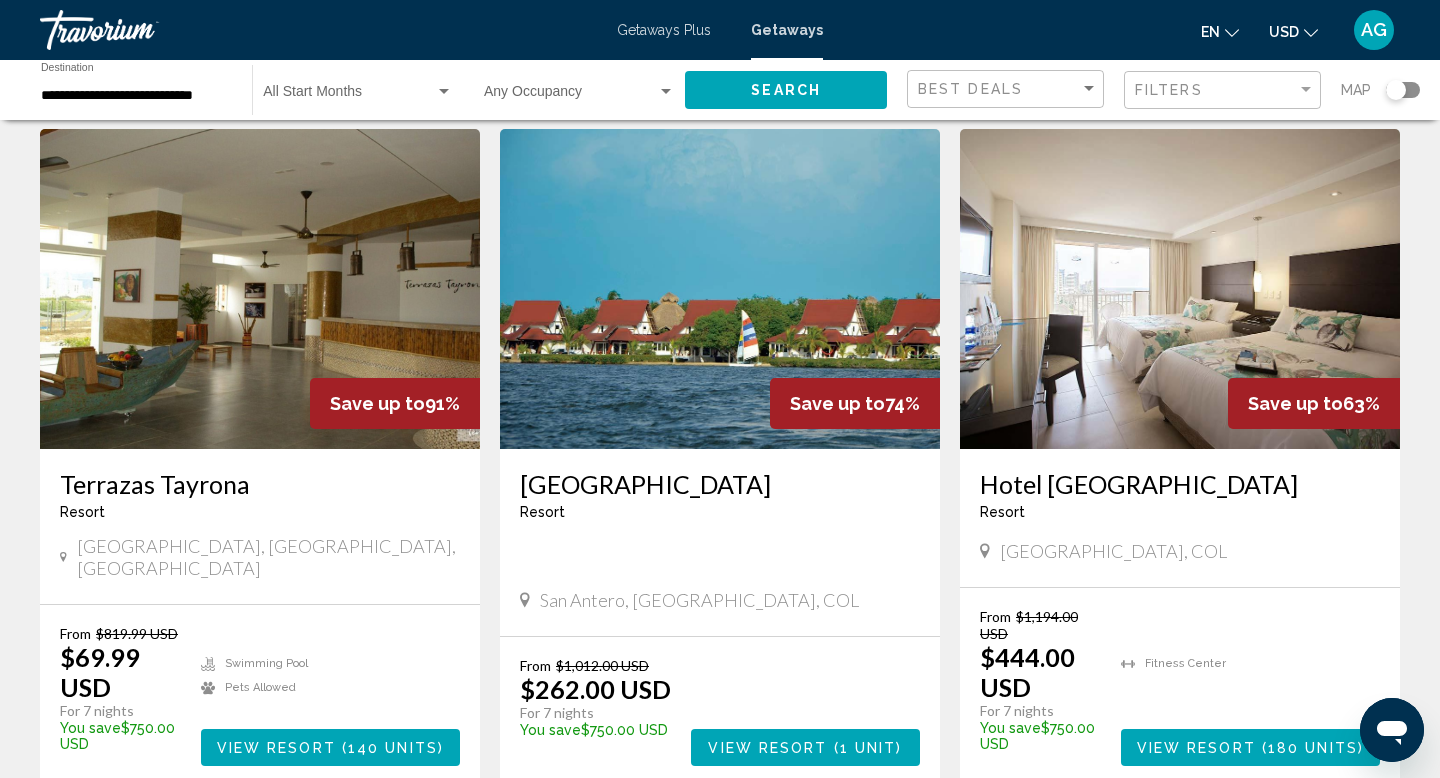 scroll, scrollTop: 38, scrollLeft: 0, axis: vertical 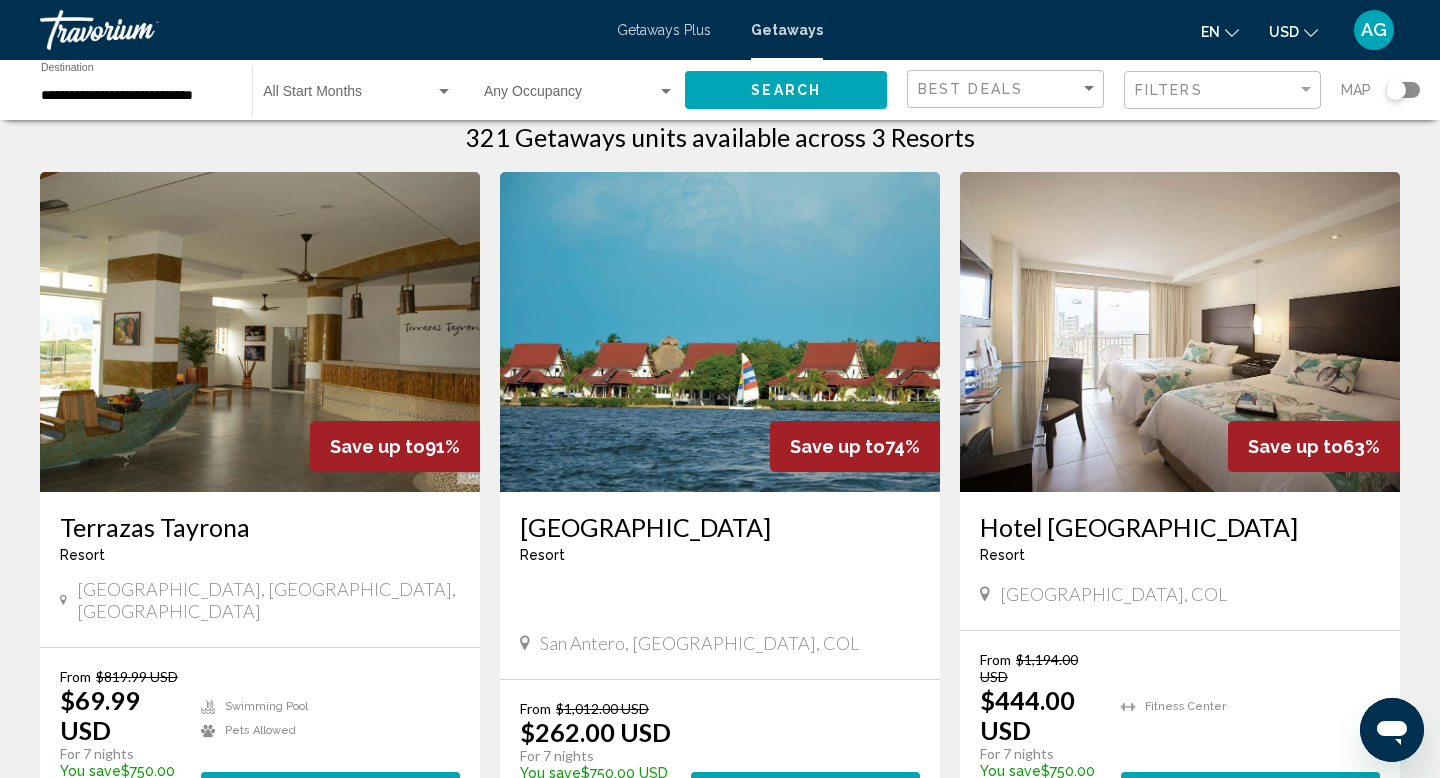 click at bounding box center [1180, 332] 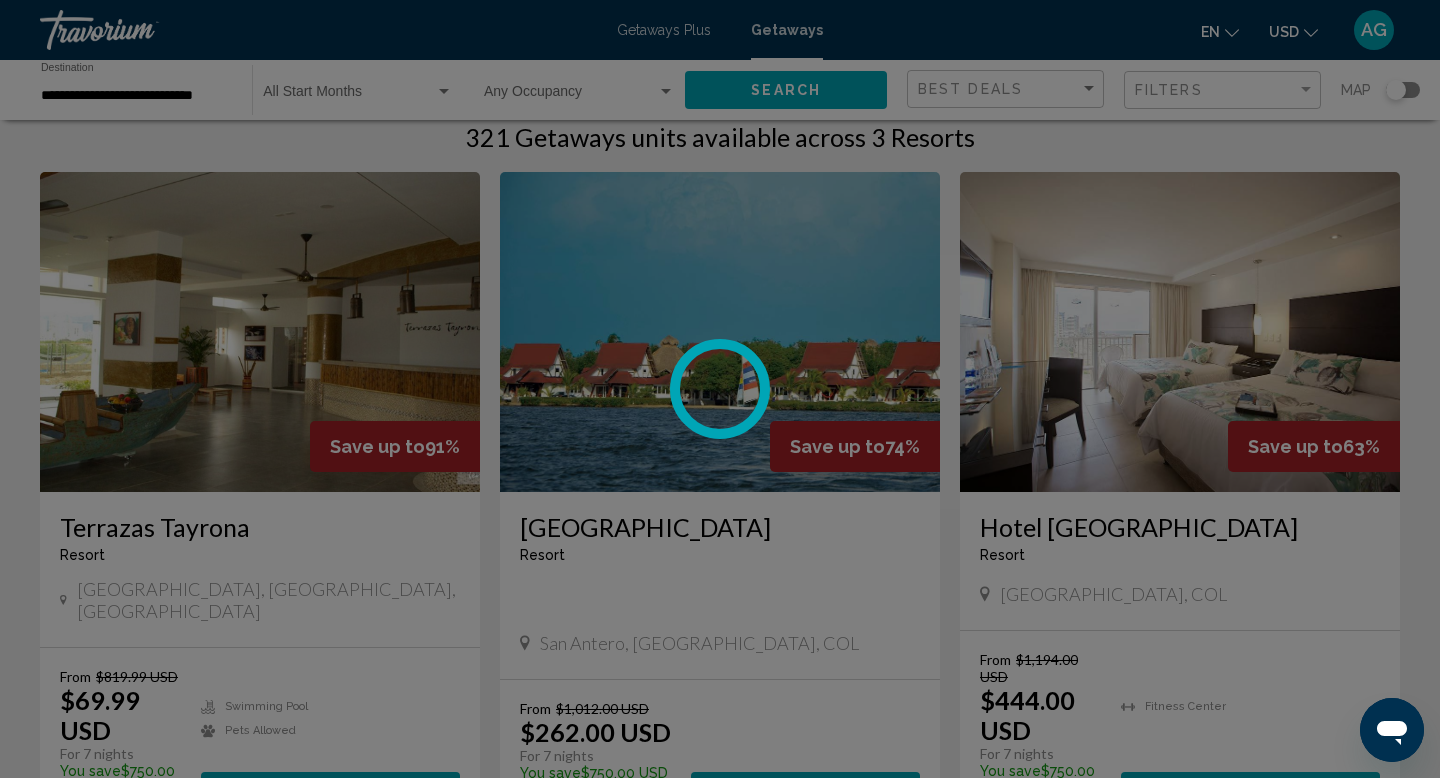 scroll, scrollTop: 0, scrollLeft: 0, axis: both 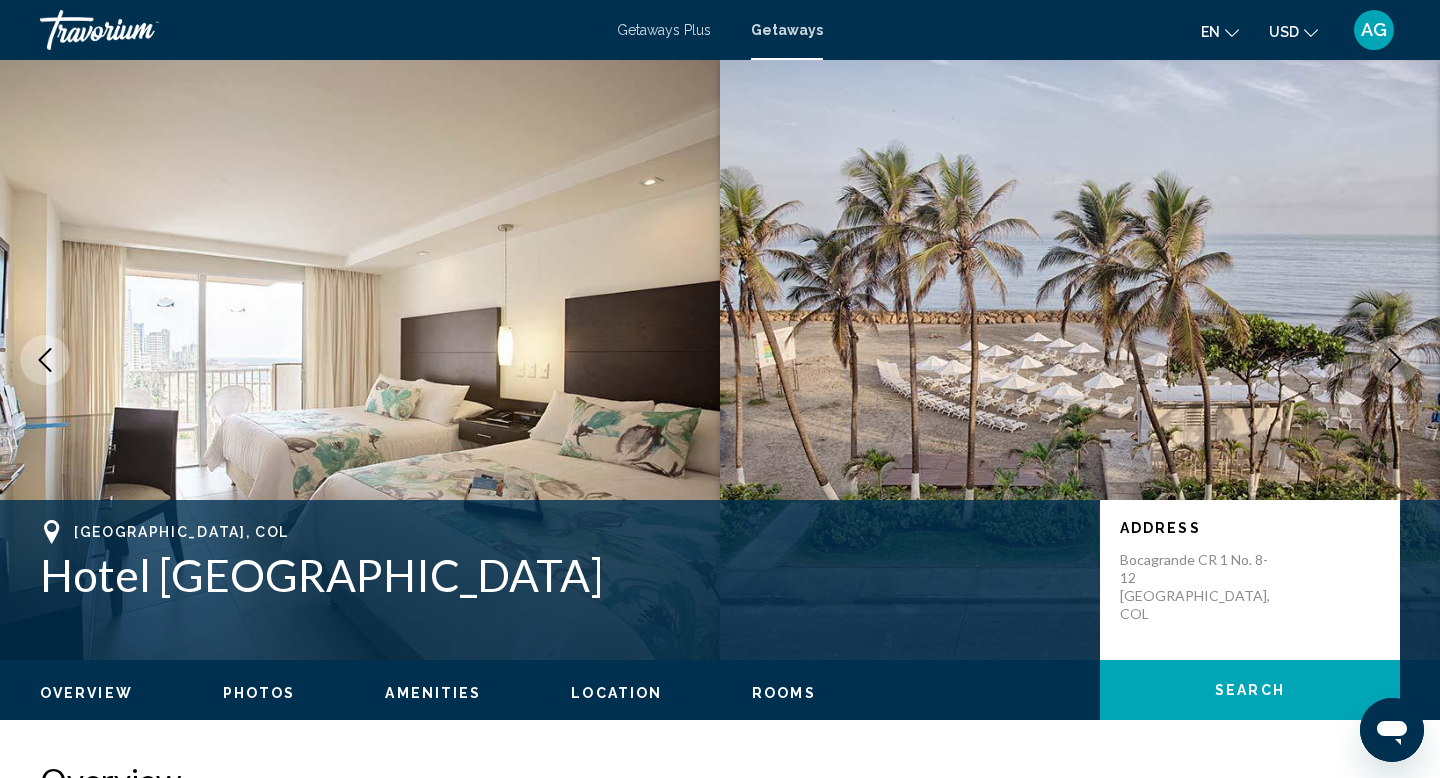 click 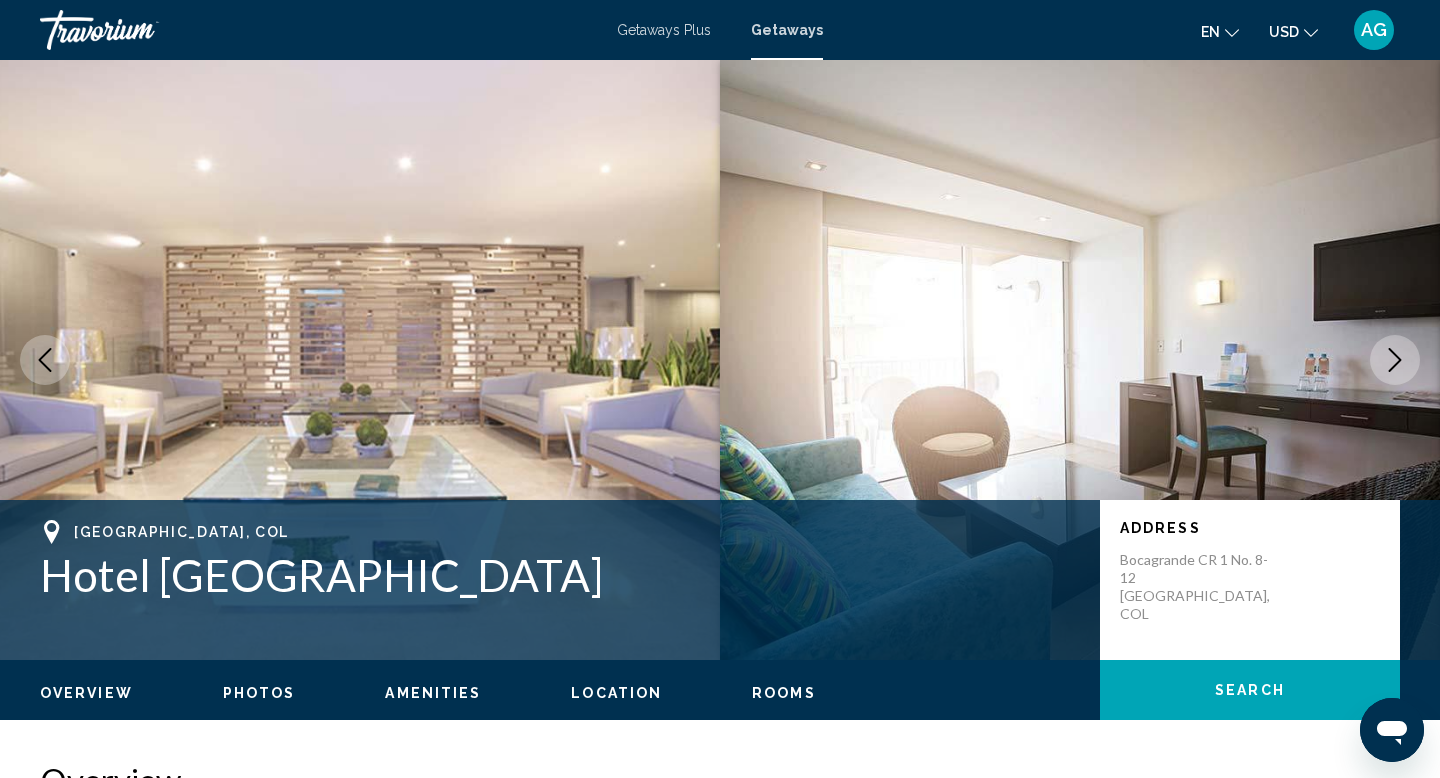 click 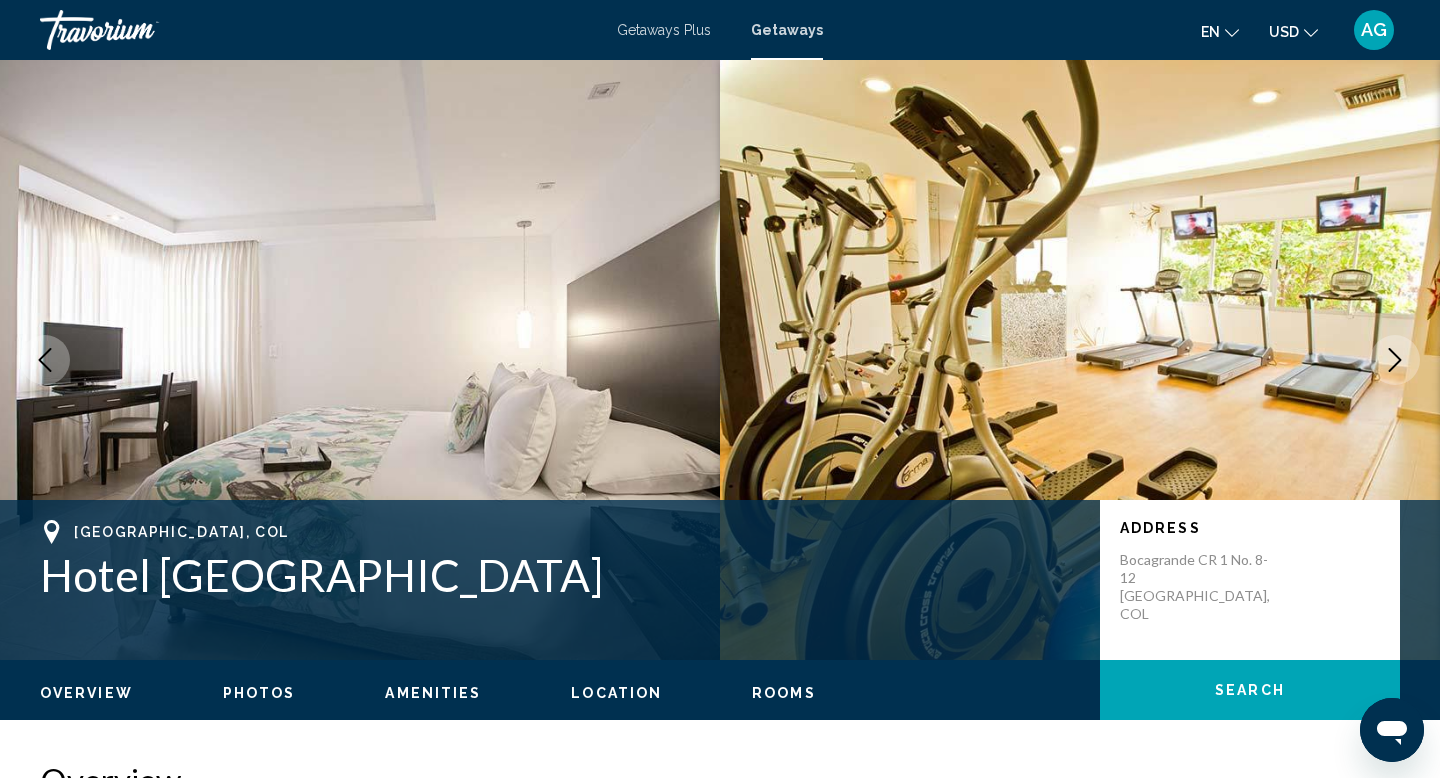 click 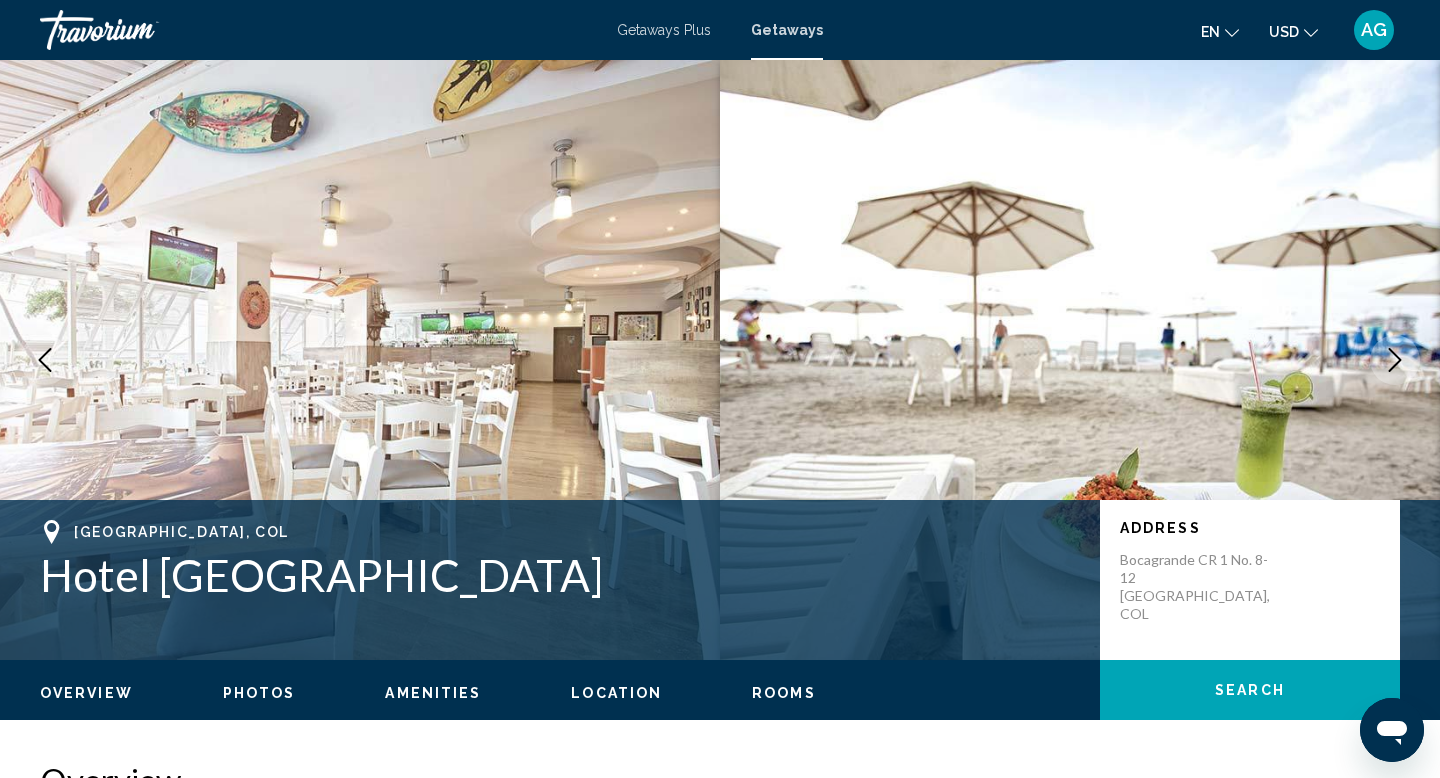 click 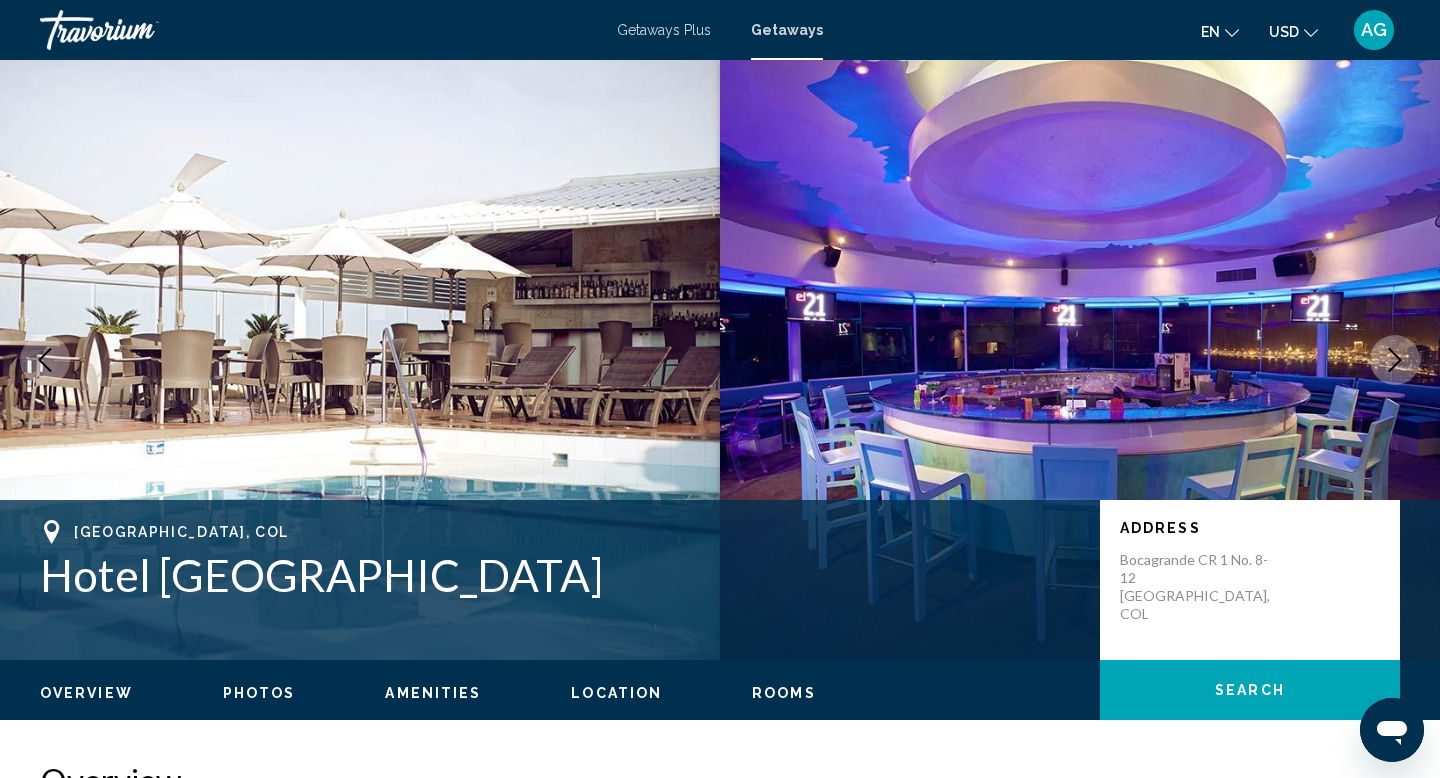 click 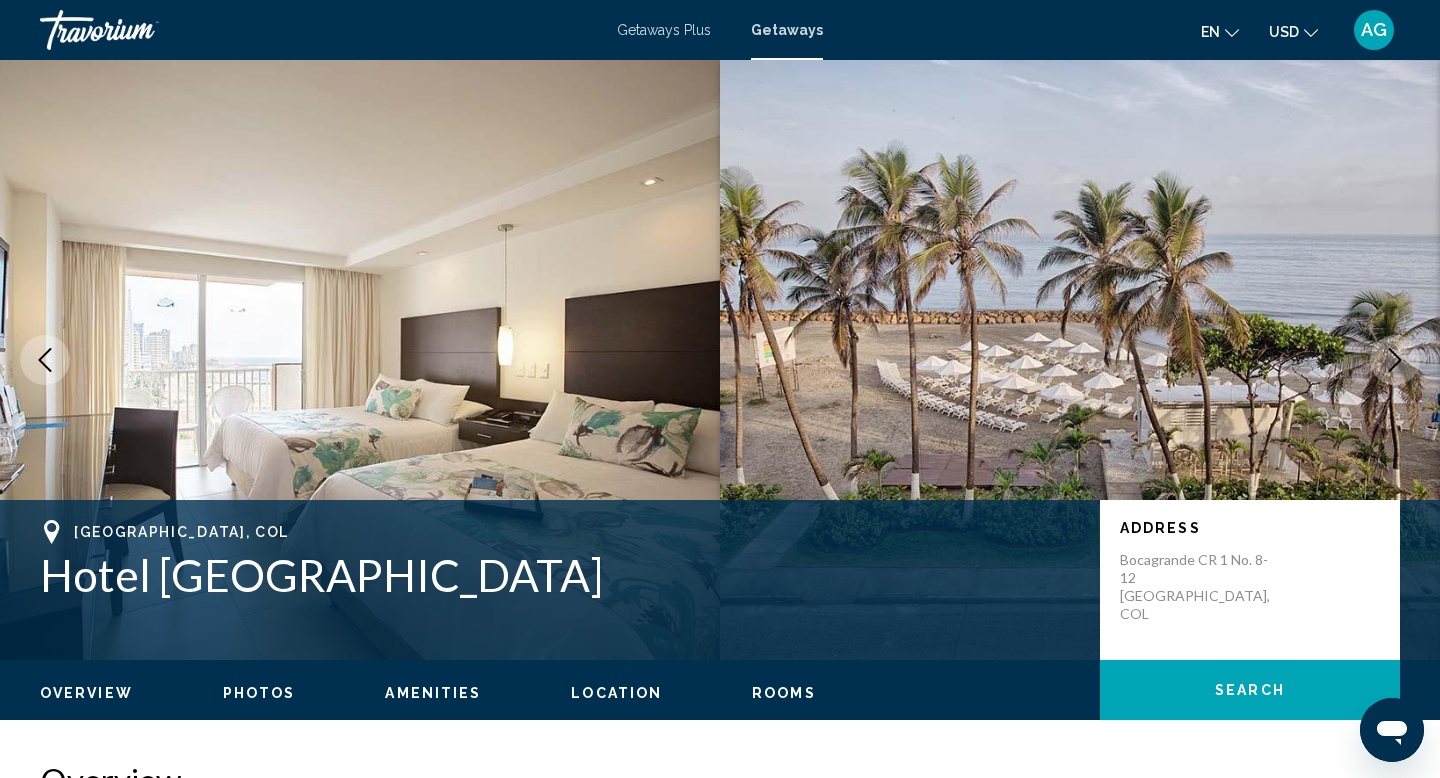 click 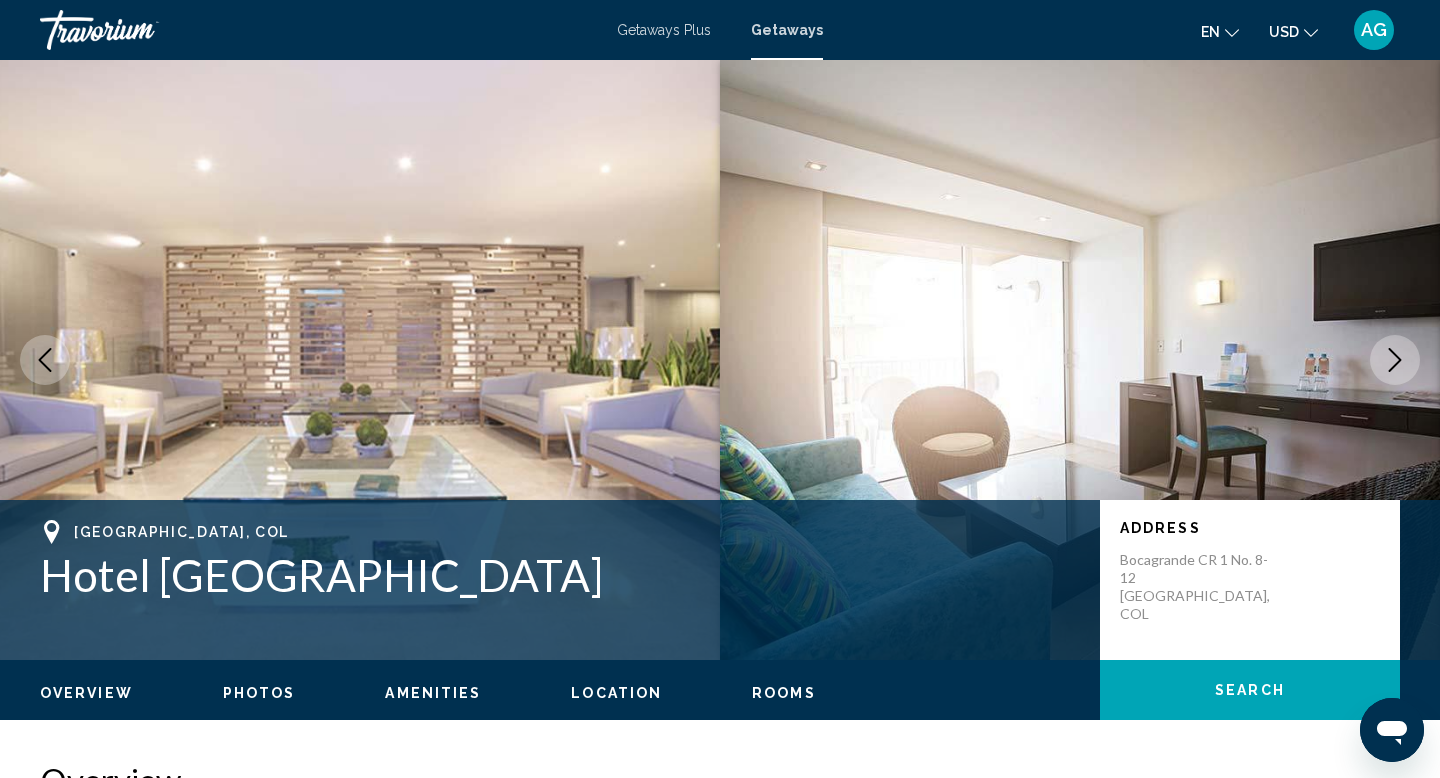 click 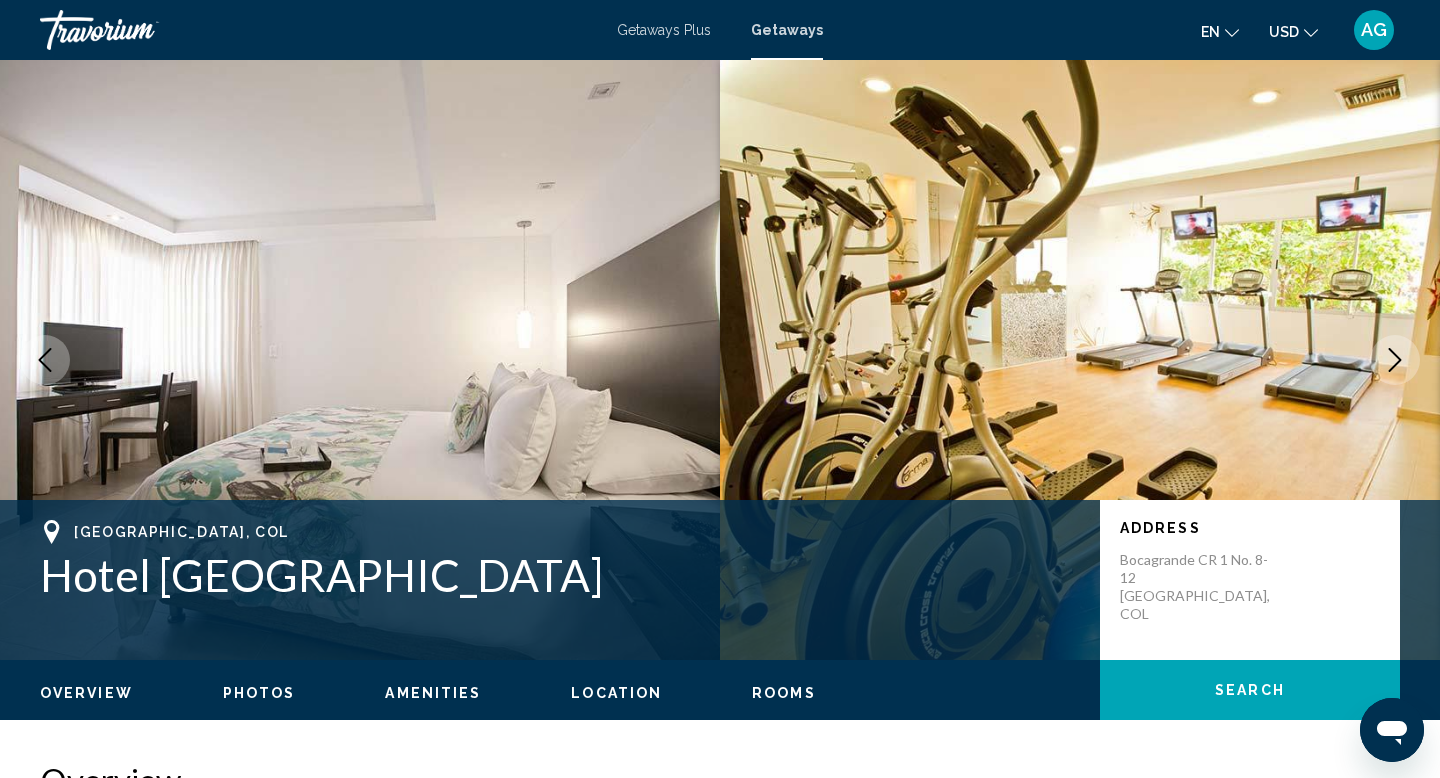 click 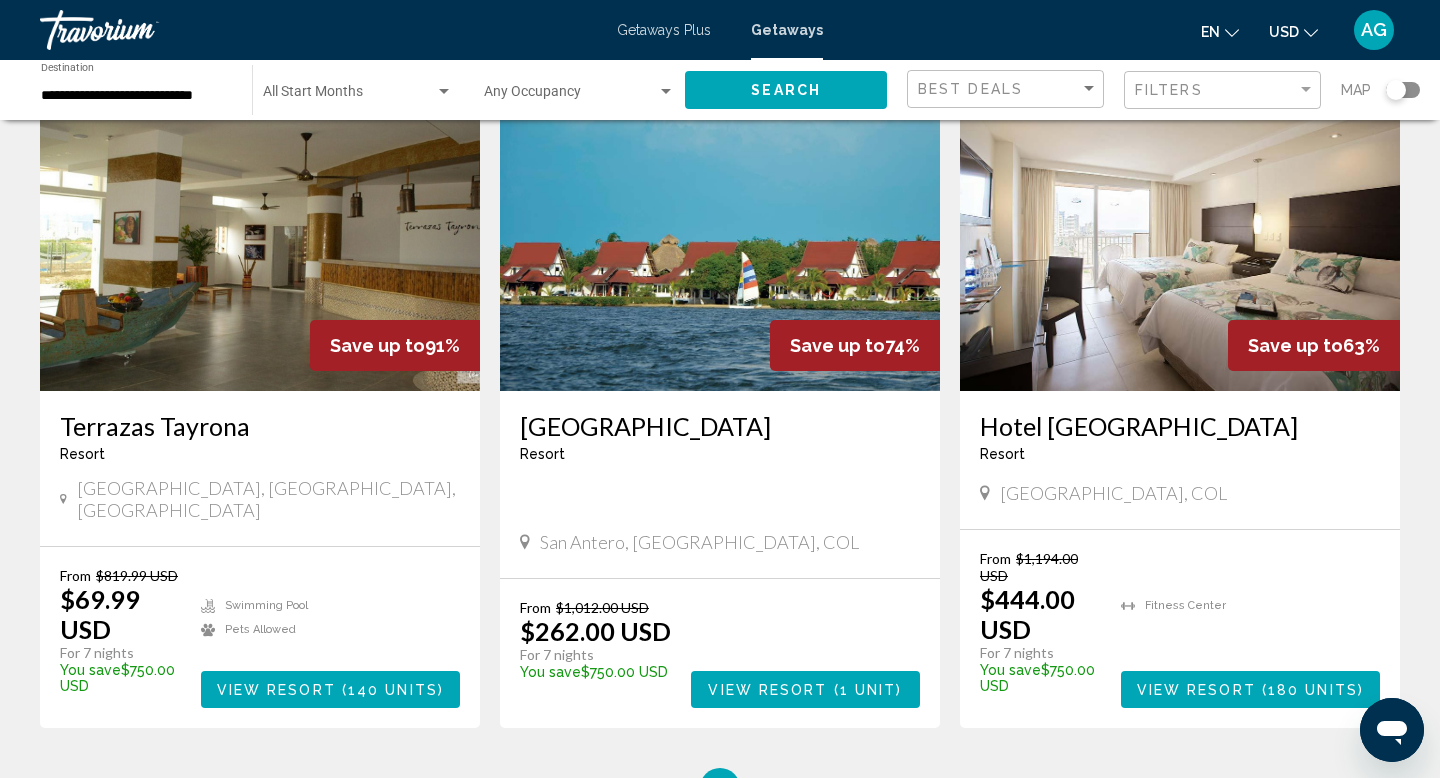 scroll, scrollTop: 134, scrollLeft: 0, axis: vertical 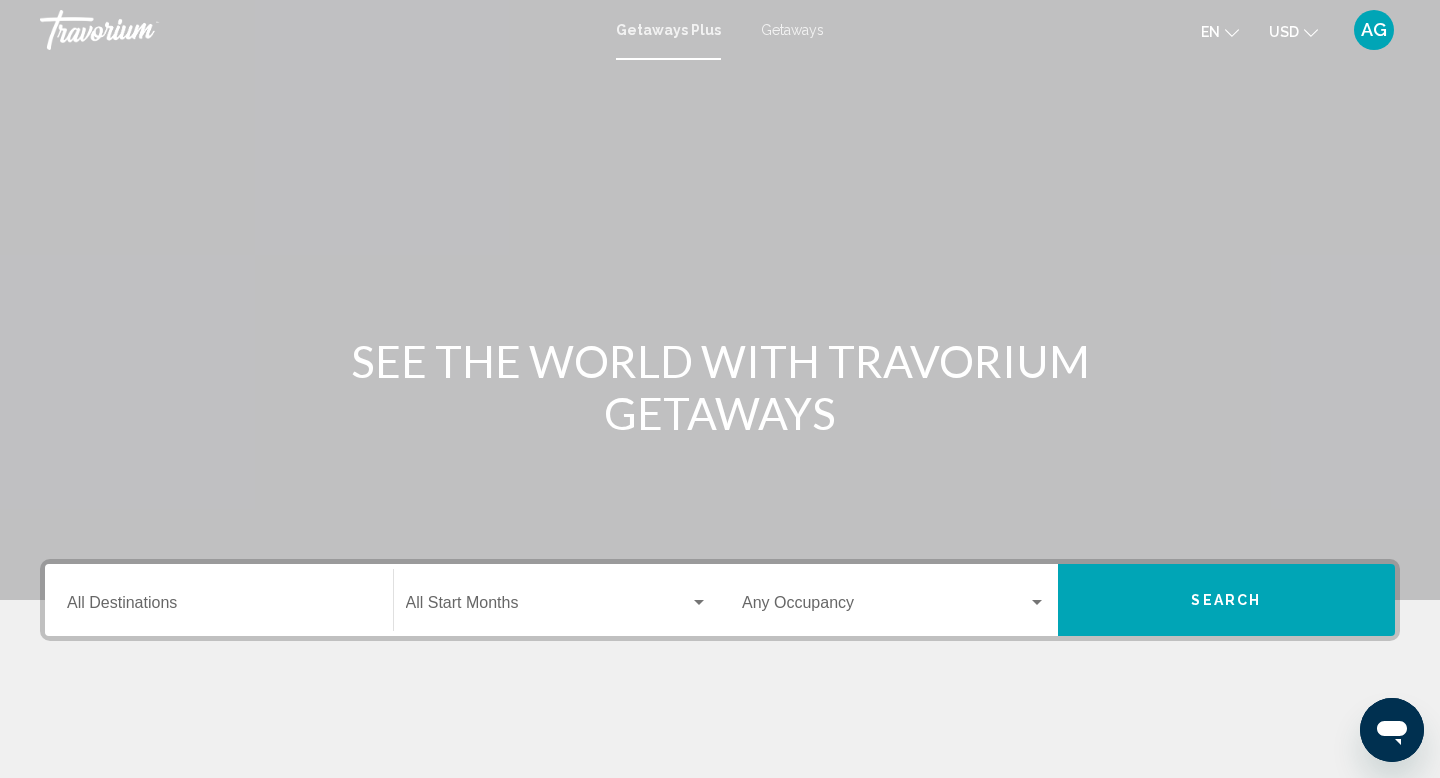 click on "Destination All Destinations" at bounding box center (219, 607) 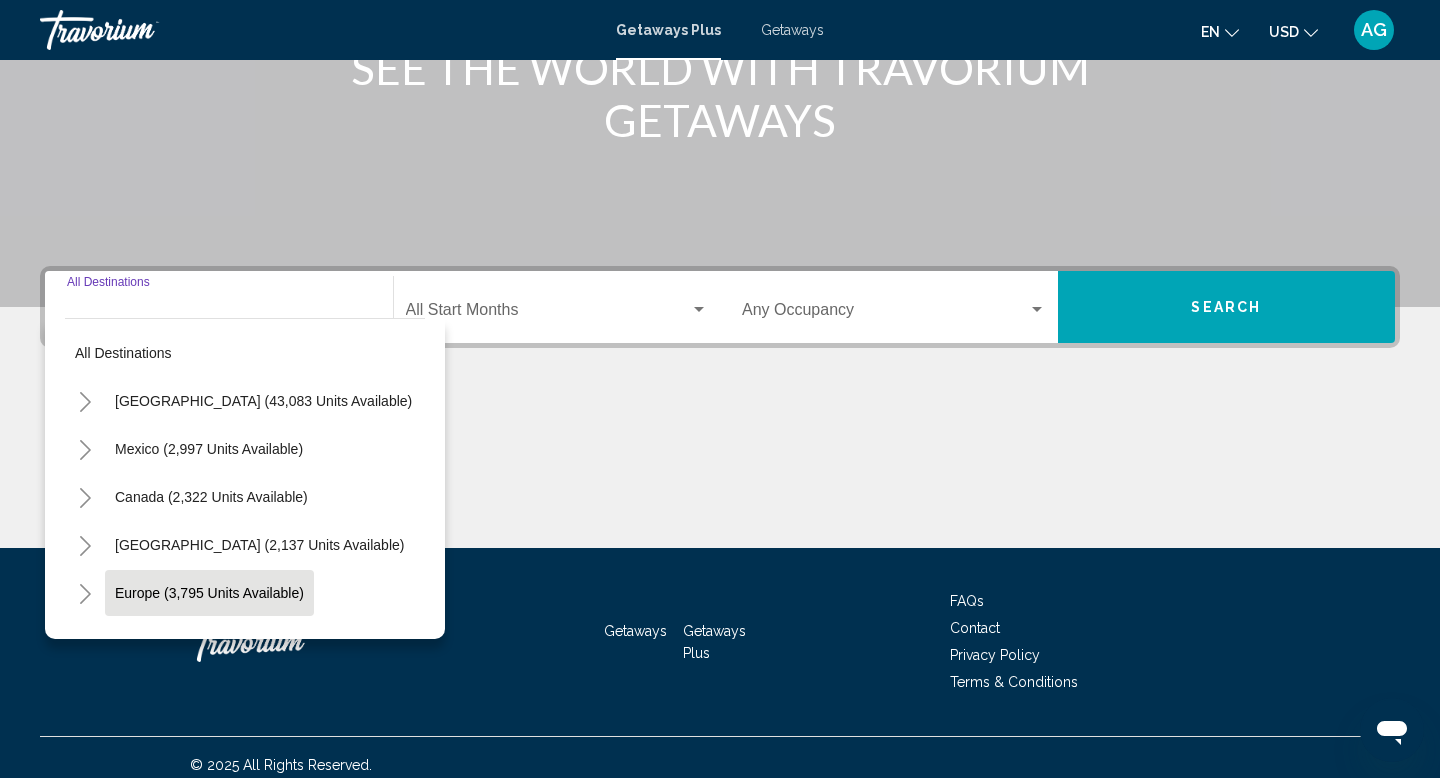 scroll, scrollTop: 308, scrollLeft: 0, axis: vertical 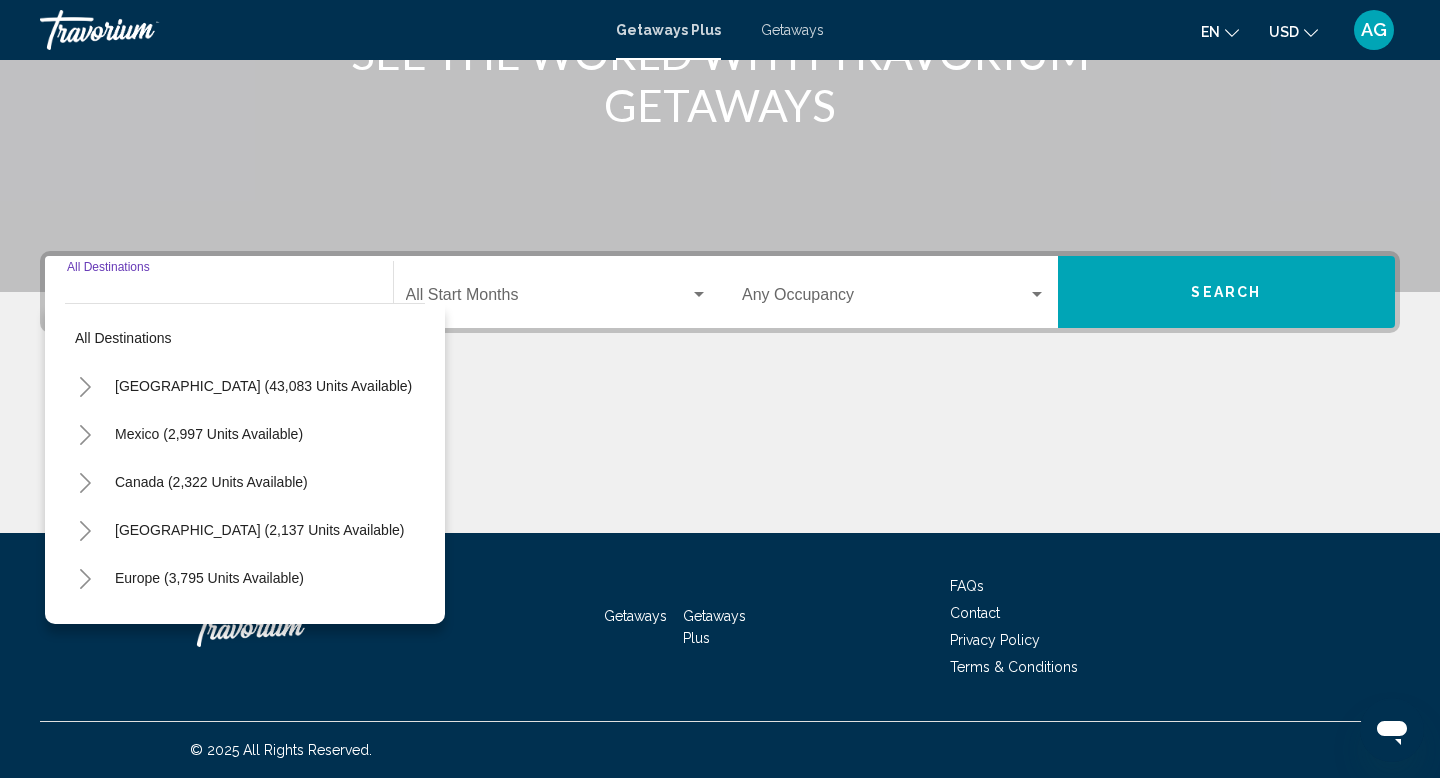 click 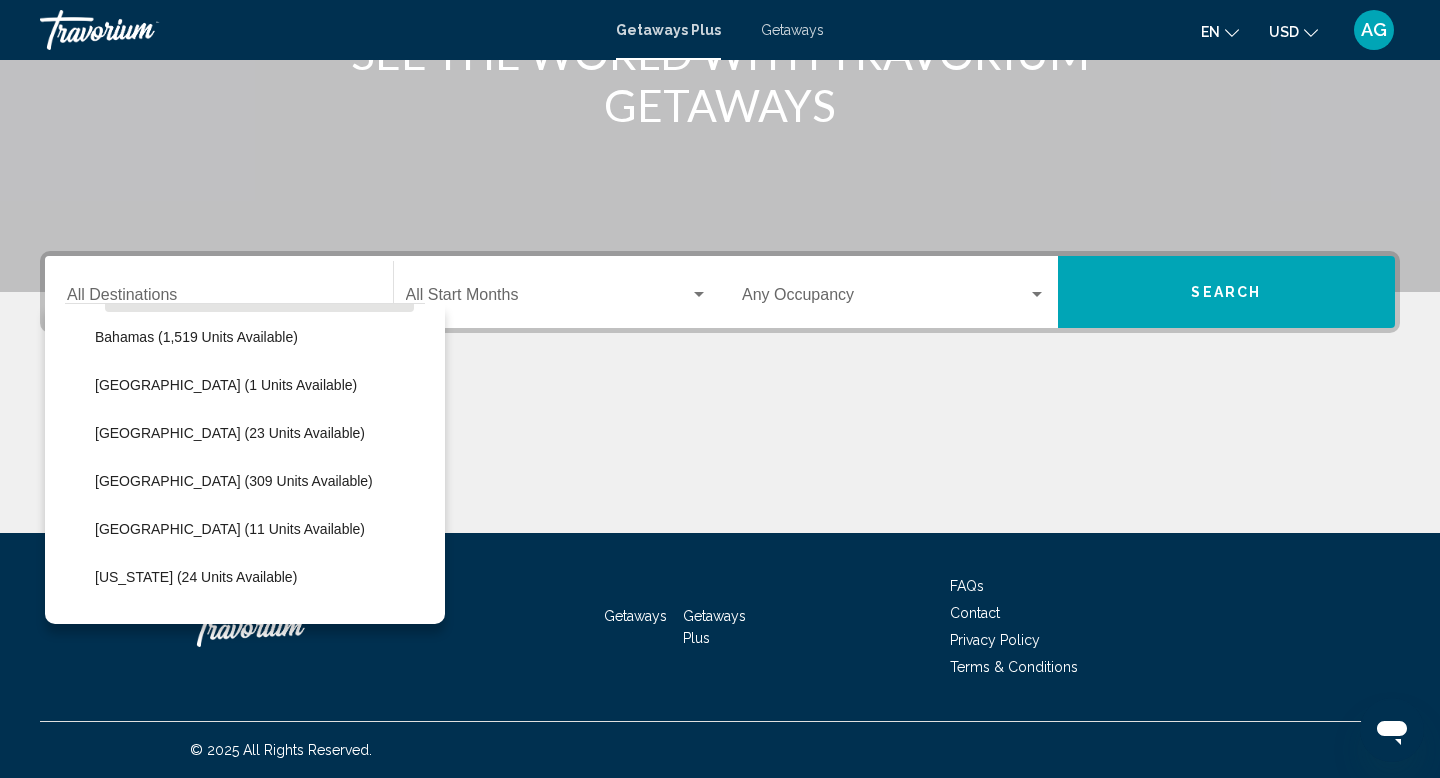 scroll, scrollTop: 234, scrollLeft: 0, axis: vertical 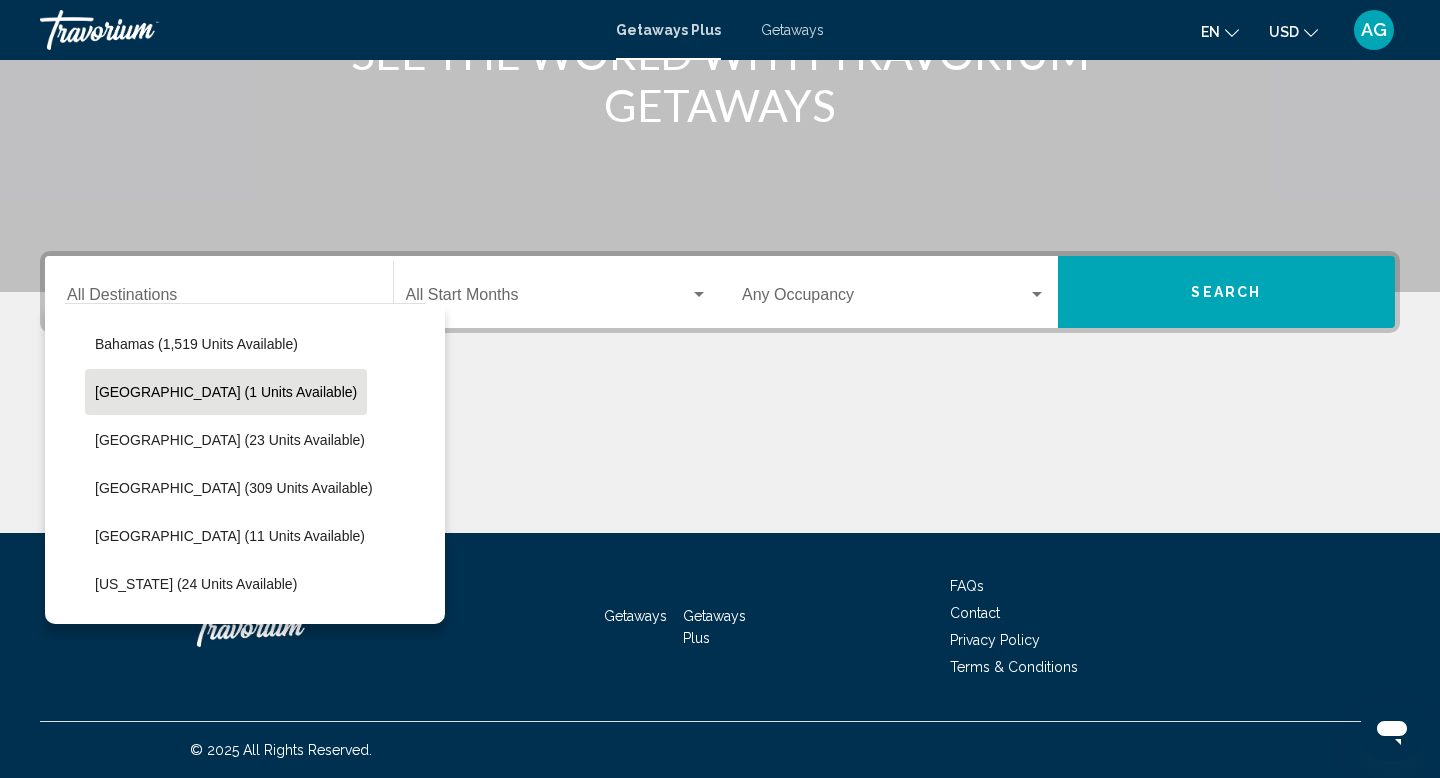 click on "[GEOGRAPHIC_DATA] (1 units available)" 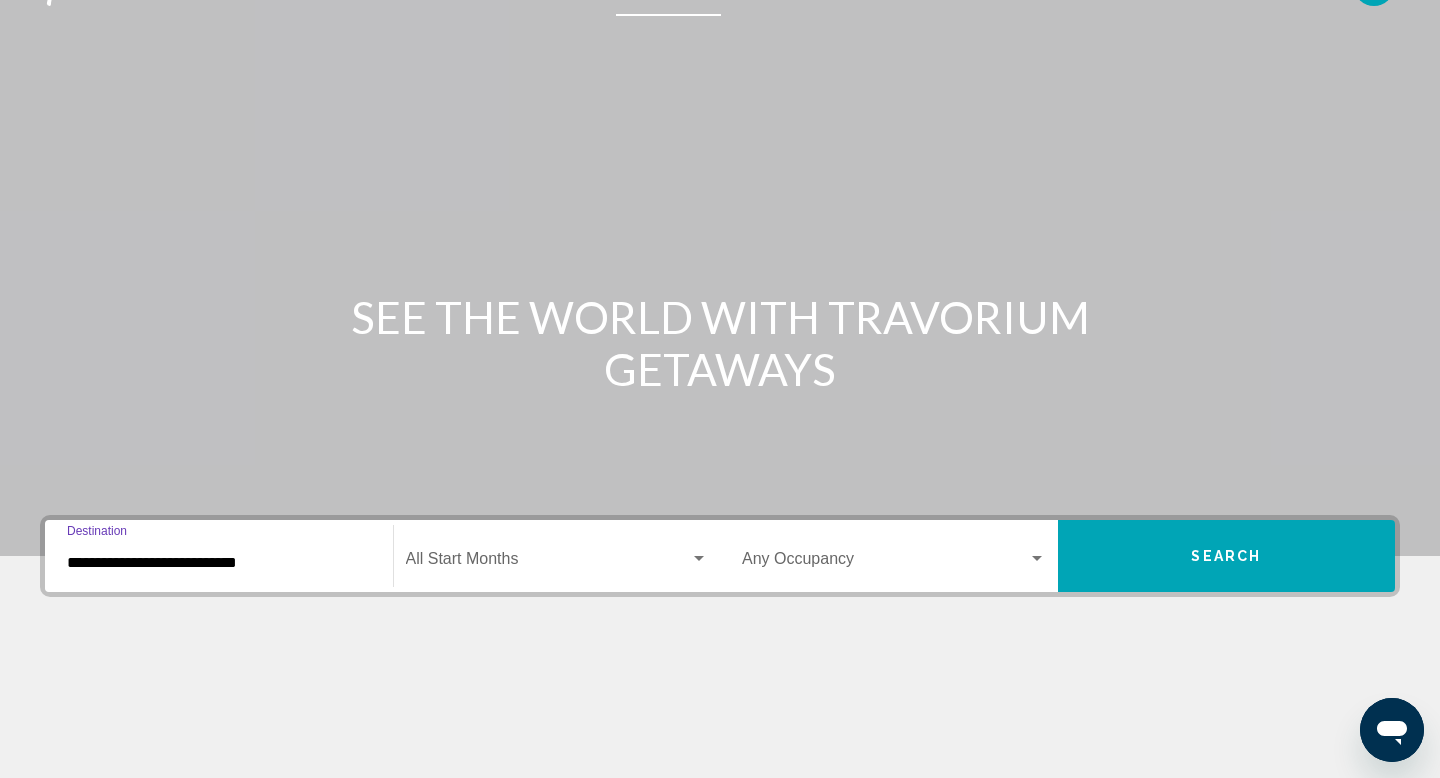 scroll, scrollTop: 0, scrollLeft: 0, axis: both 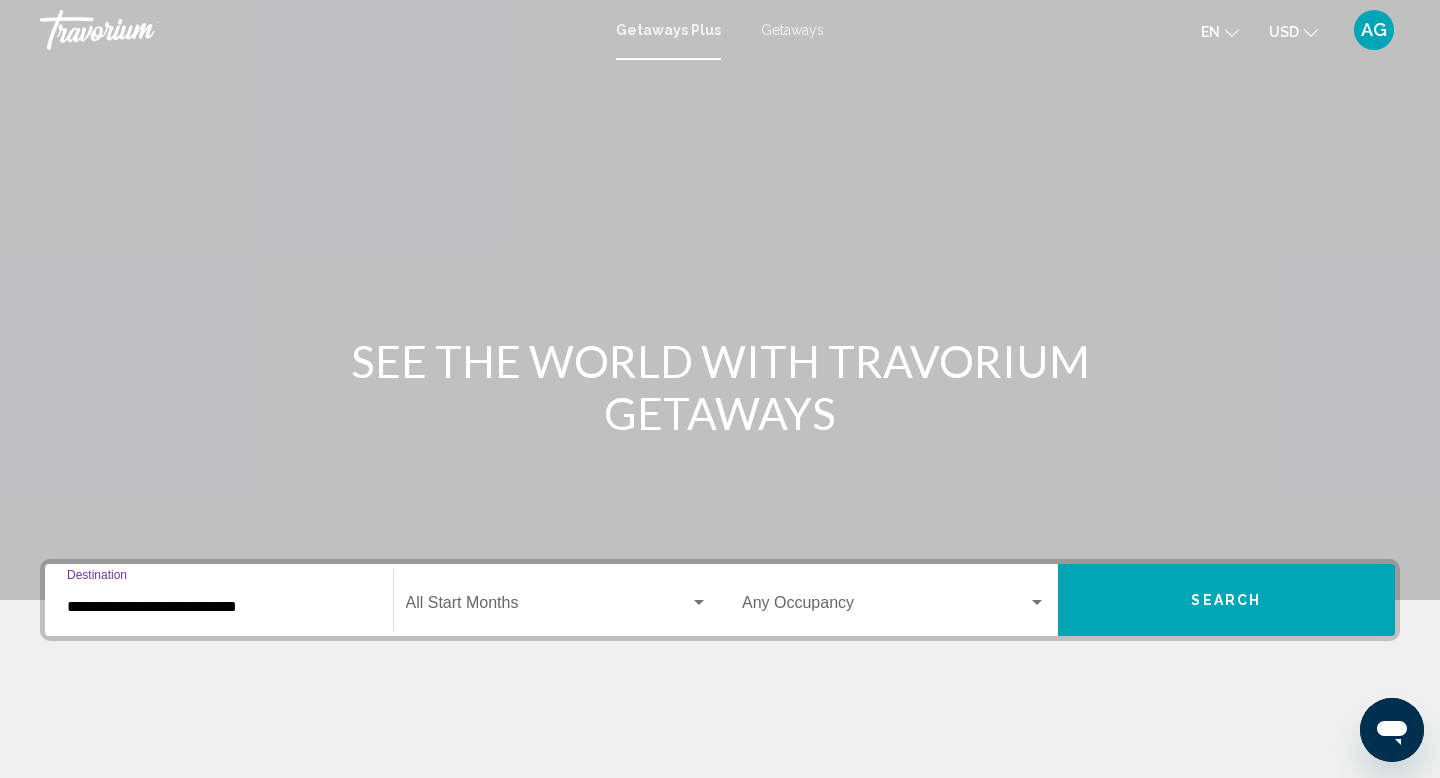 click on "Search" at bounding box center (1227, 600) 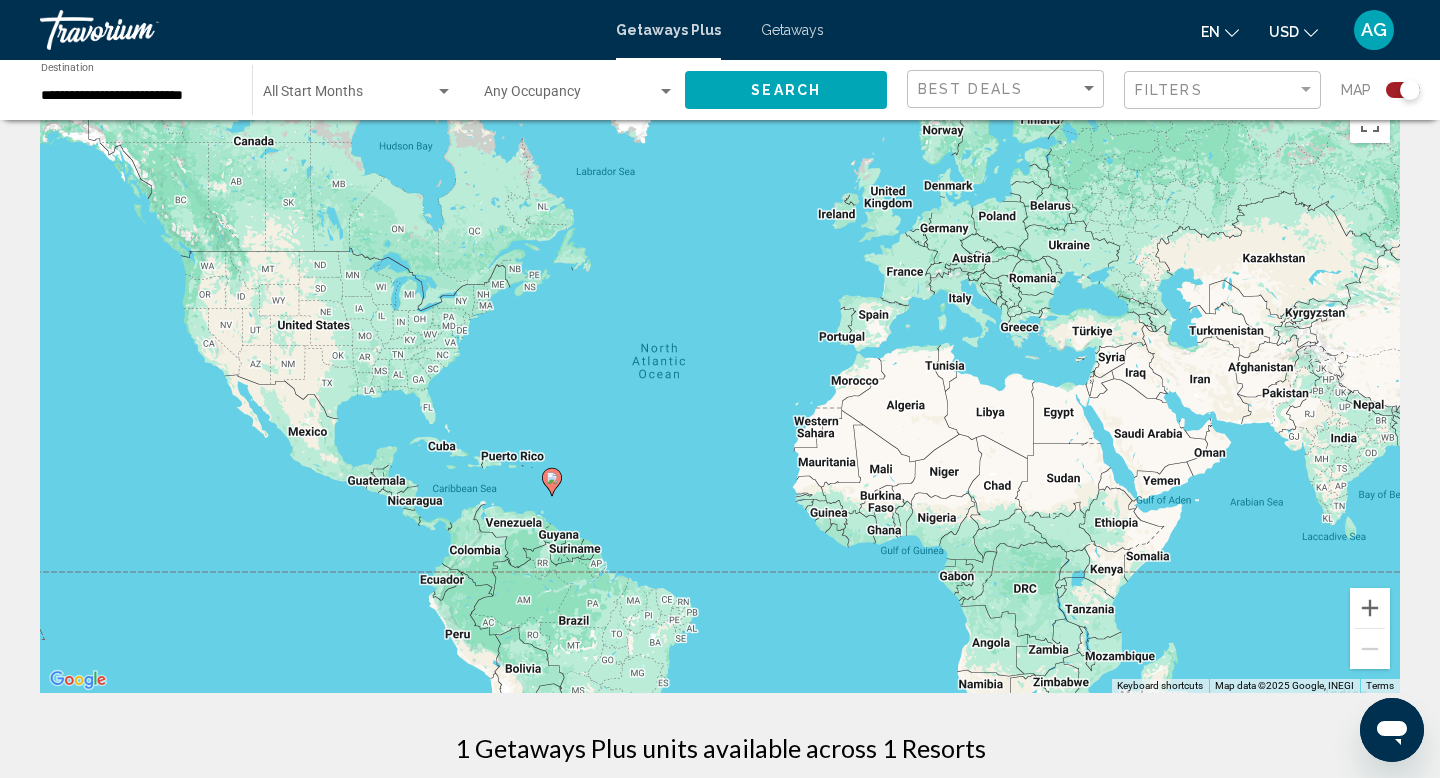 scroll, scrollTop: 0, scrollLeft: 0, axis: both 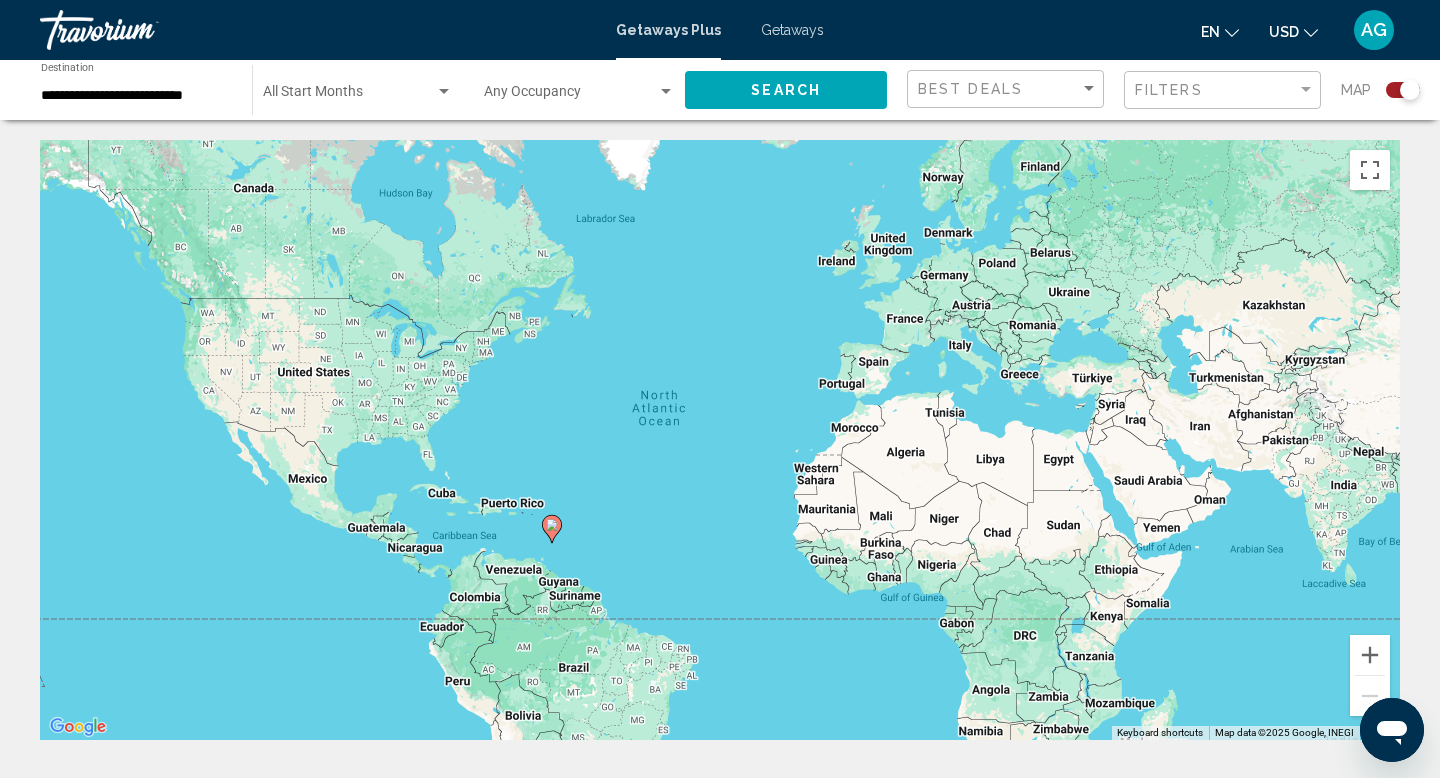 click on "Getaways" at bounding box center [792, 30] 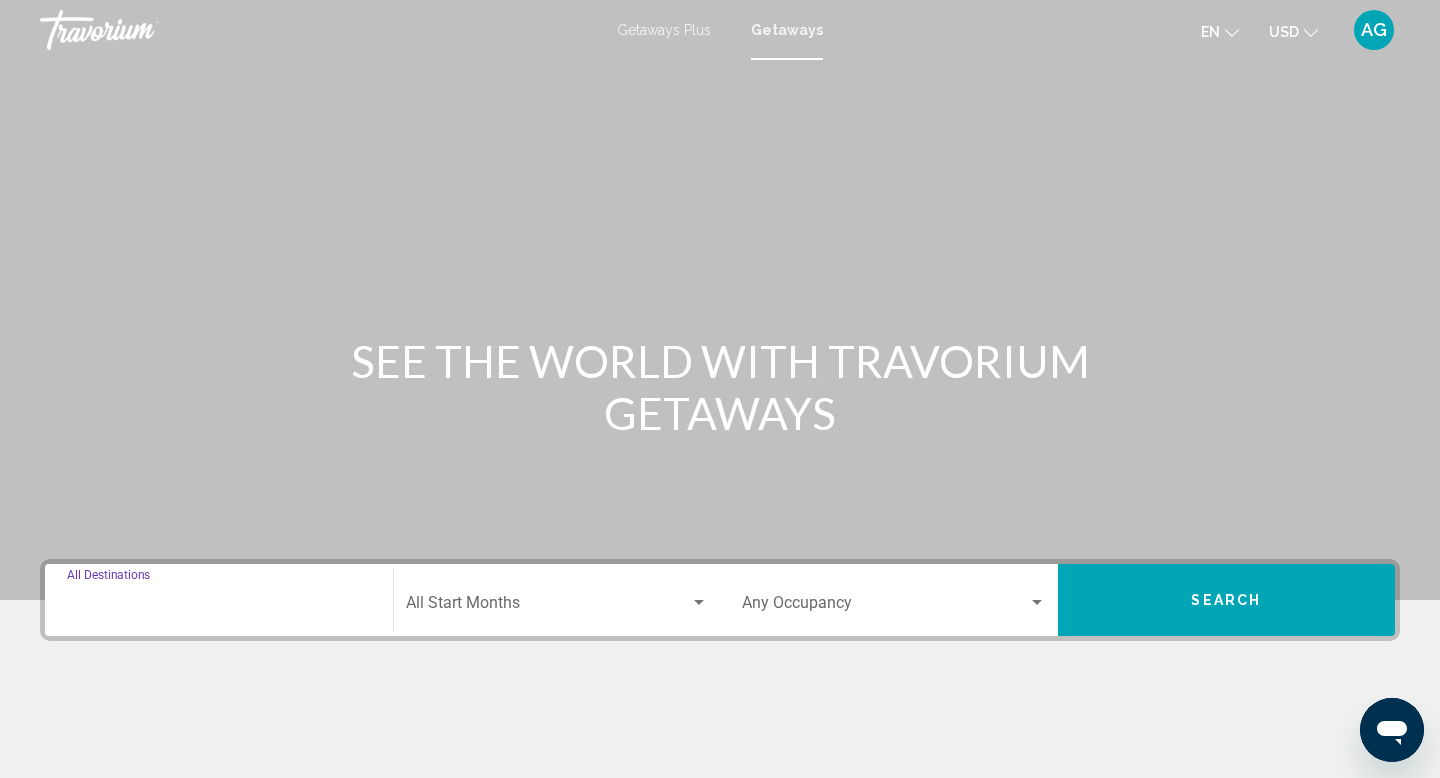click on "Destination All Destinations" at bounding box center [219, 607] 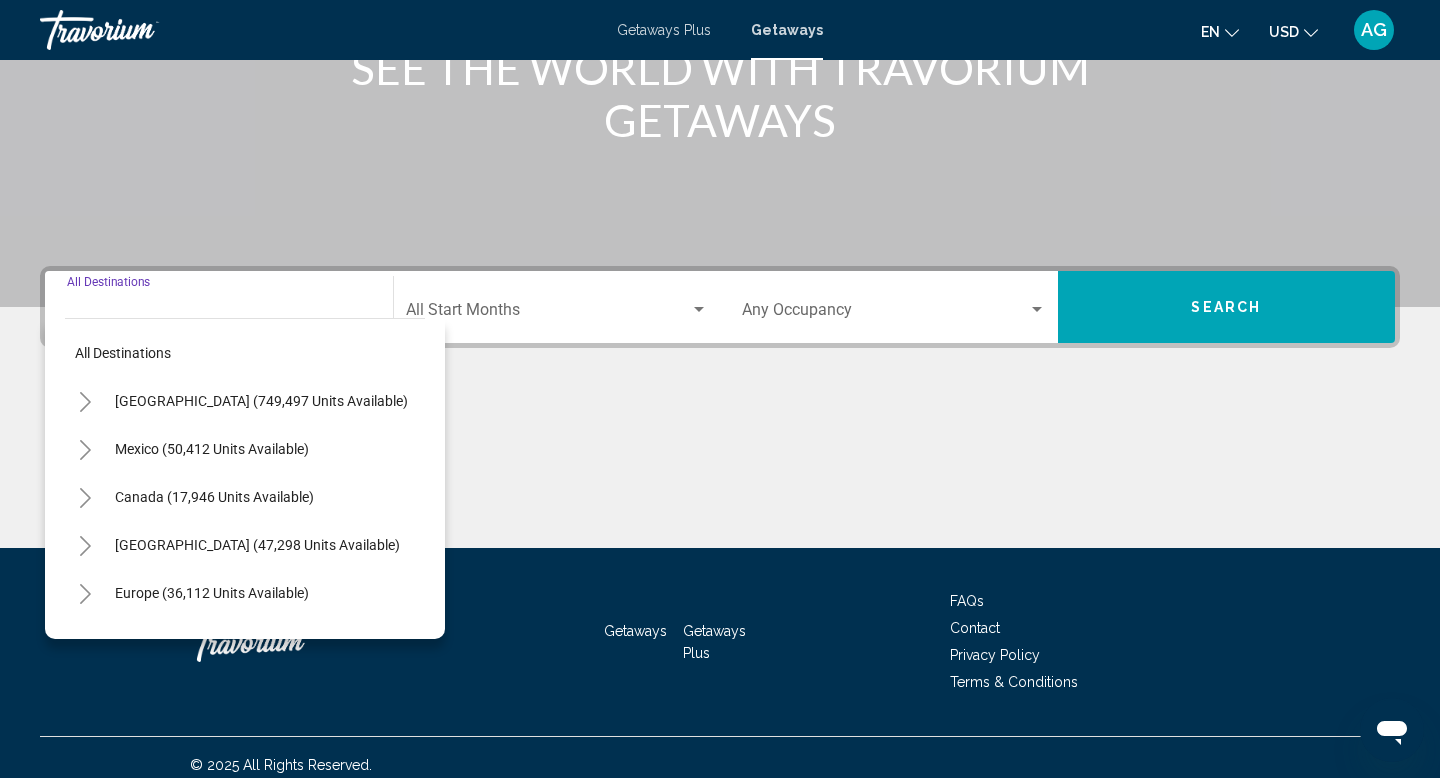 scroll, scrollTop: 308, scrollLeft: 0, axis: vertical 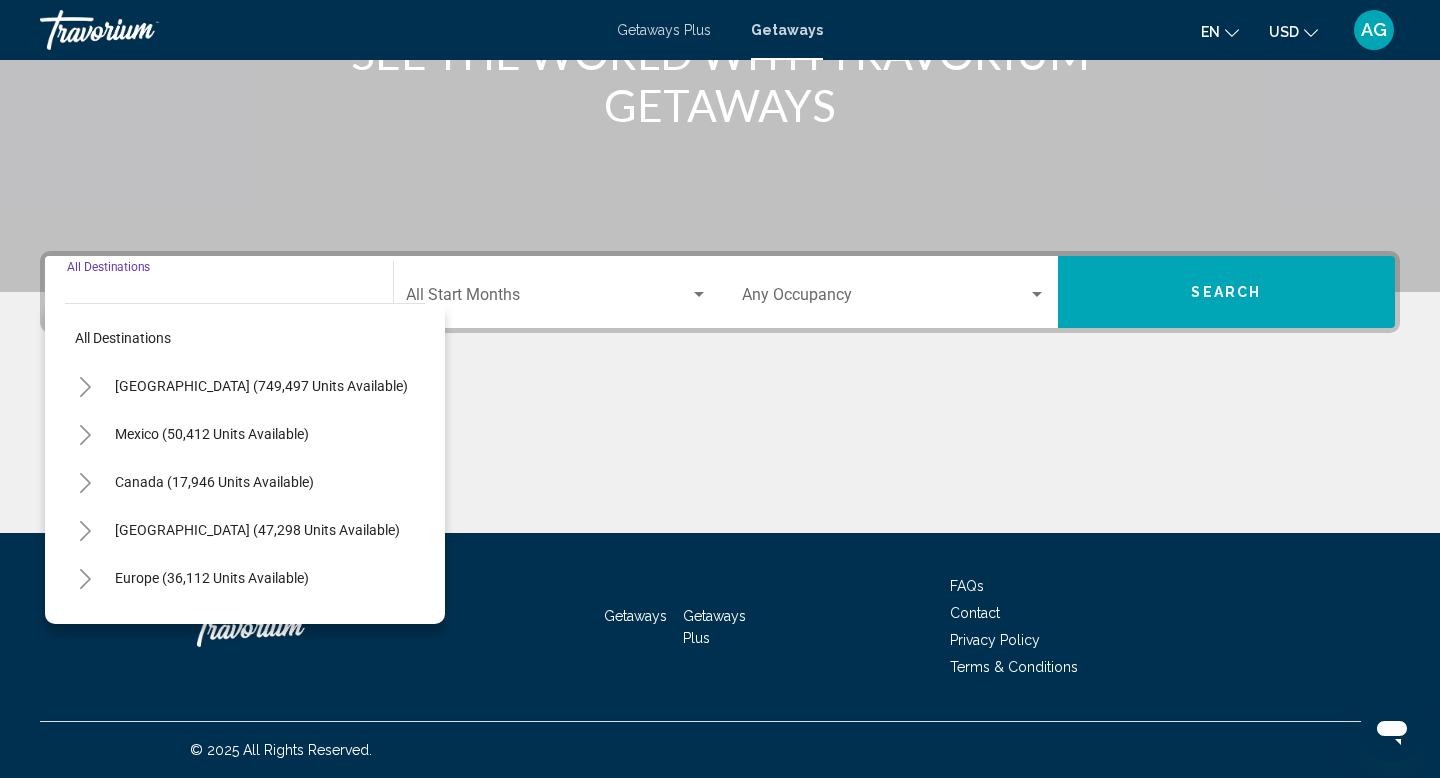 click 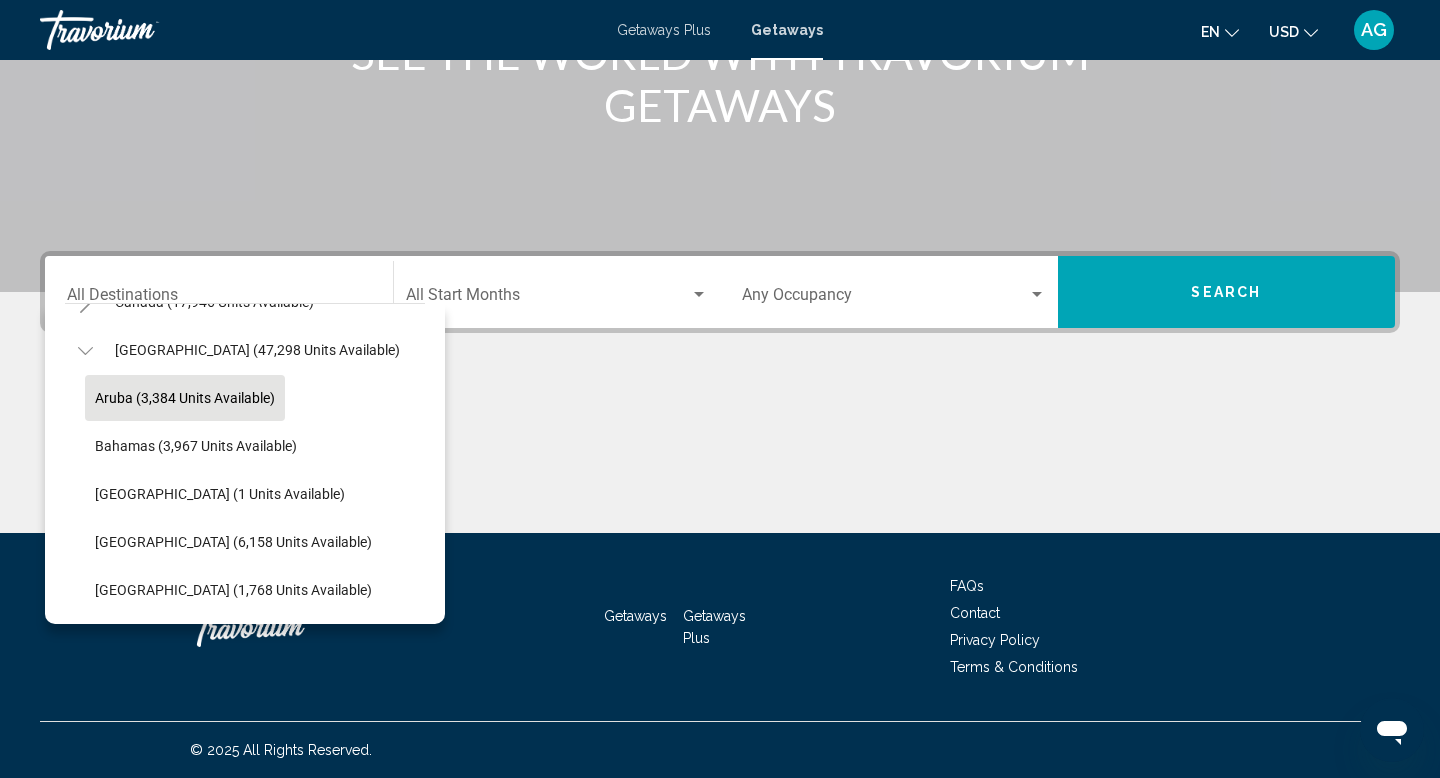 scroll, scrollTop: 195, scrollLeft: 0, axis: vertical 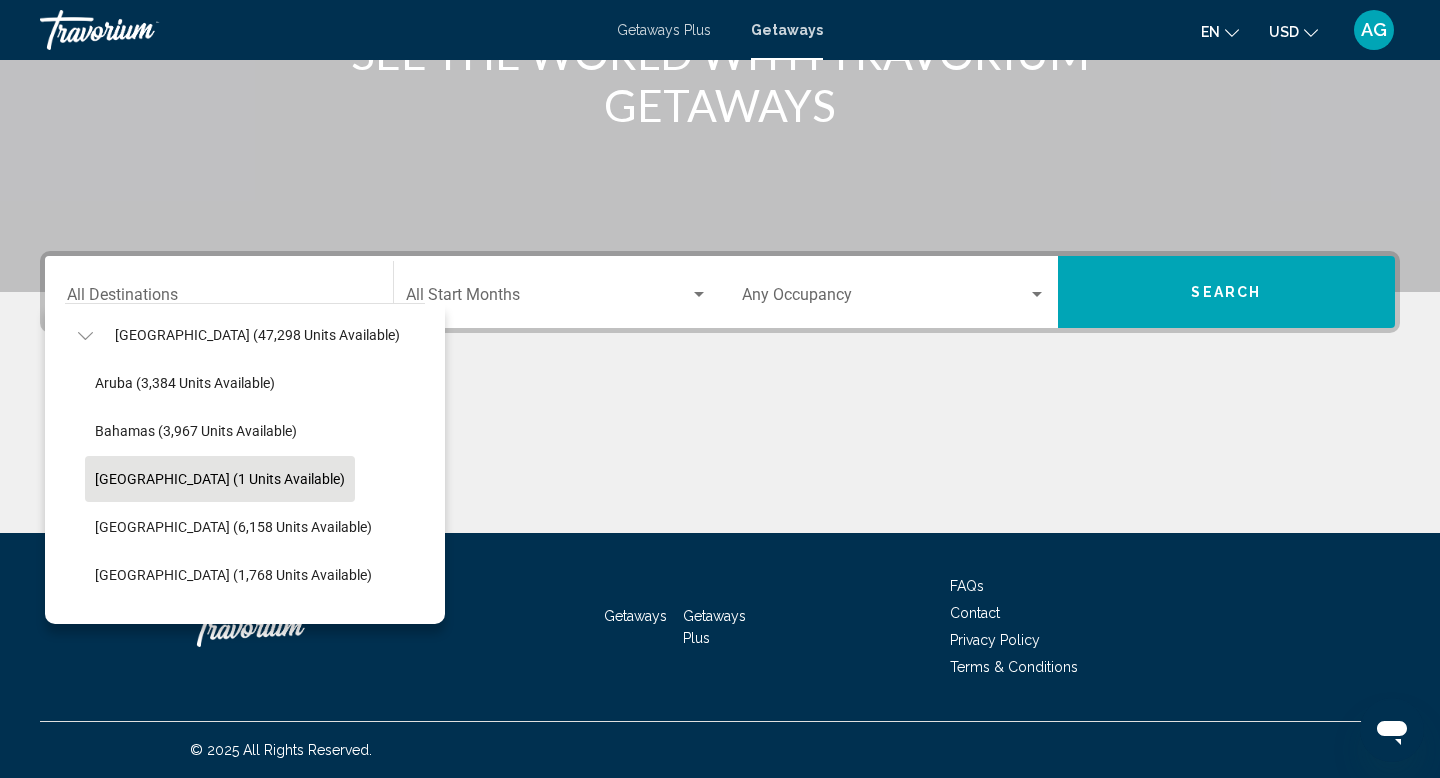 click on "[GEOGRAPHIC_DATA] (1 units available)" 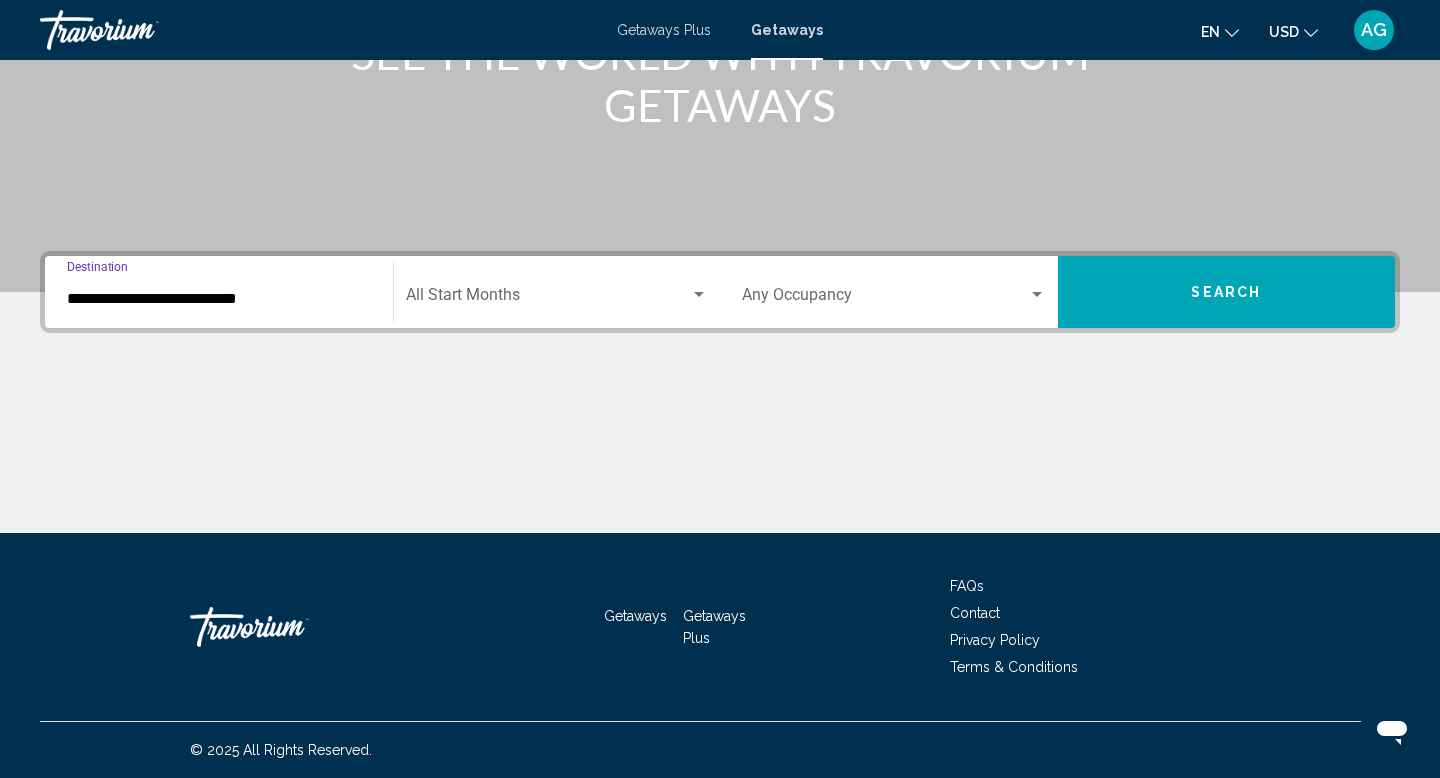 click on "Search" at bounding box center (1226, 293) 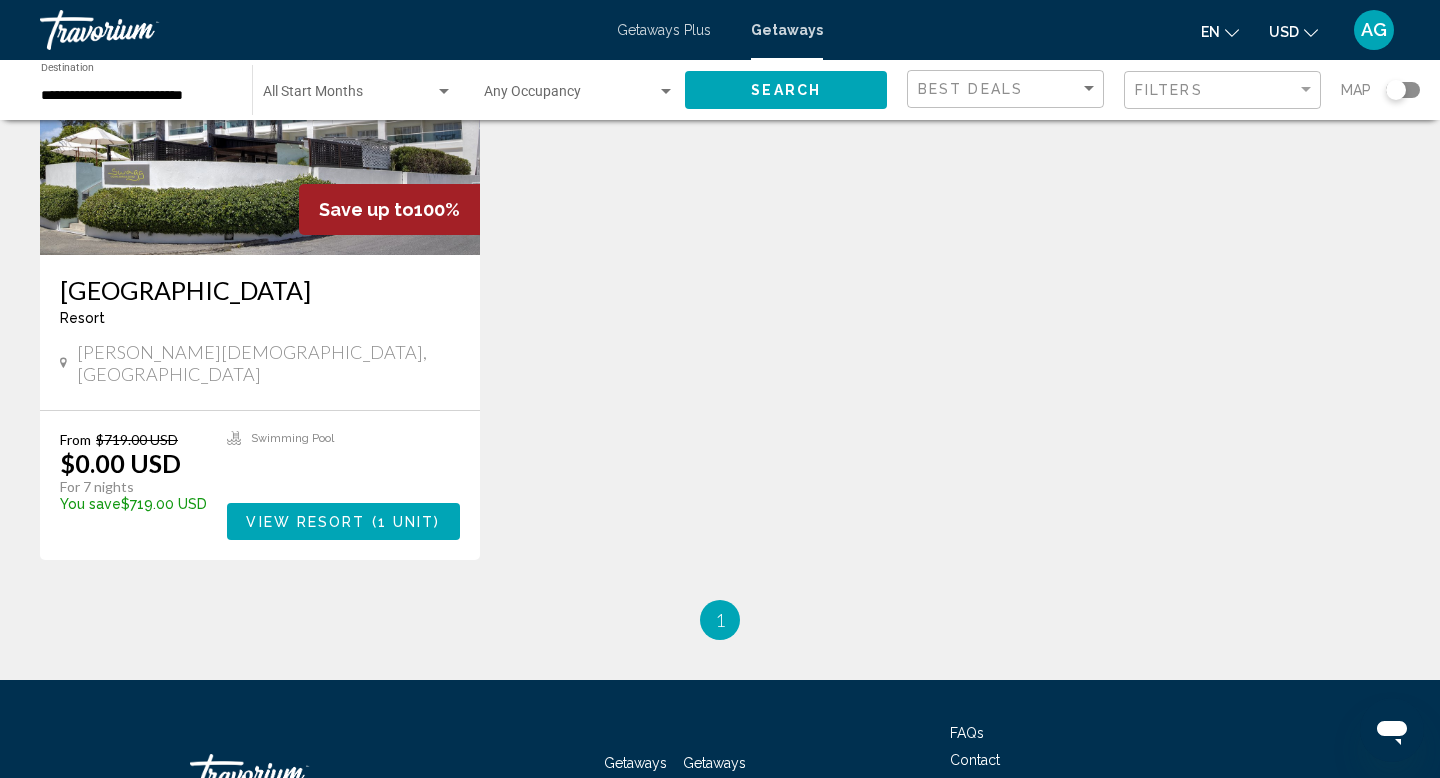 scroll, scrollTop: 242, scrollLeft: 0, axis: vertical 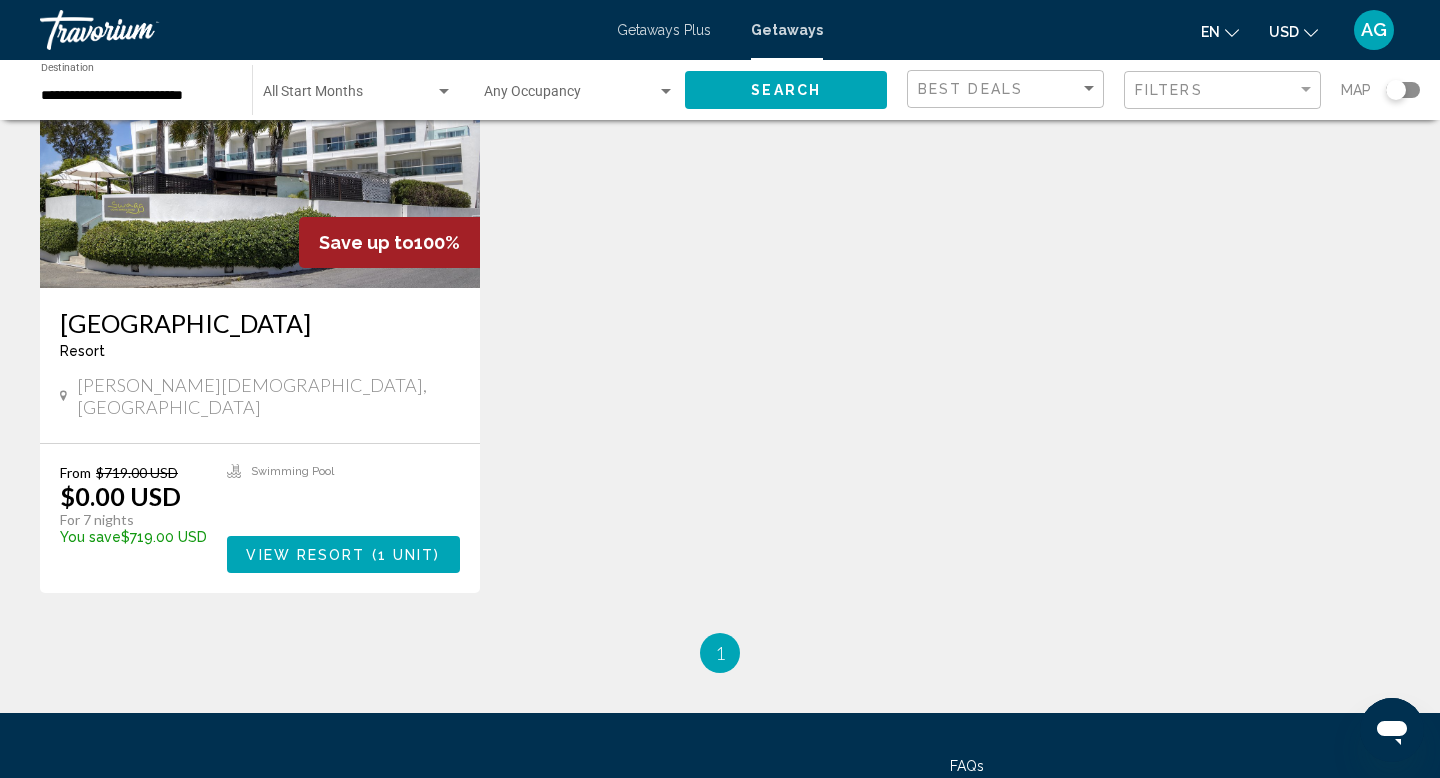 click on "View Resort" at bounding box center [305, 555] 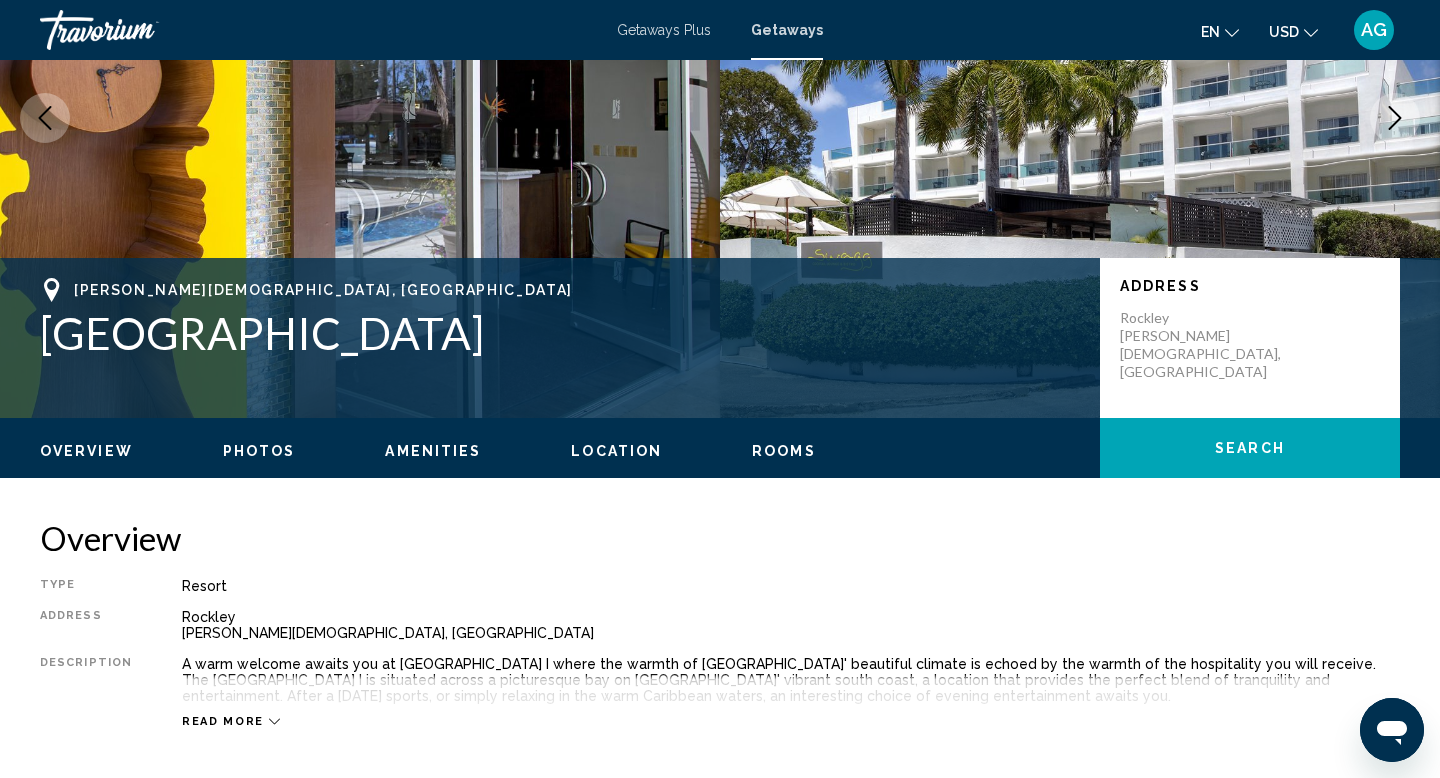 scroll, scrollTop: 0, scrollLeft: 0, axis: both 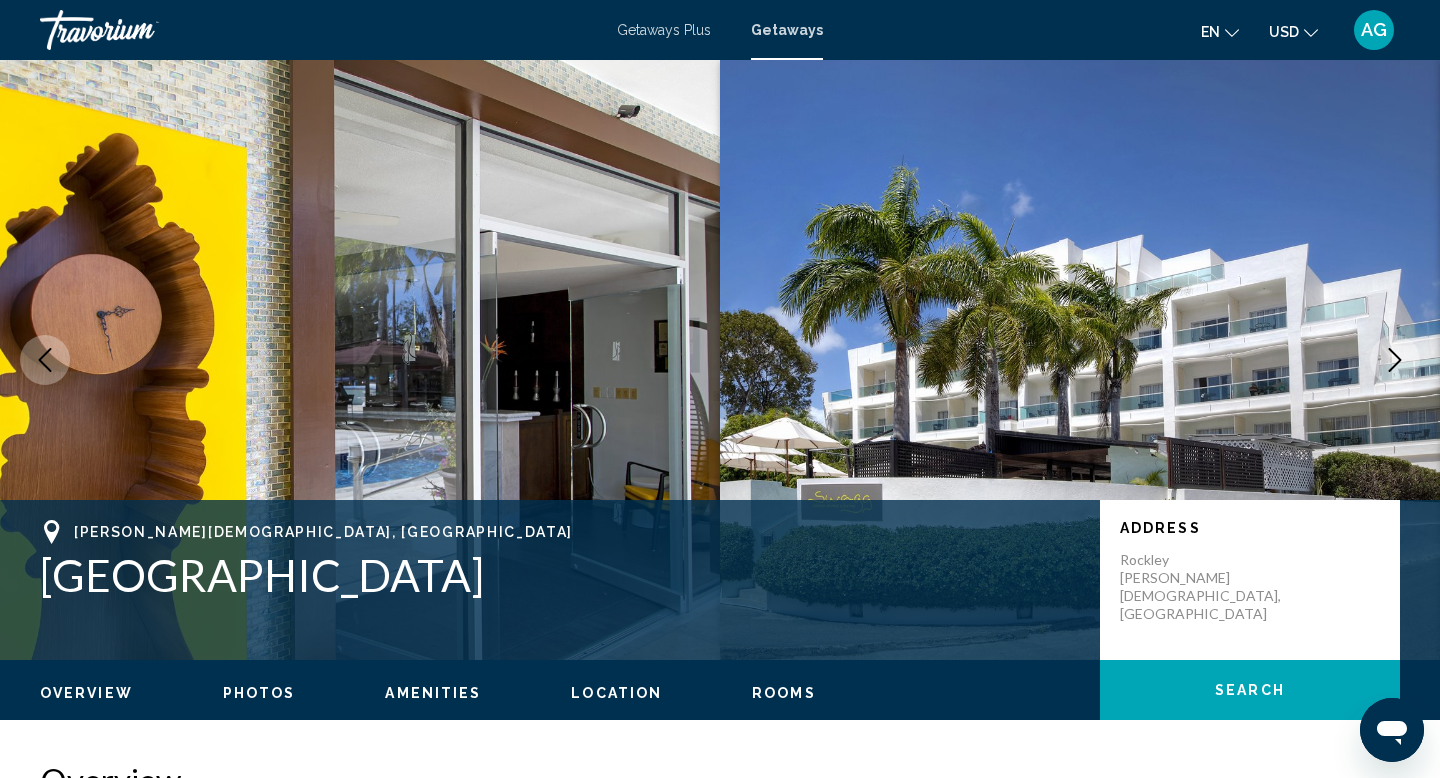 click 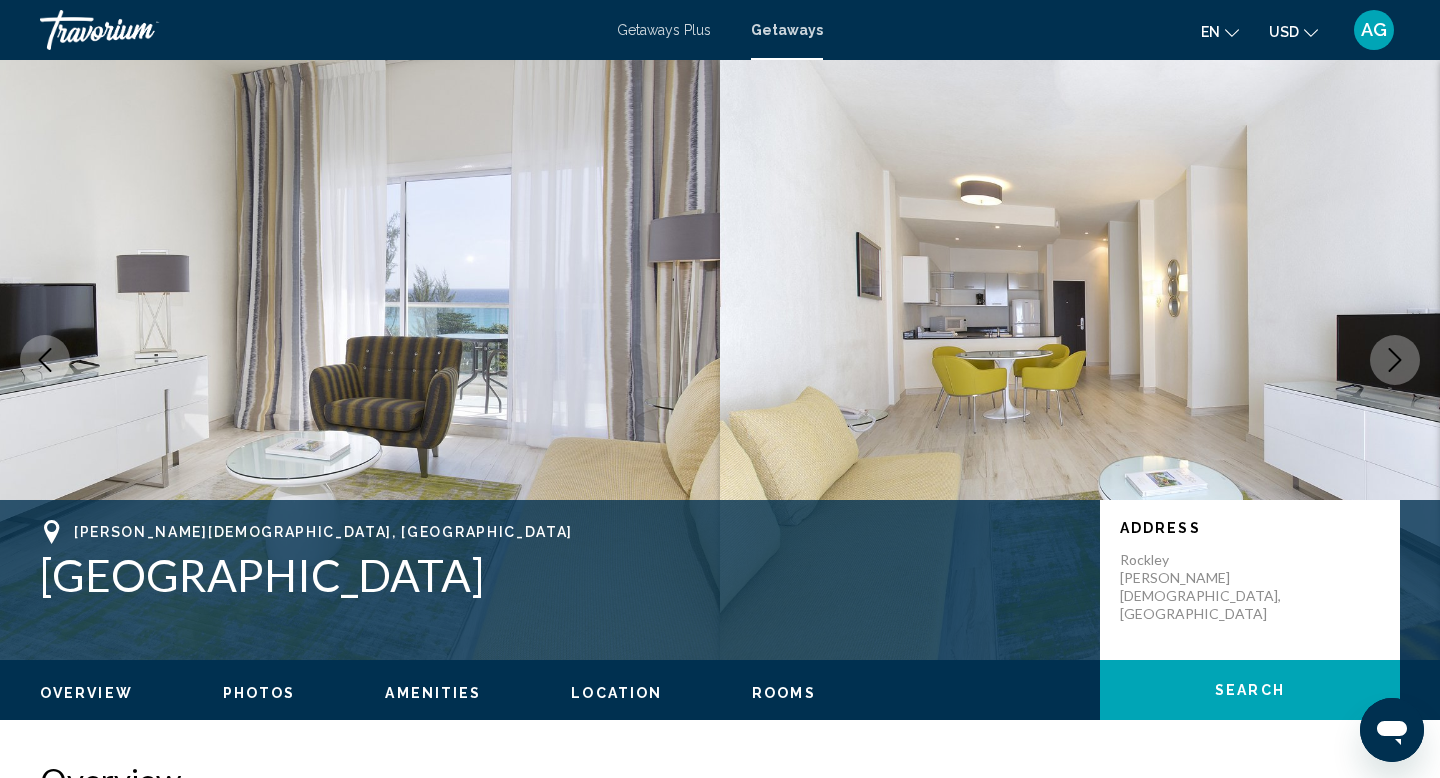 click 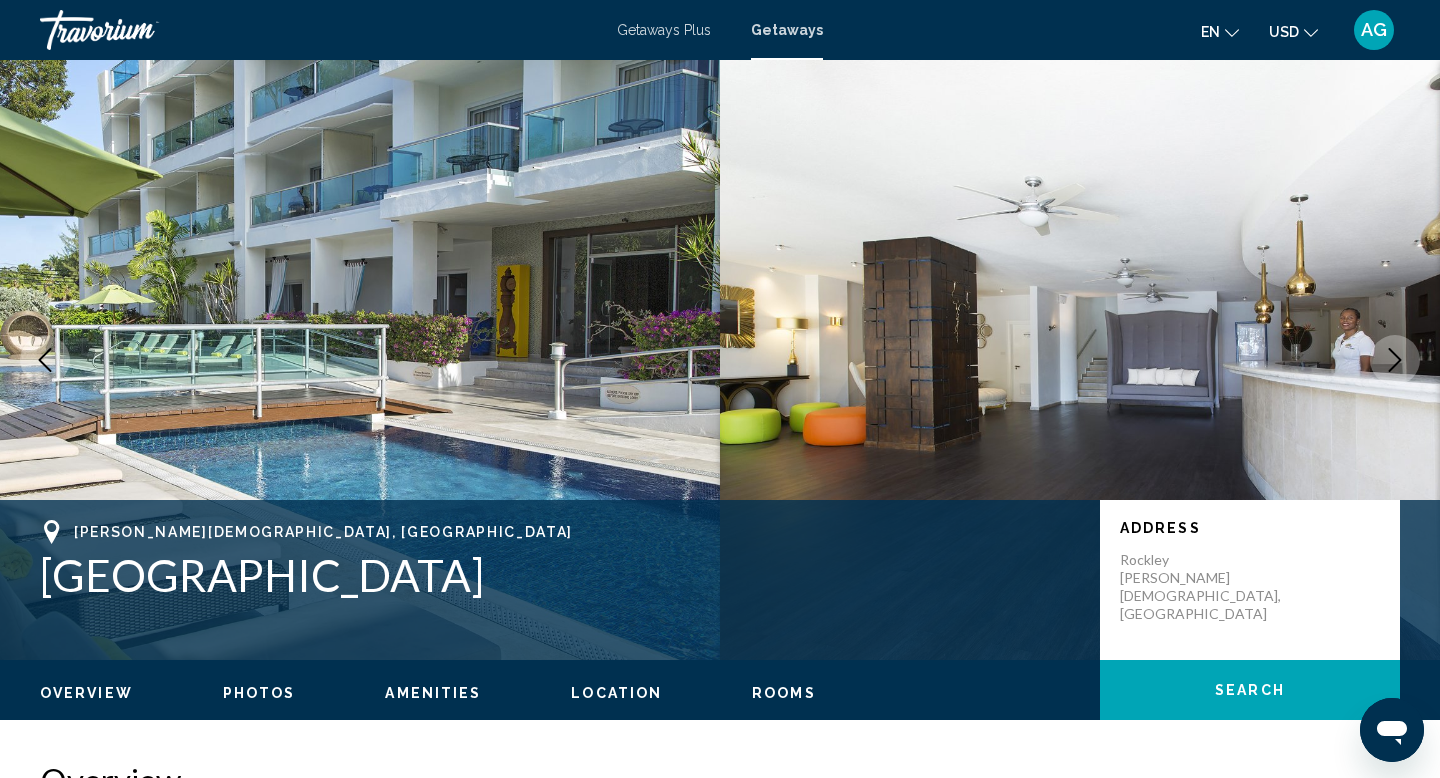 click 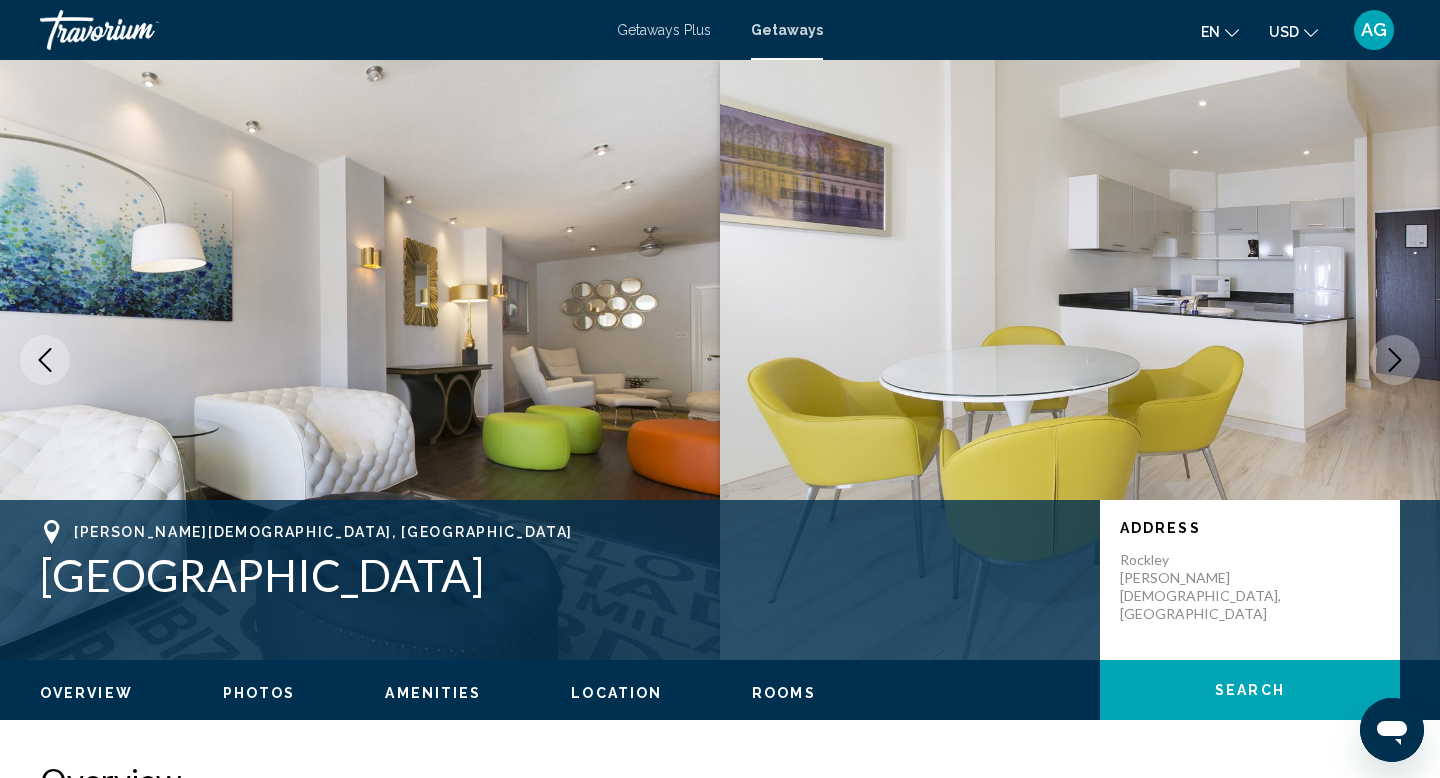 click 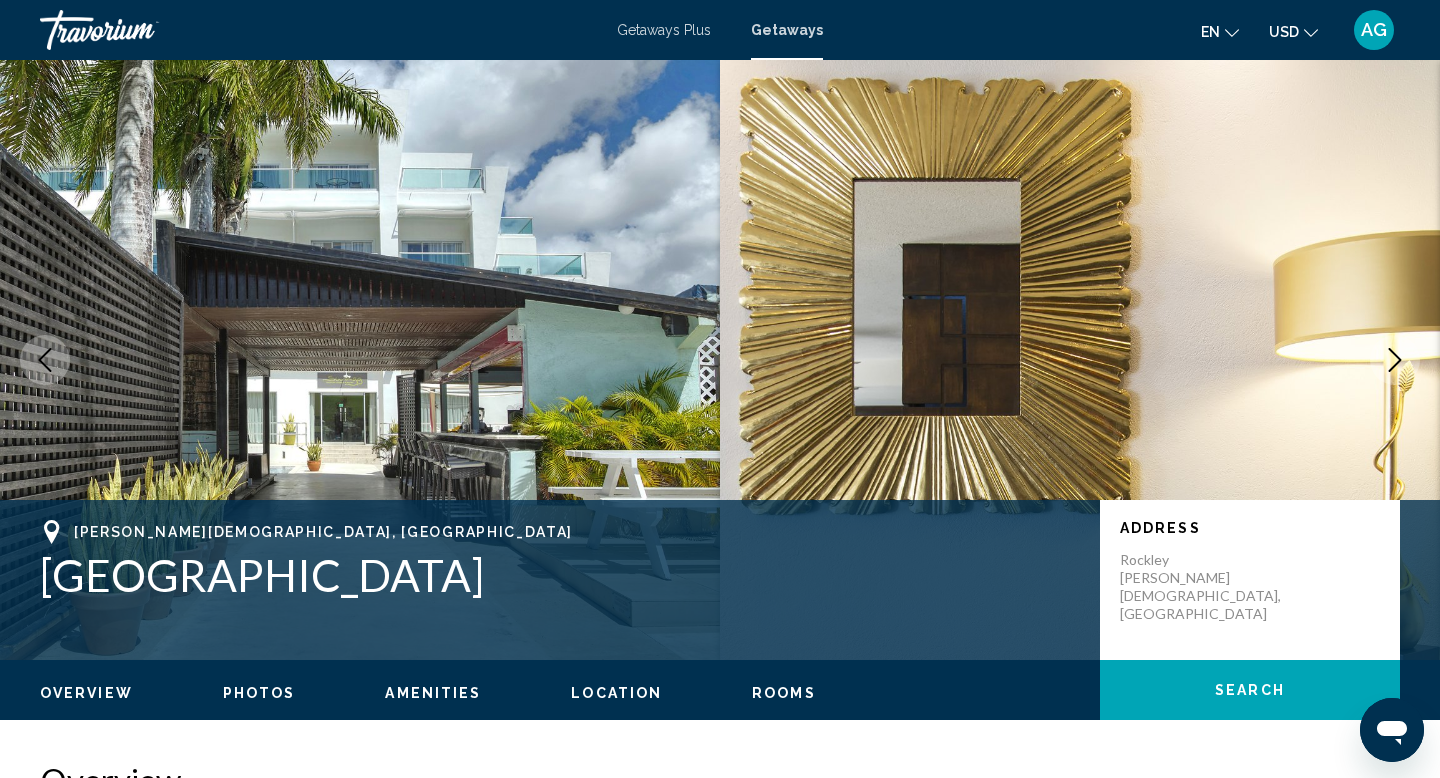 click 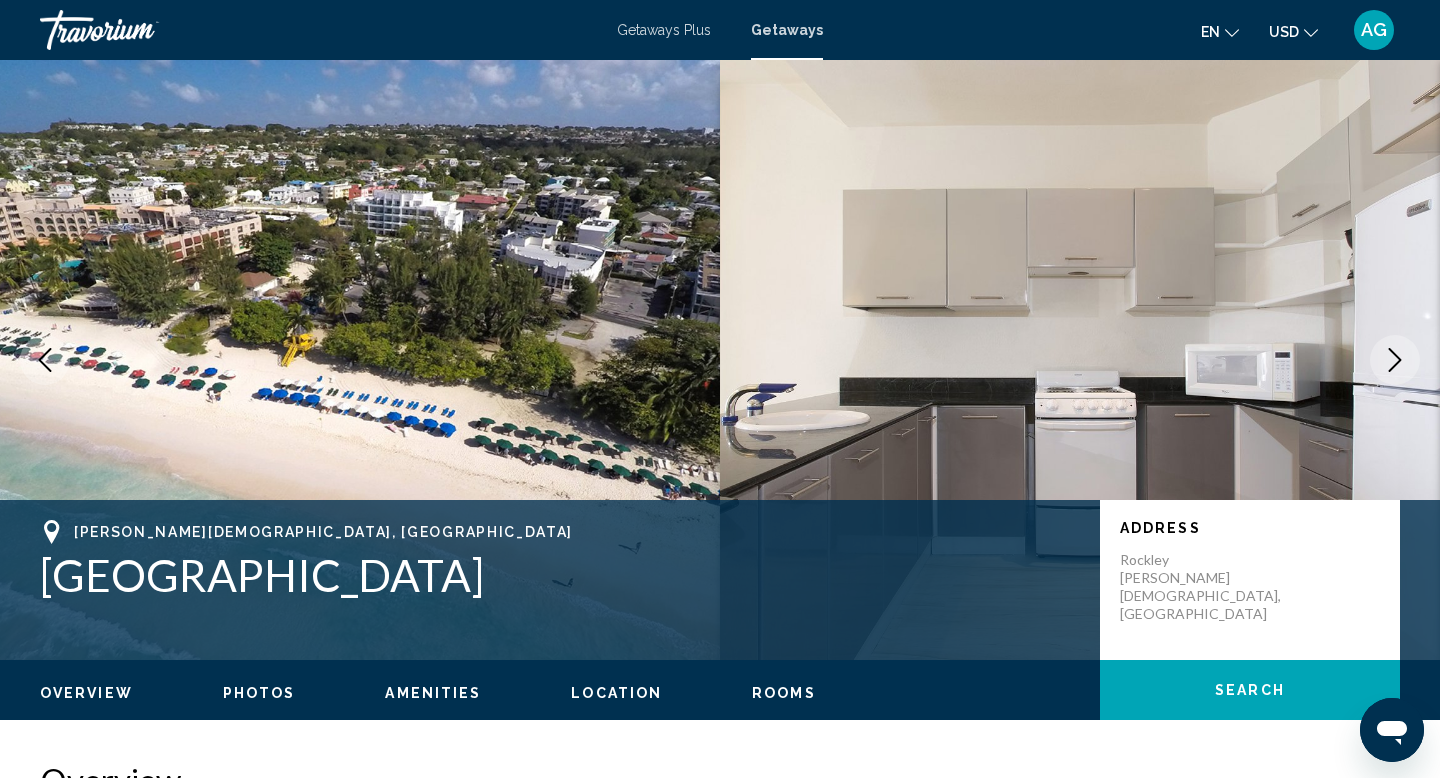 click 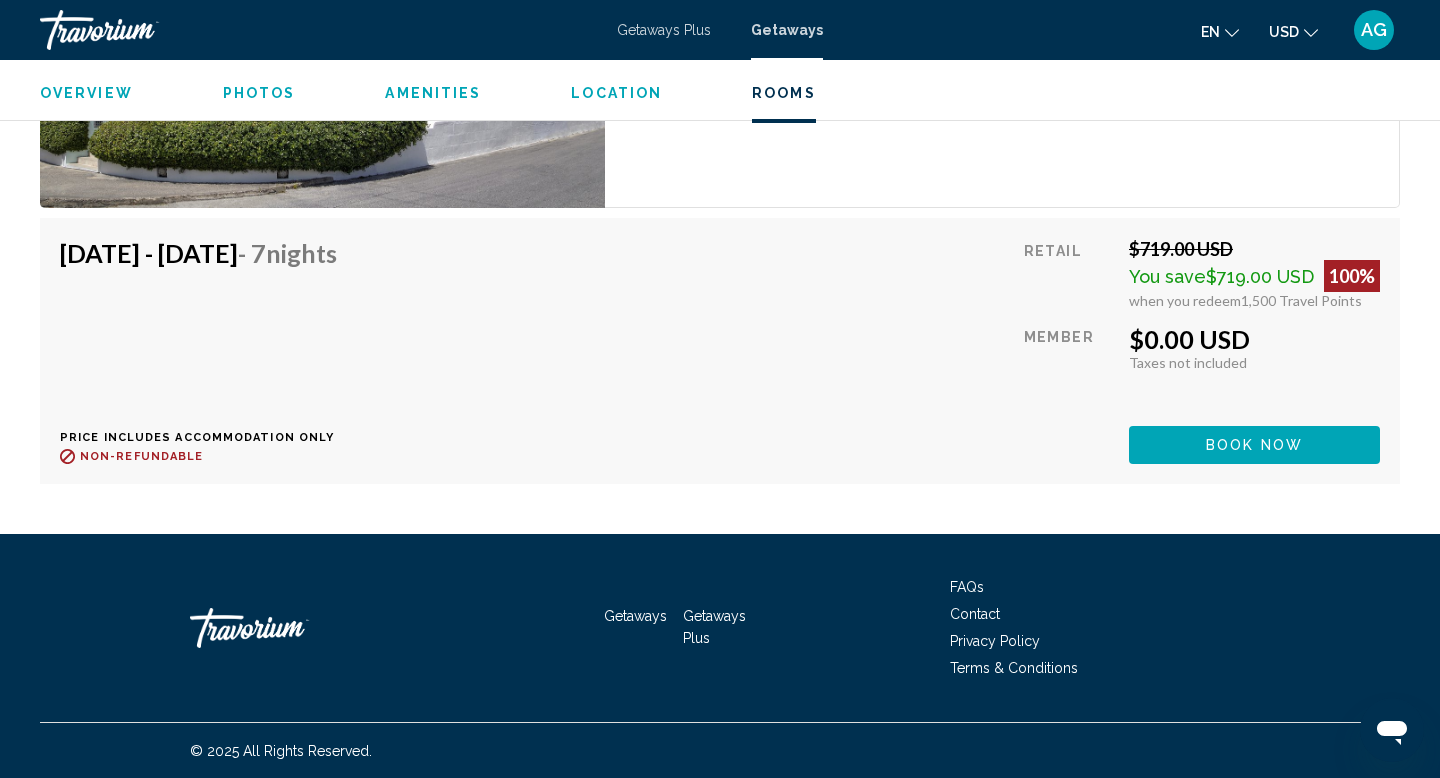 scroll, scrollTop: 3276, scrollLeft: 0, axis: vertical 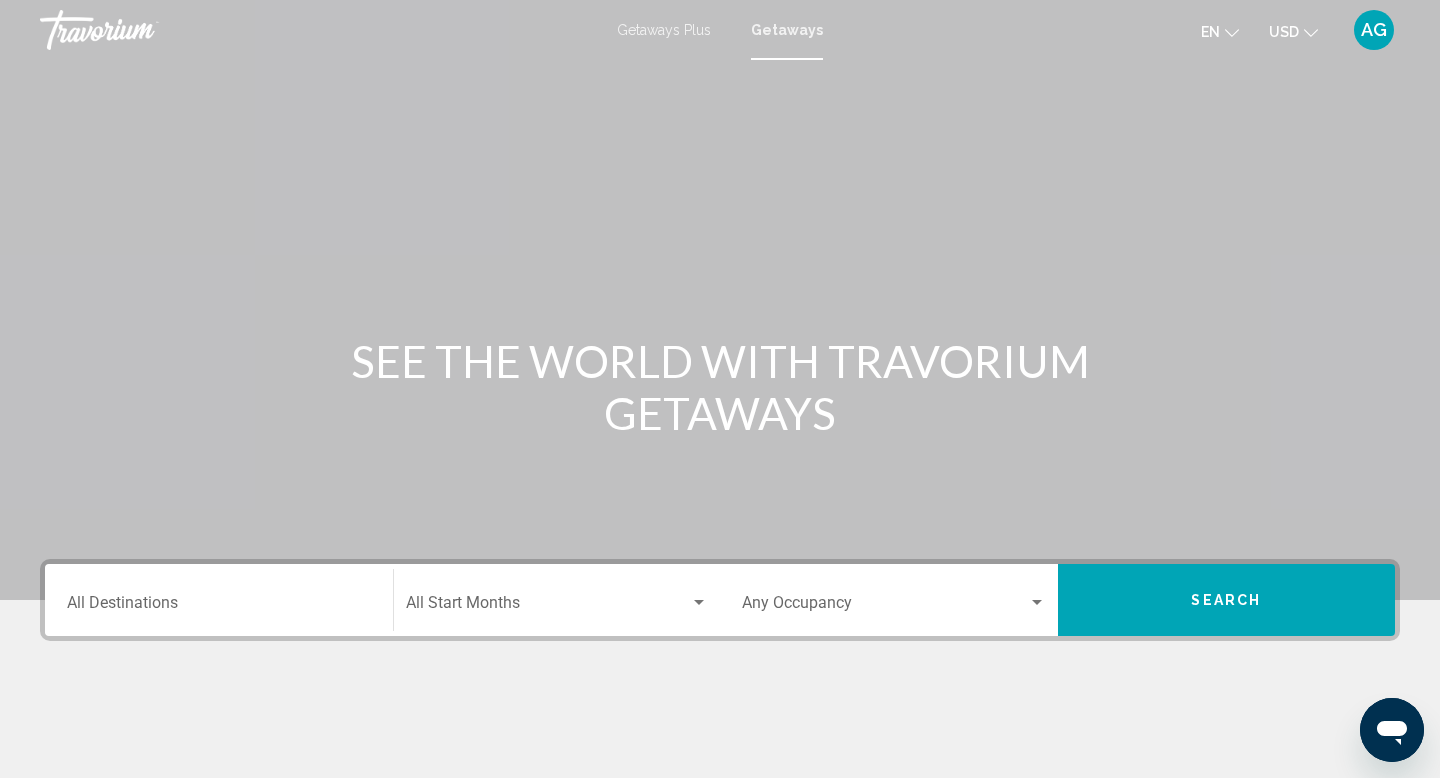 click on "Destination All Destinations" at bounding box center (219, 600) 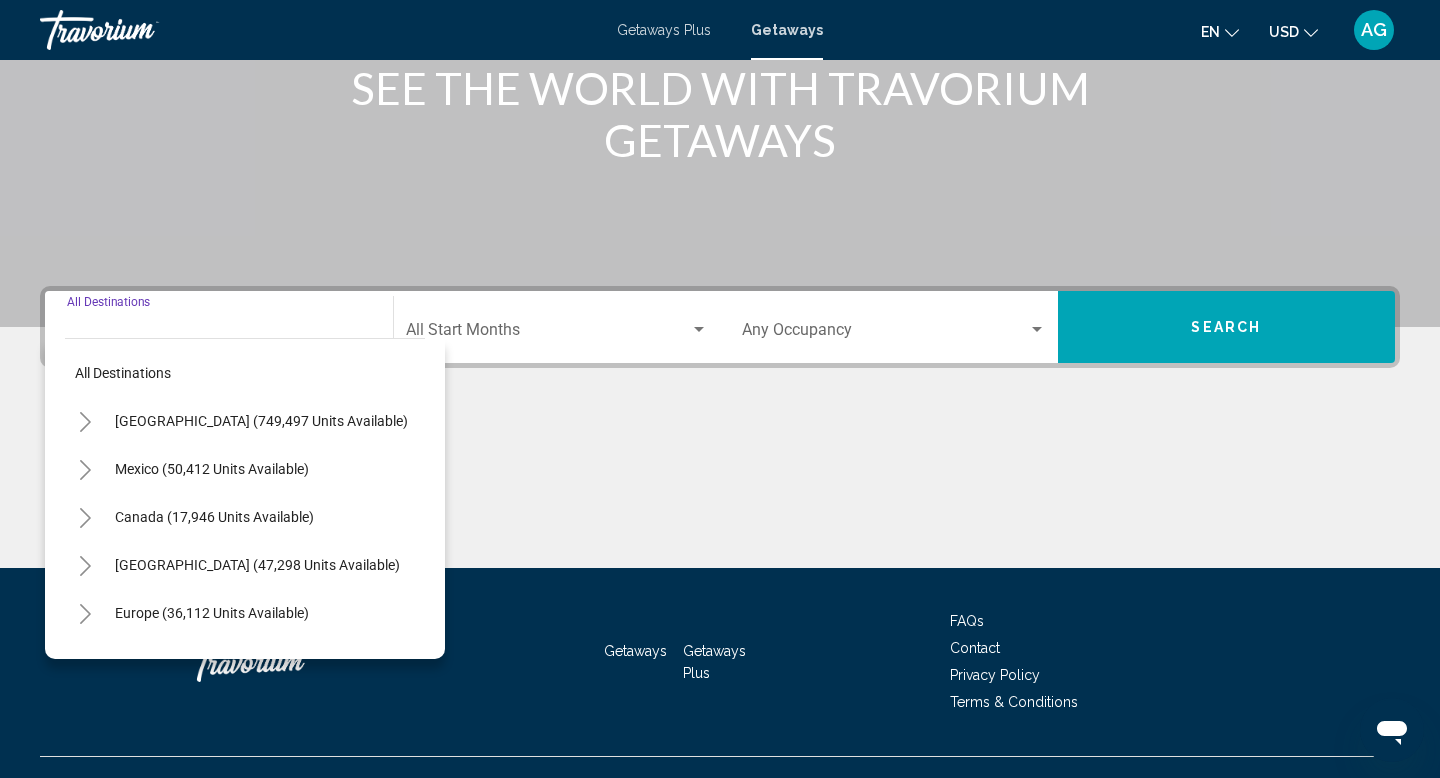 scroll, scrollTop: 308, scrollLeft: 0, axis: vertical 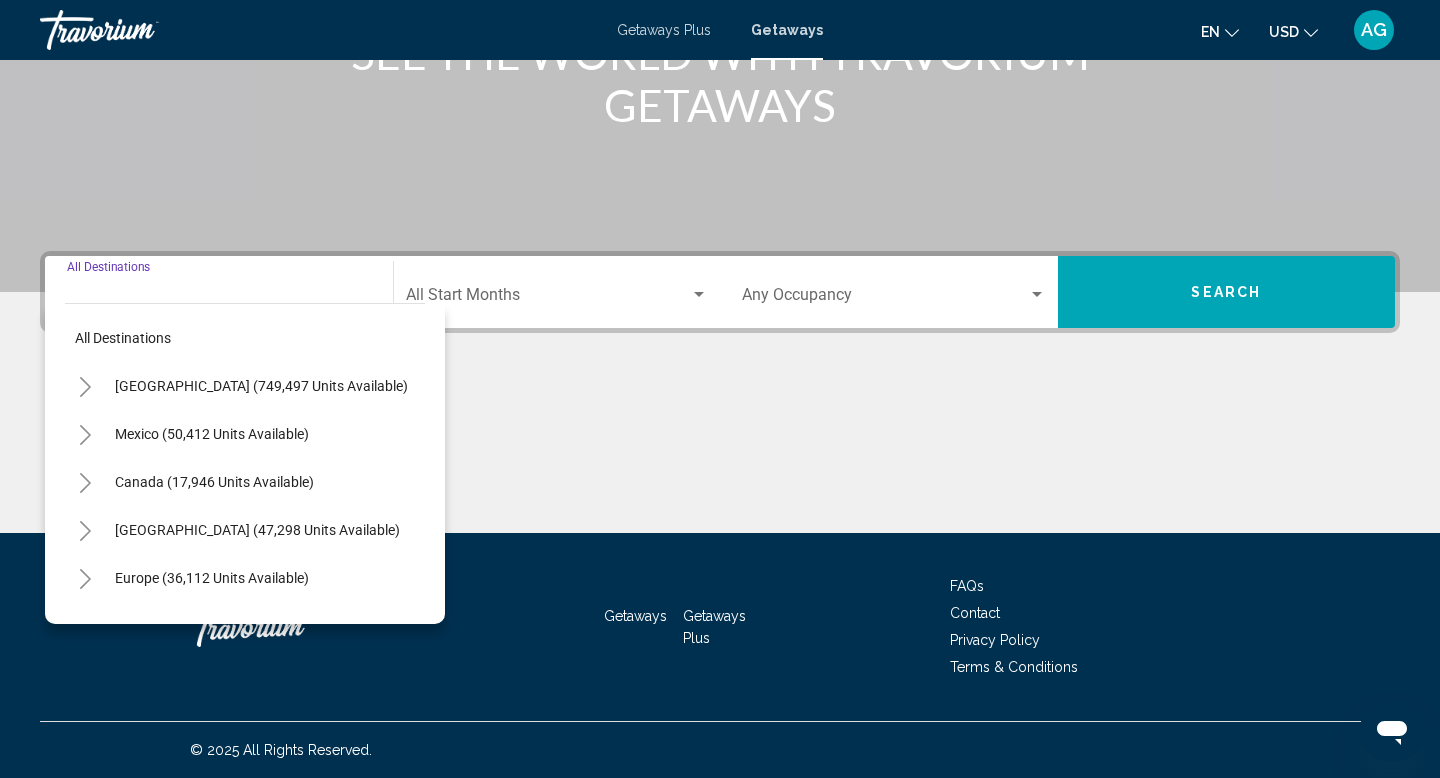 click 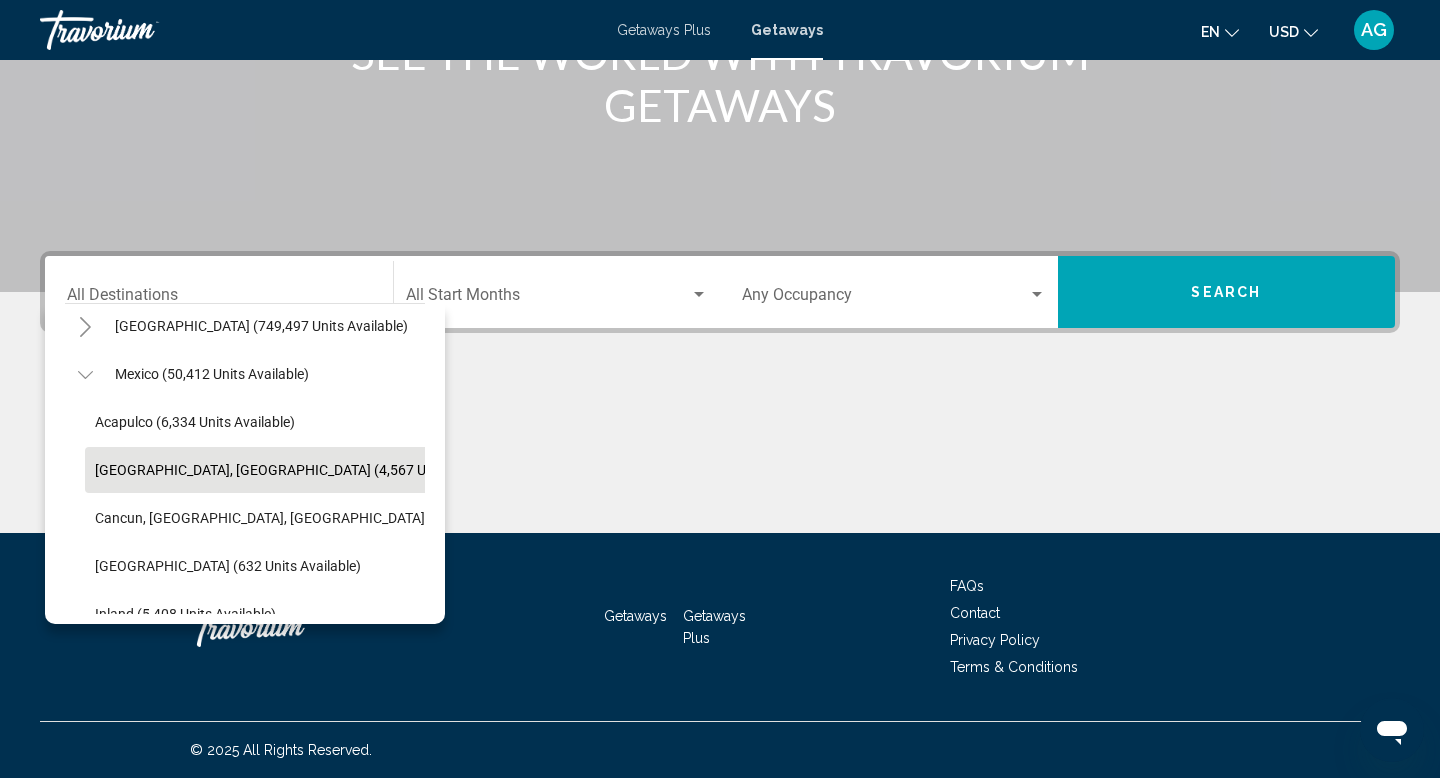 scroll, scrollTop: 61, scrollLeft: 0, axis: vertical 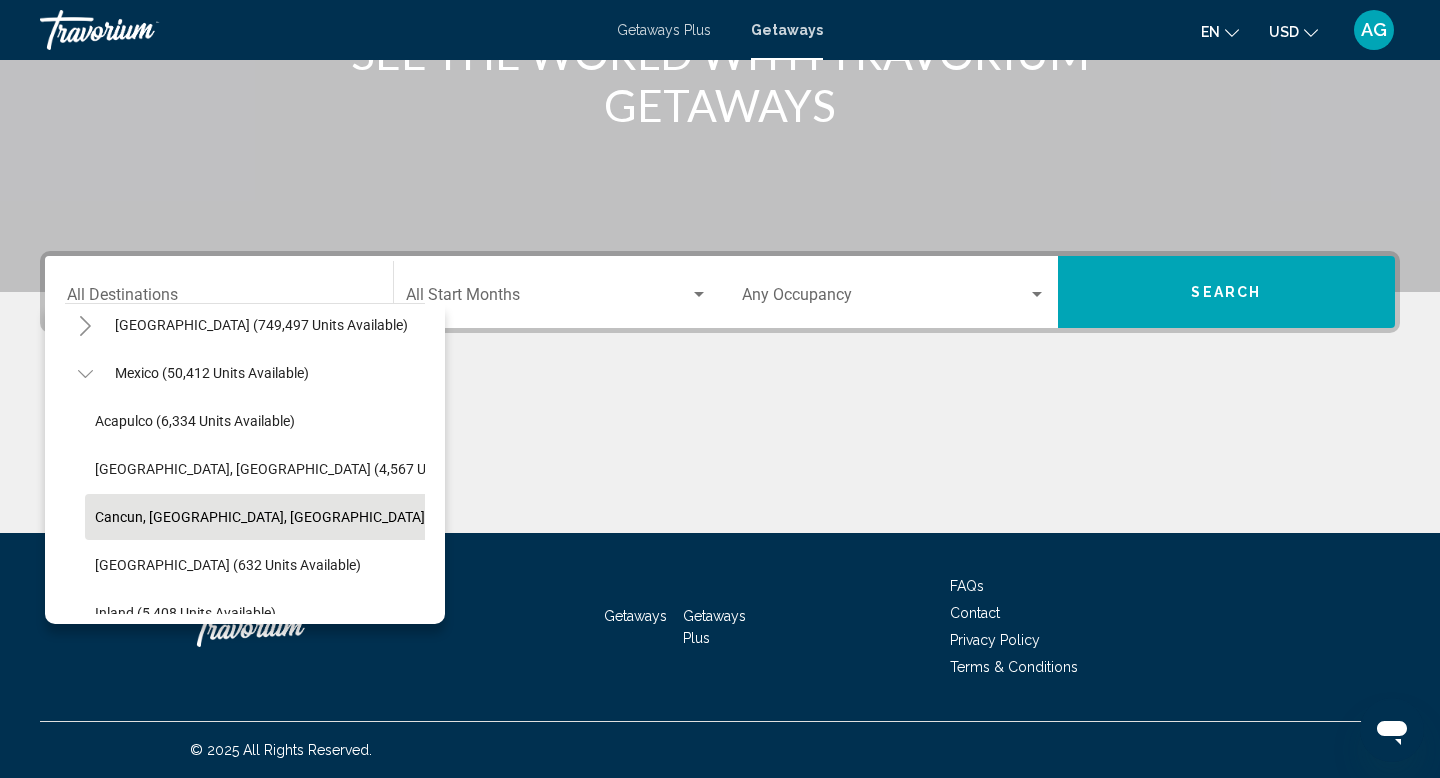 click on "Cancun, [GEOGRAPHIC_DATA], [GEOGRAPHIC_DATA] (19,711 units available)" 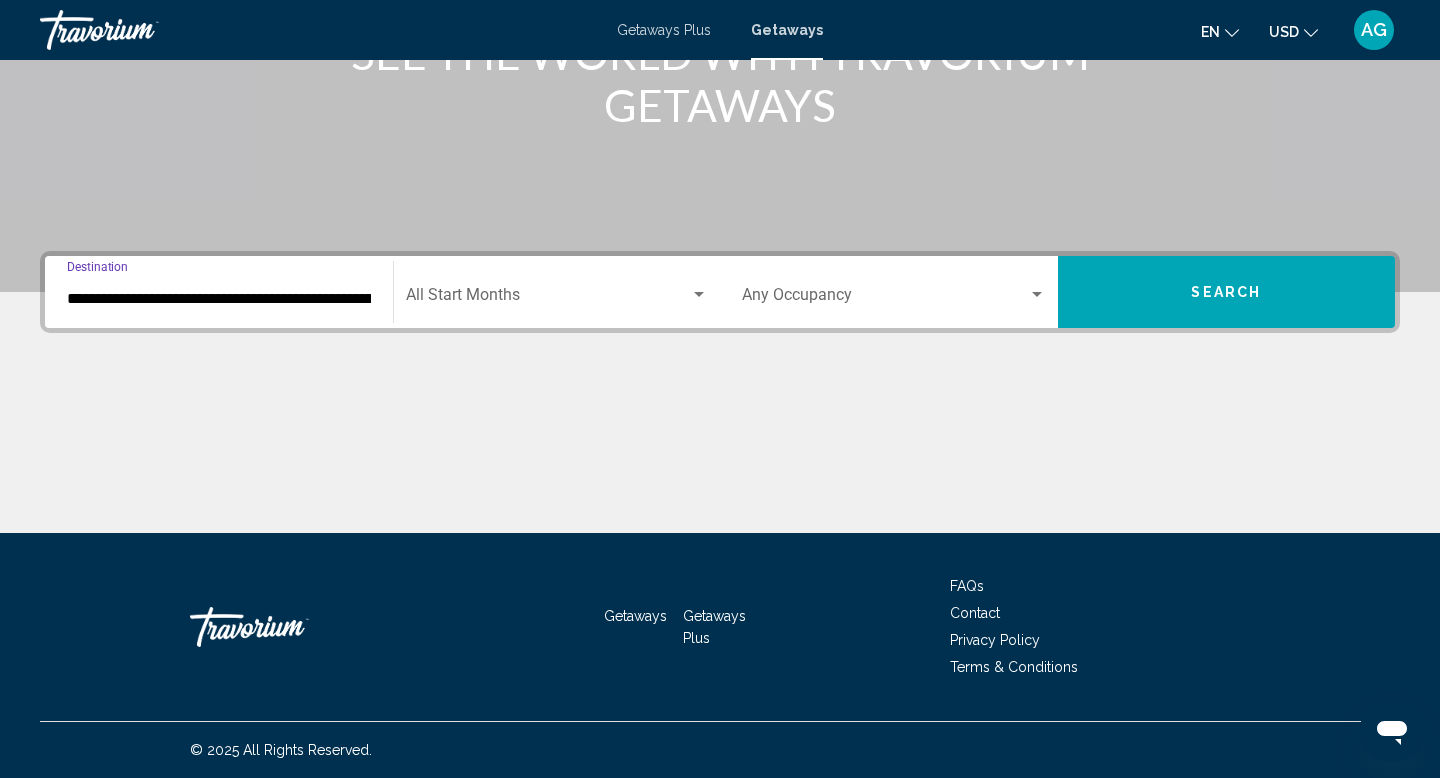 click at bounding box center (548, 299) 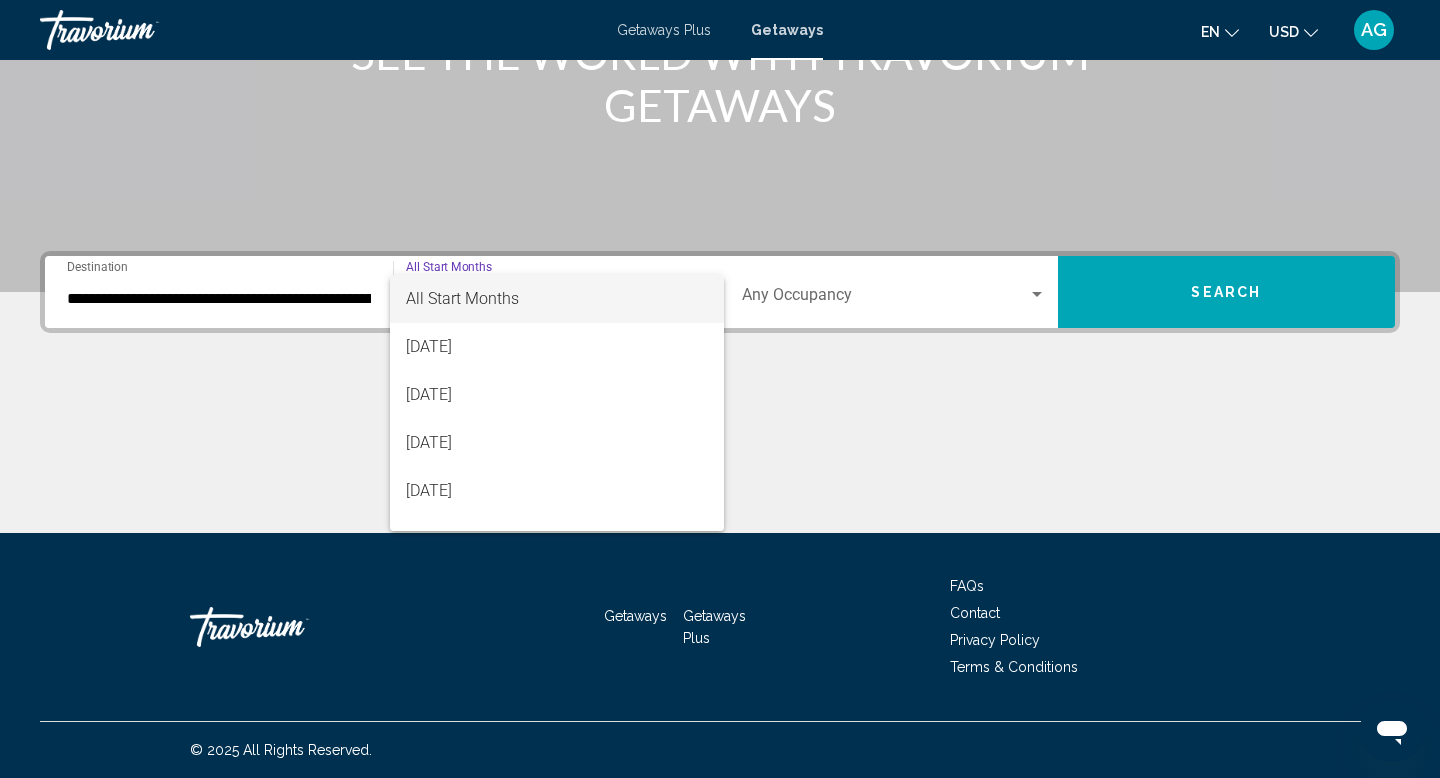 click at bounding box center [720, 389] 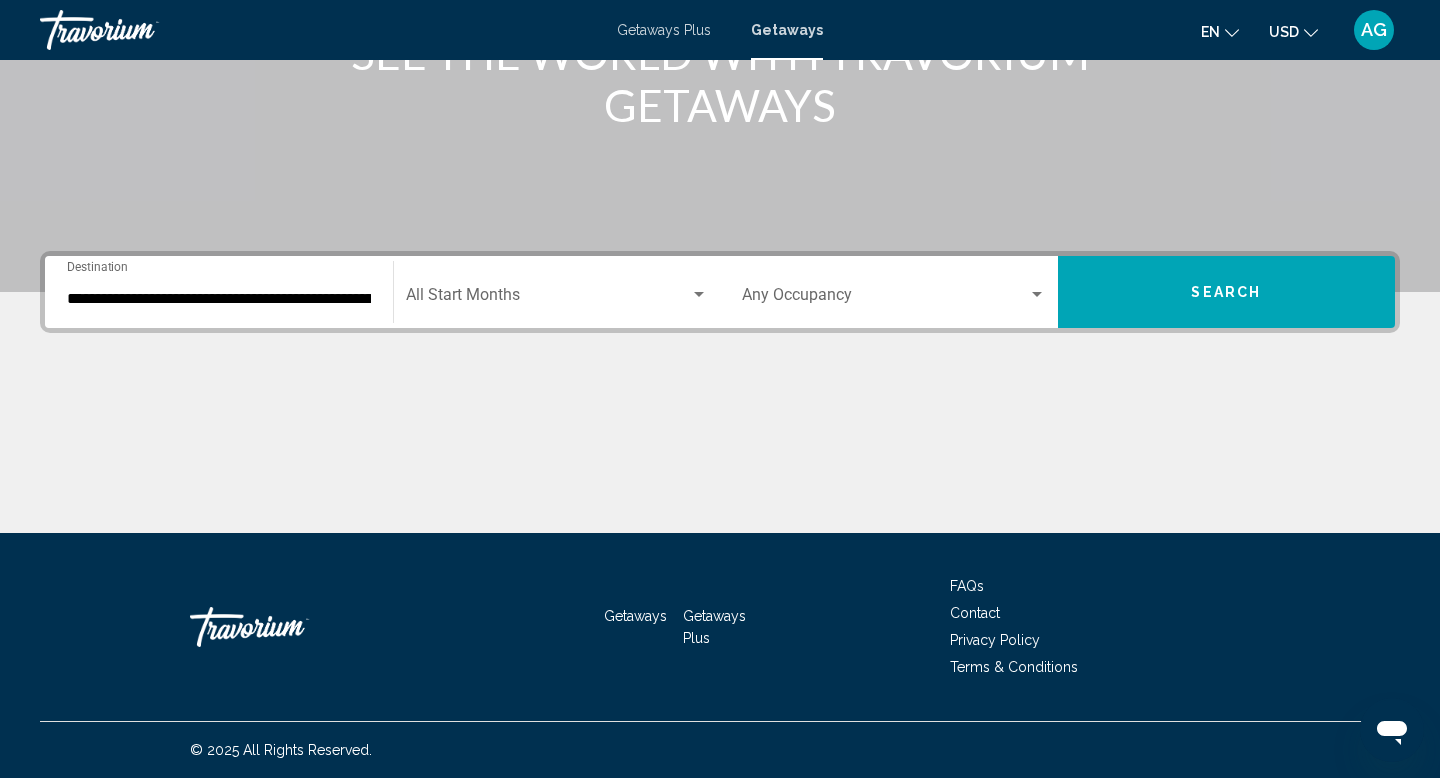 click on "Search" at bounding box center [1227, 292] 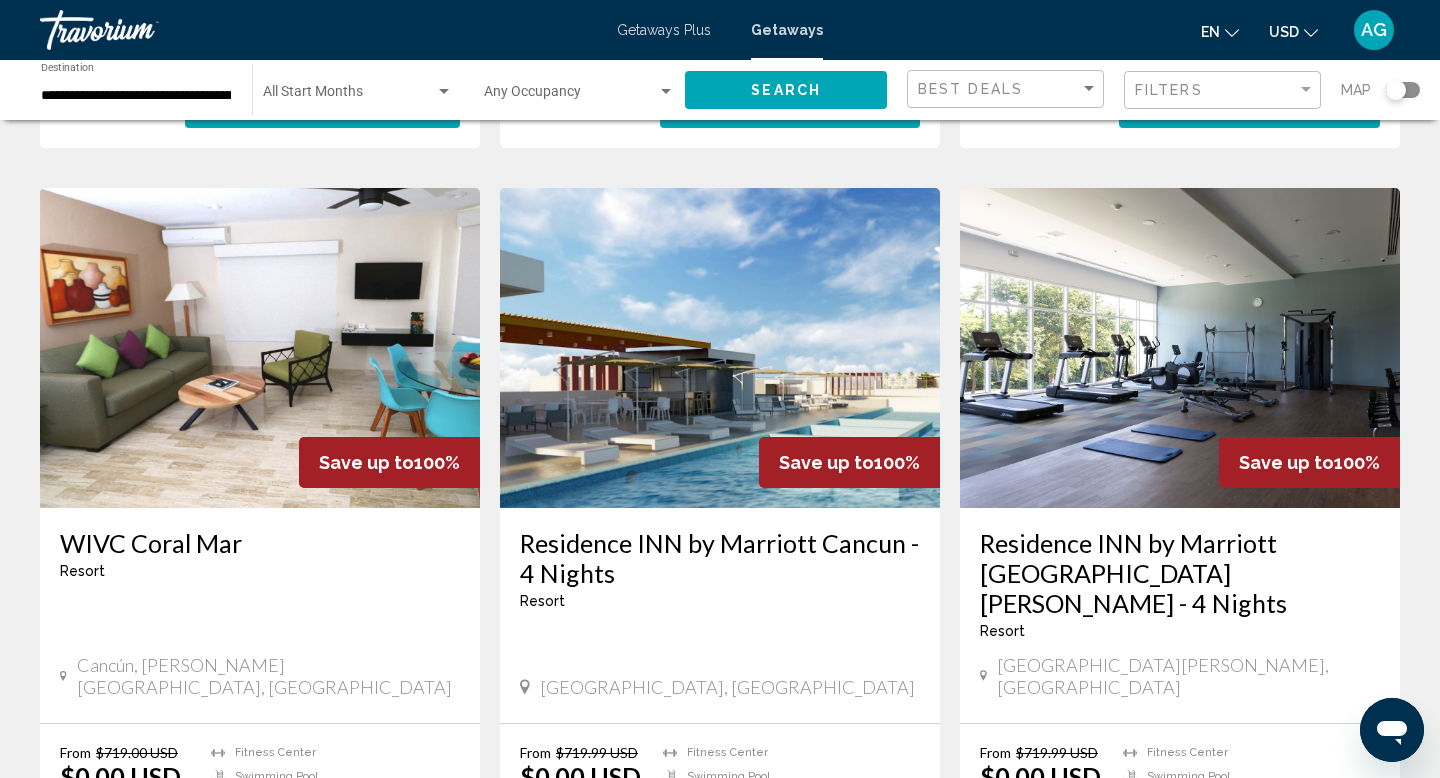 scroll, scrollTop: 2214, scrollLeft: 0, axis: vertical 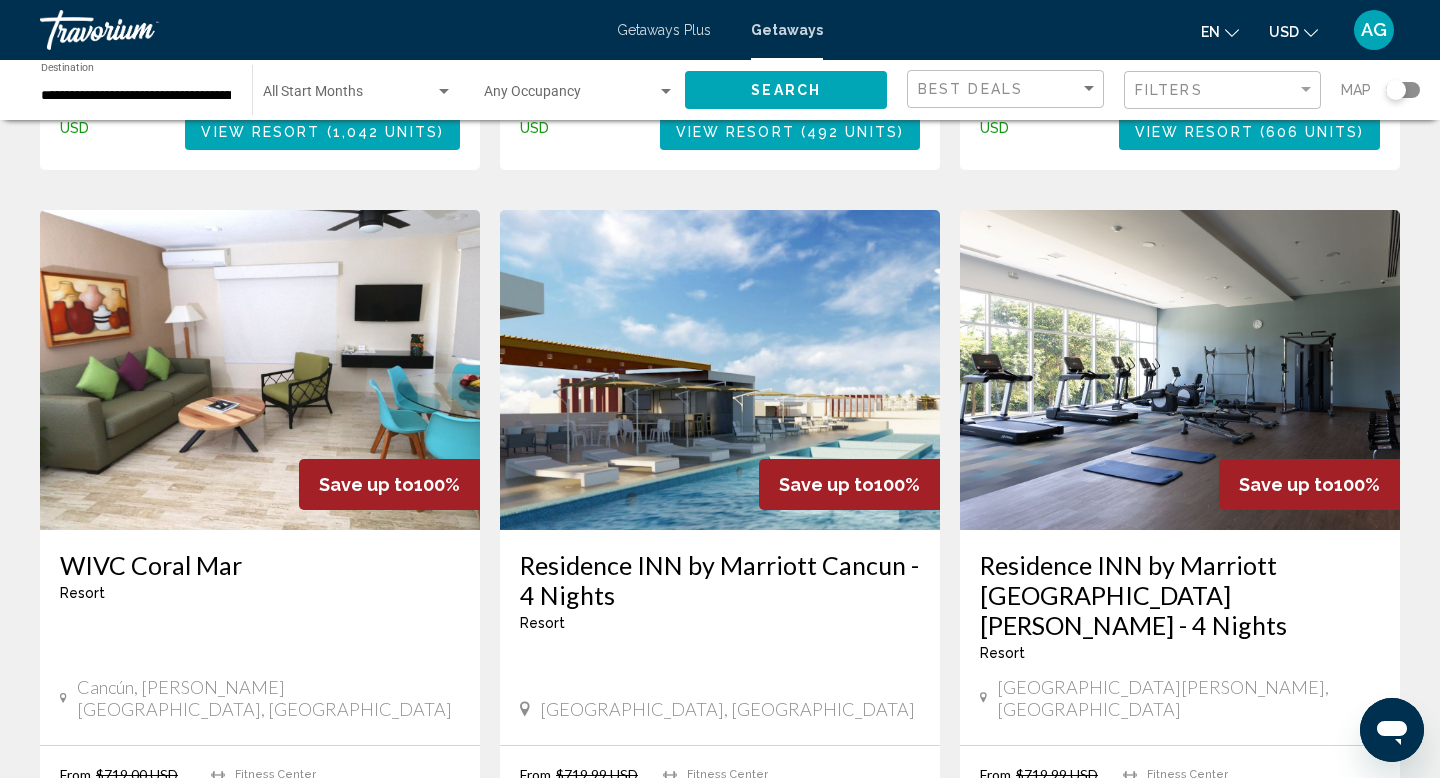 click at bounding box center (720, 370) 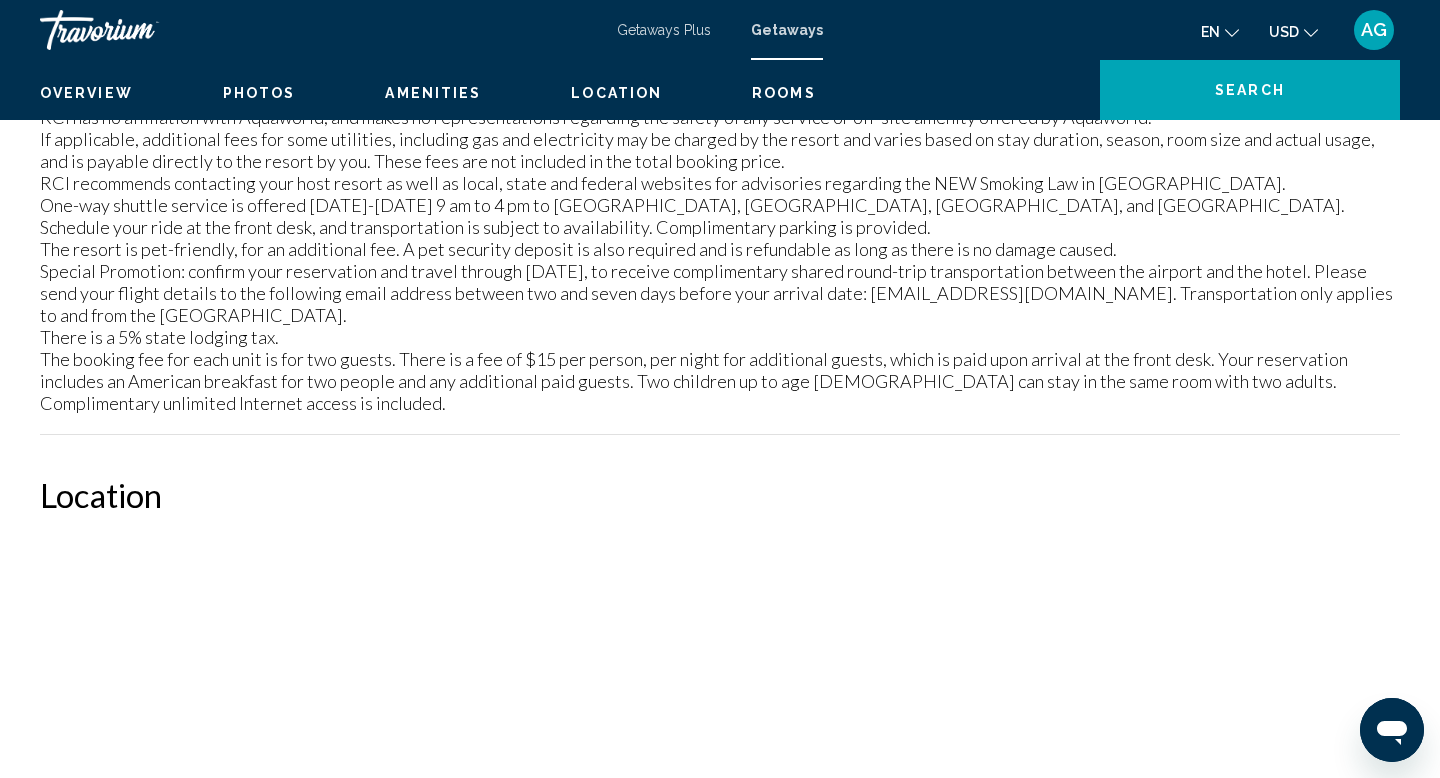 scroll, scrollTop: 0, scrollLeft: 0, axis: both 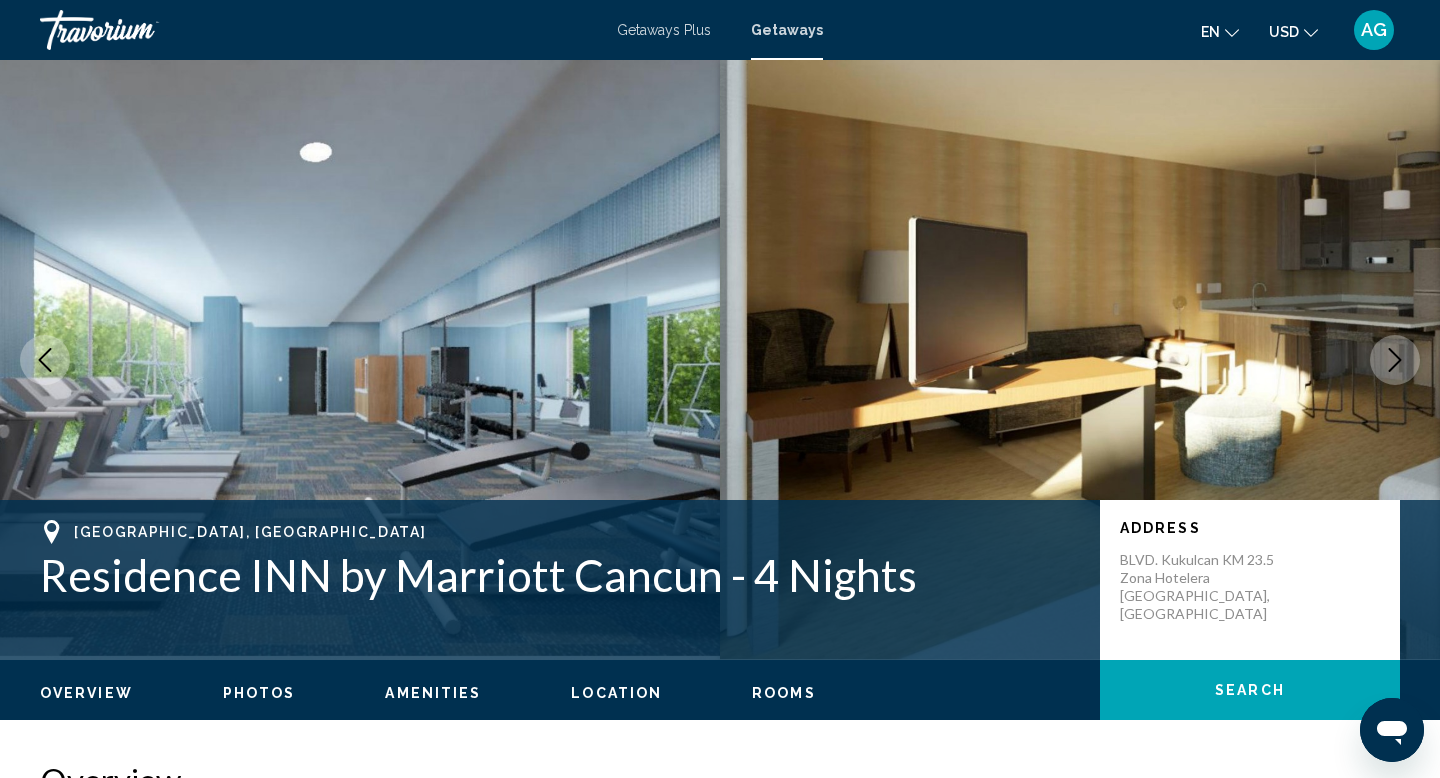 click 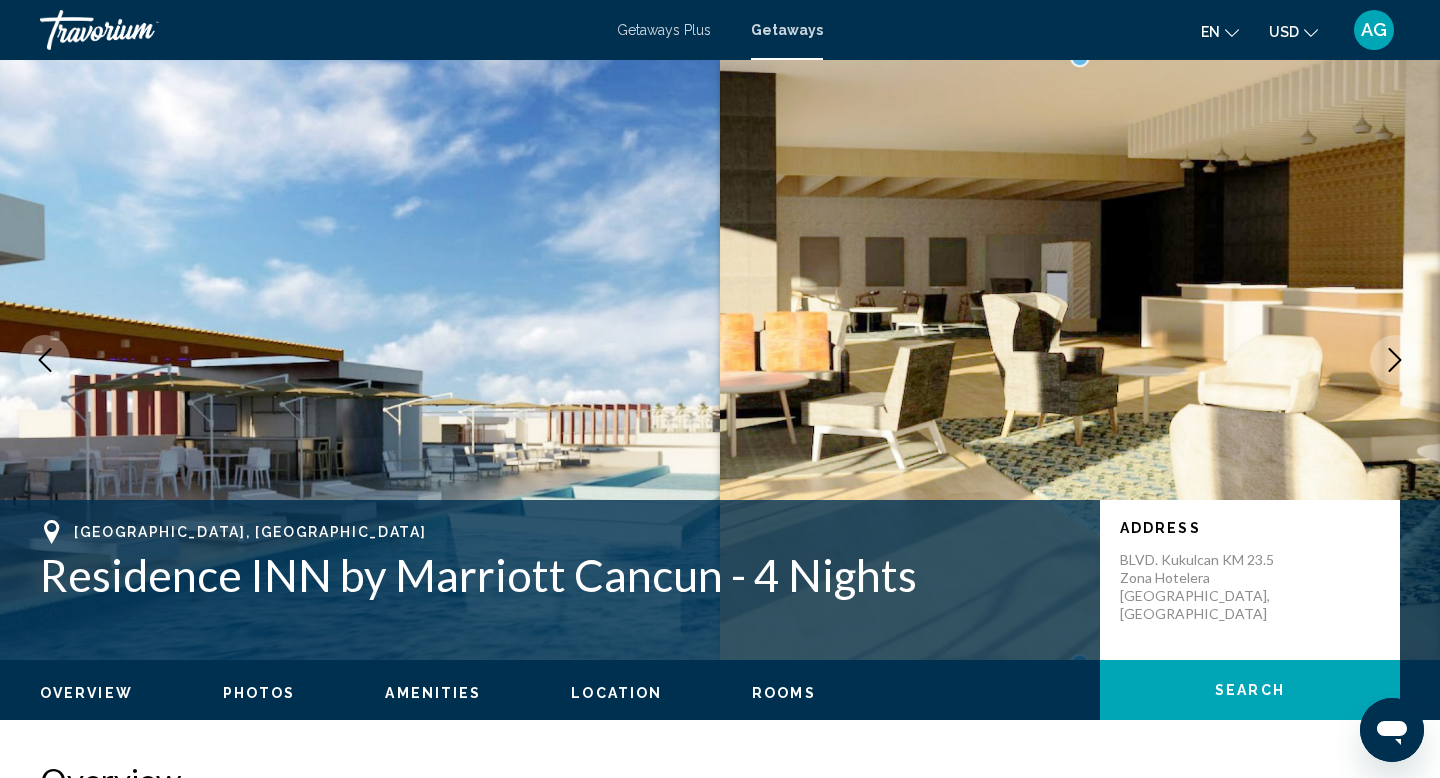 click 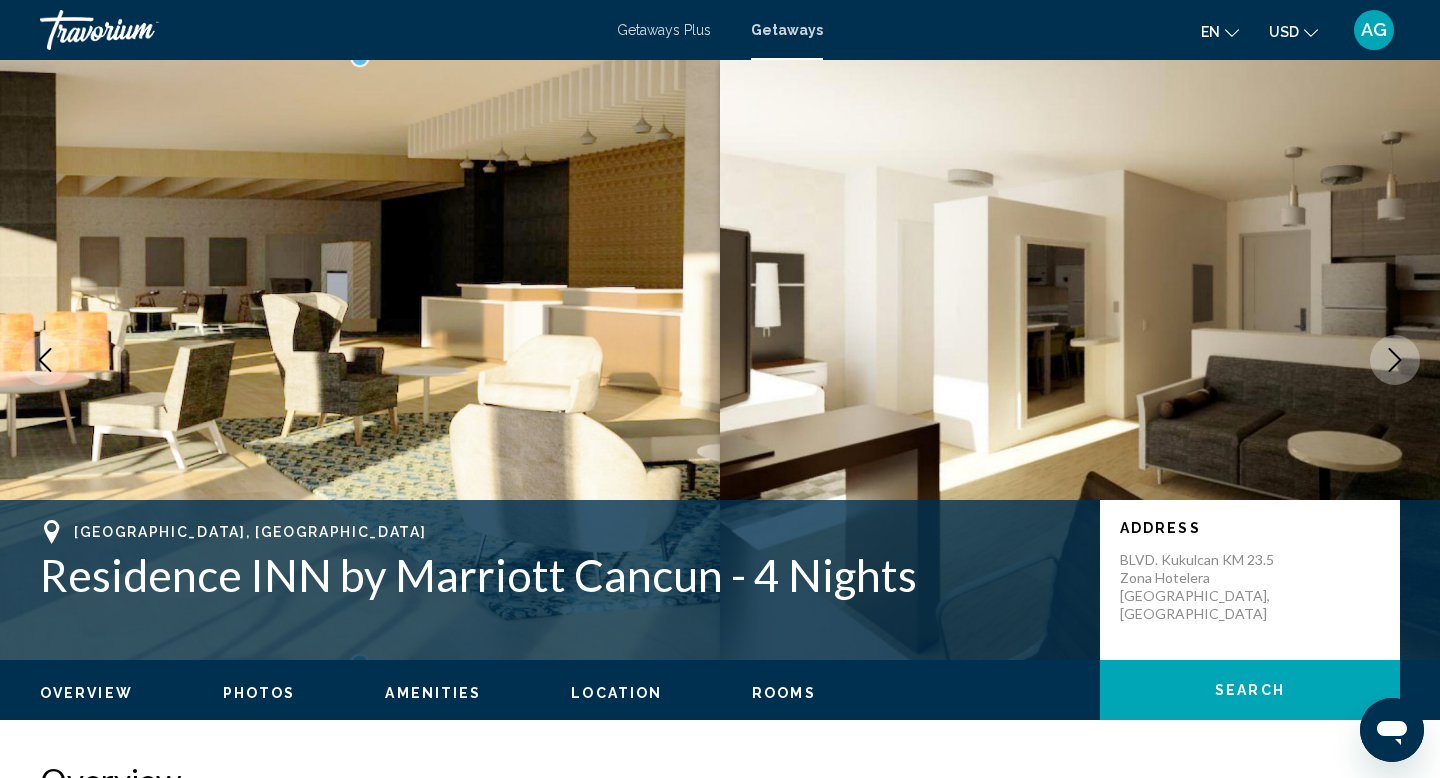 click 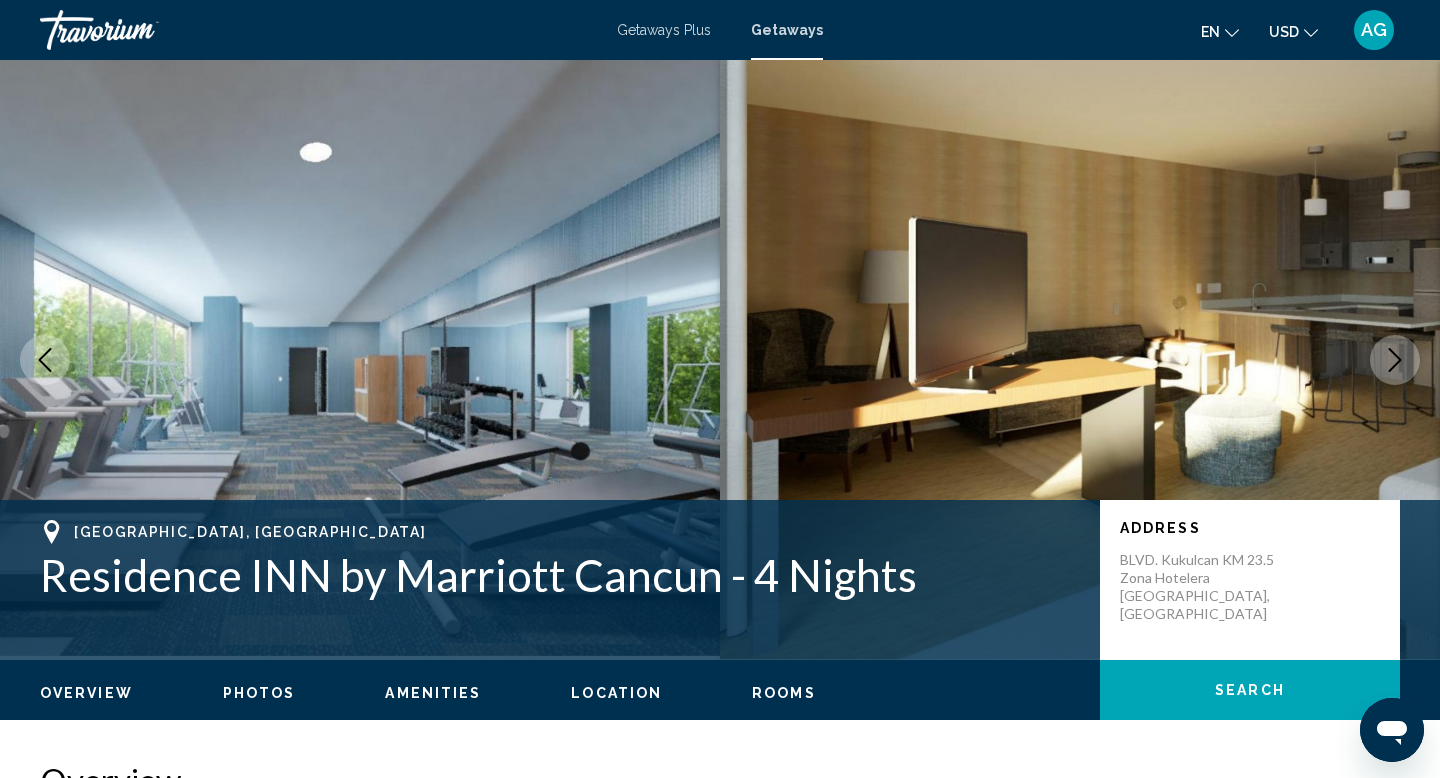 click 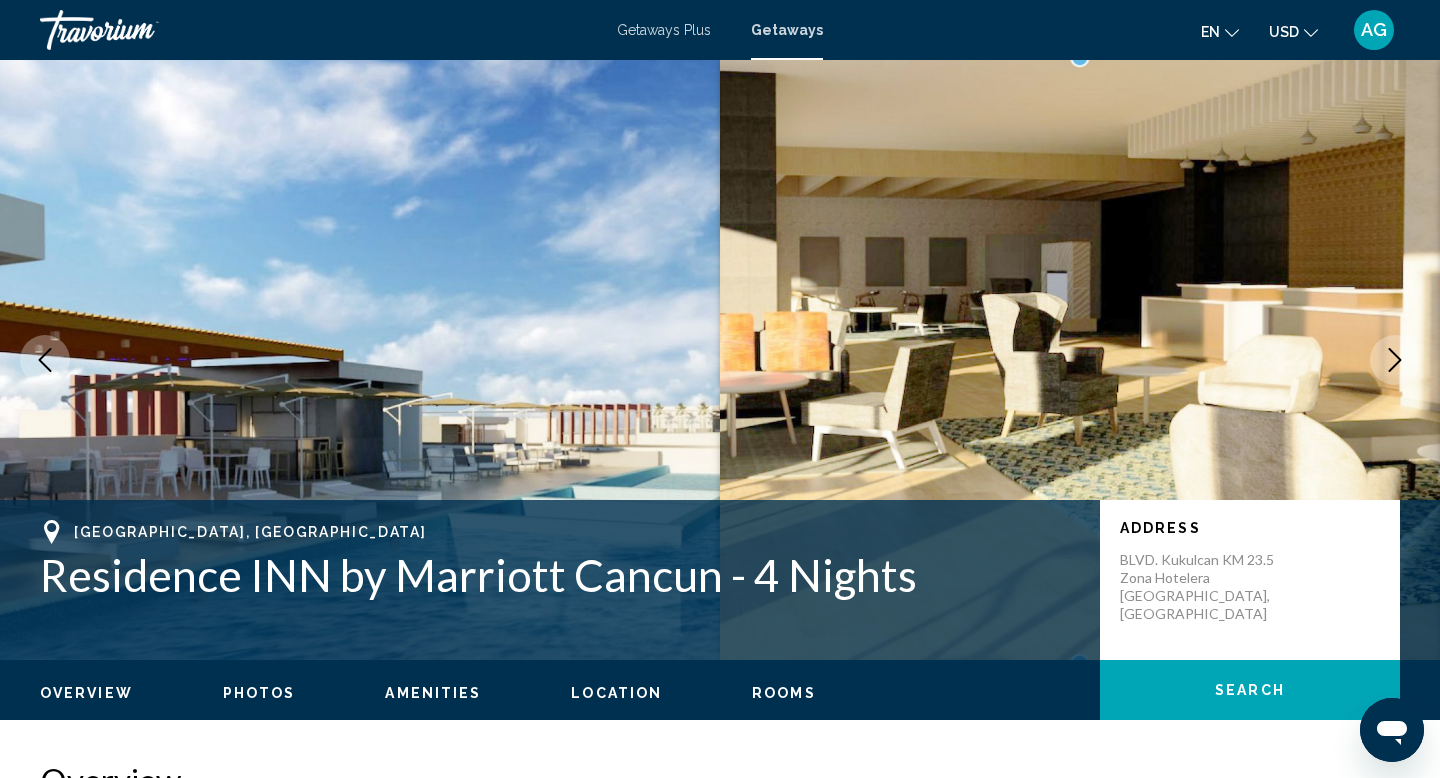 click 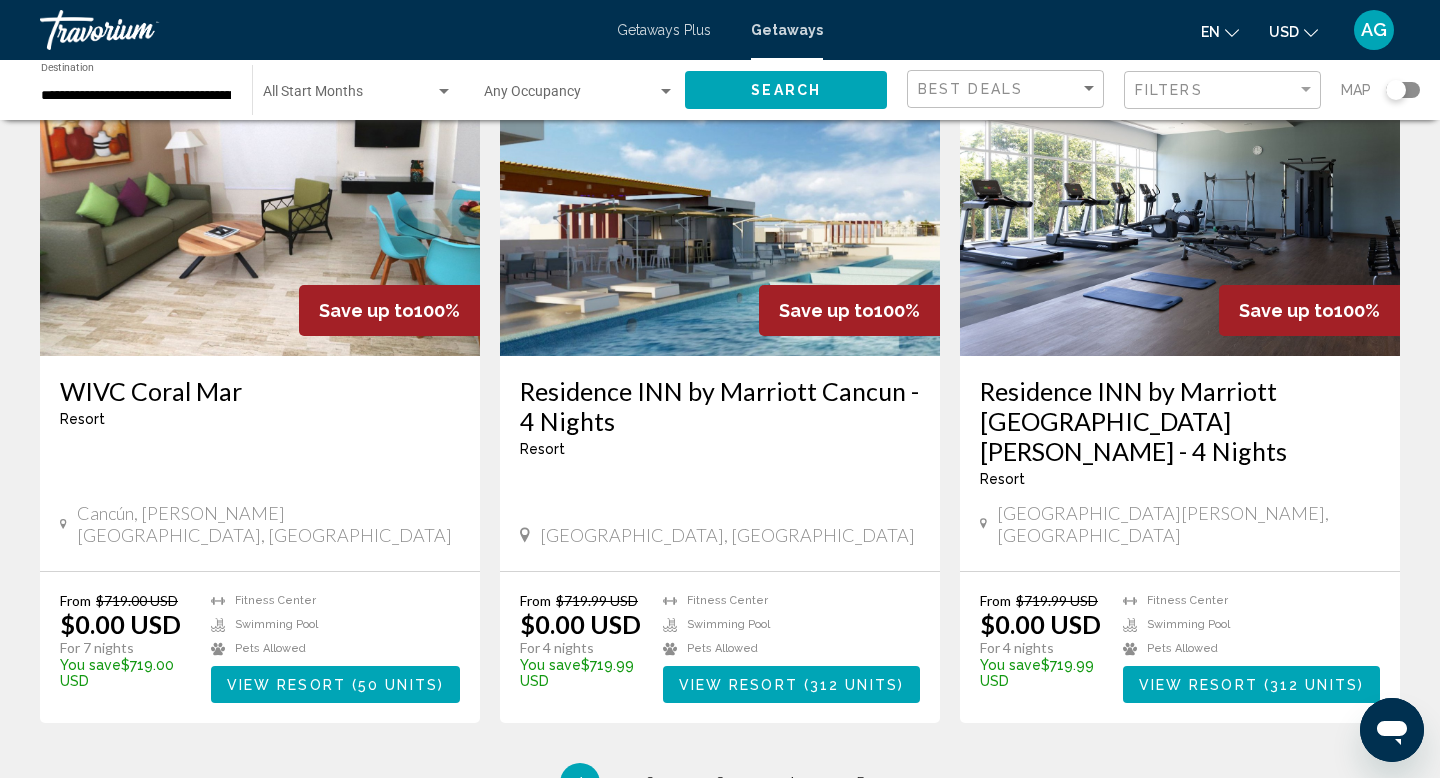 scroll, scrollTop: 2504, scrollLeft: 0, axis: vertical 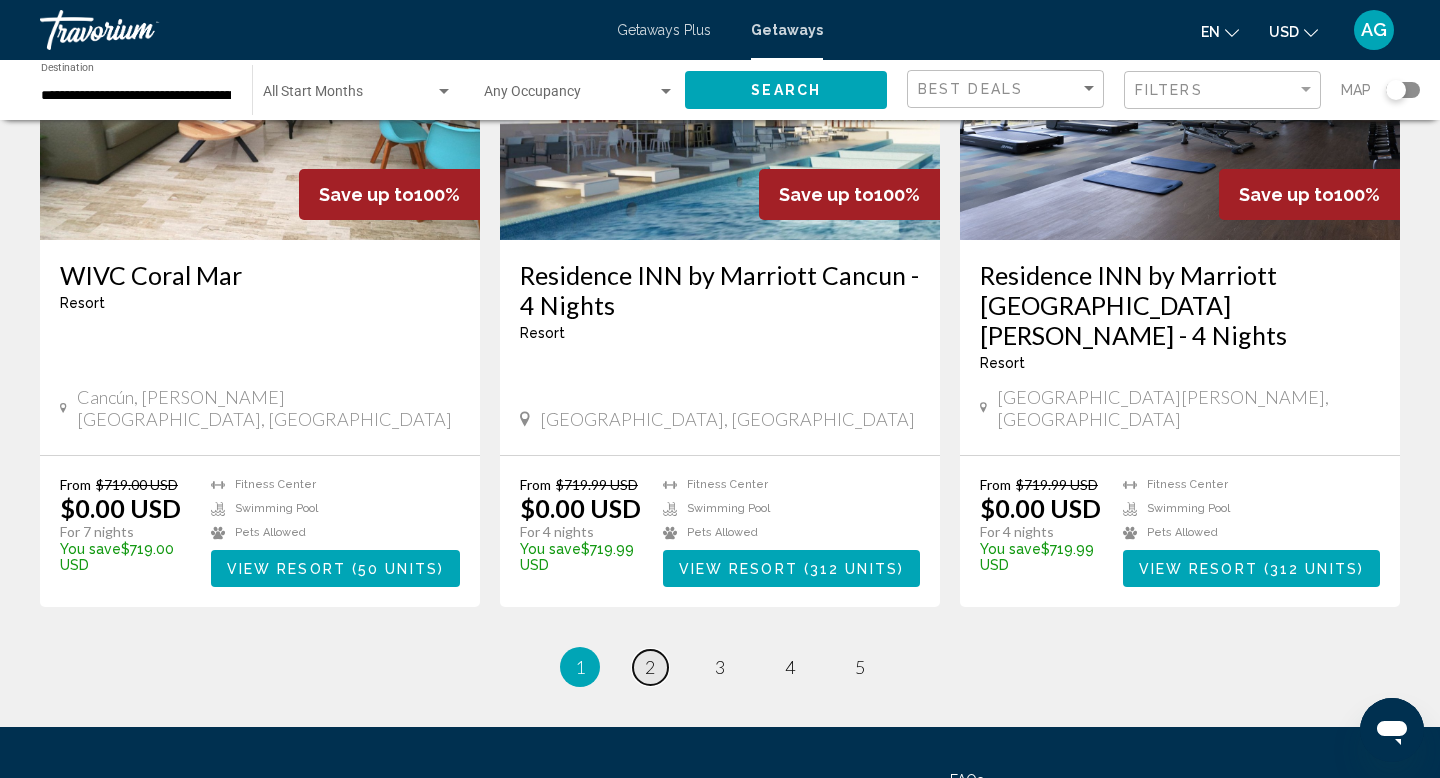click on "page  2" at bounding box center (650, 667) 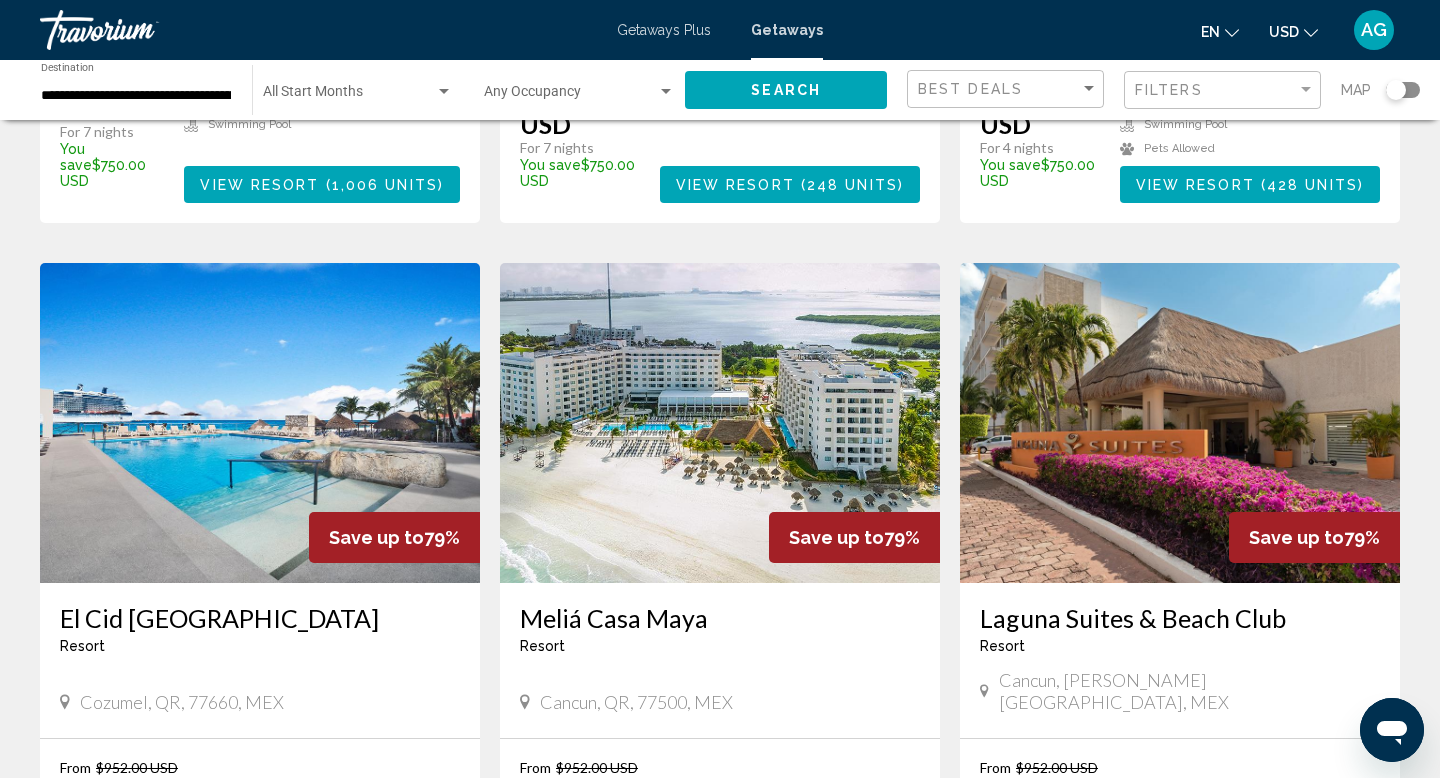 scroll, scrollTop: 2223, scrollLeft: 0, axis: vertical 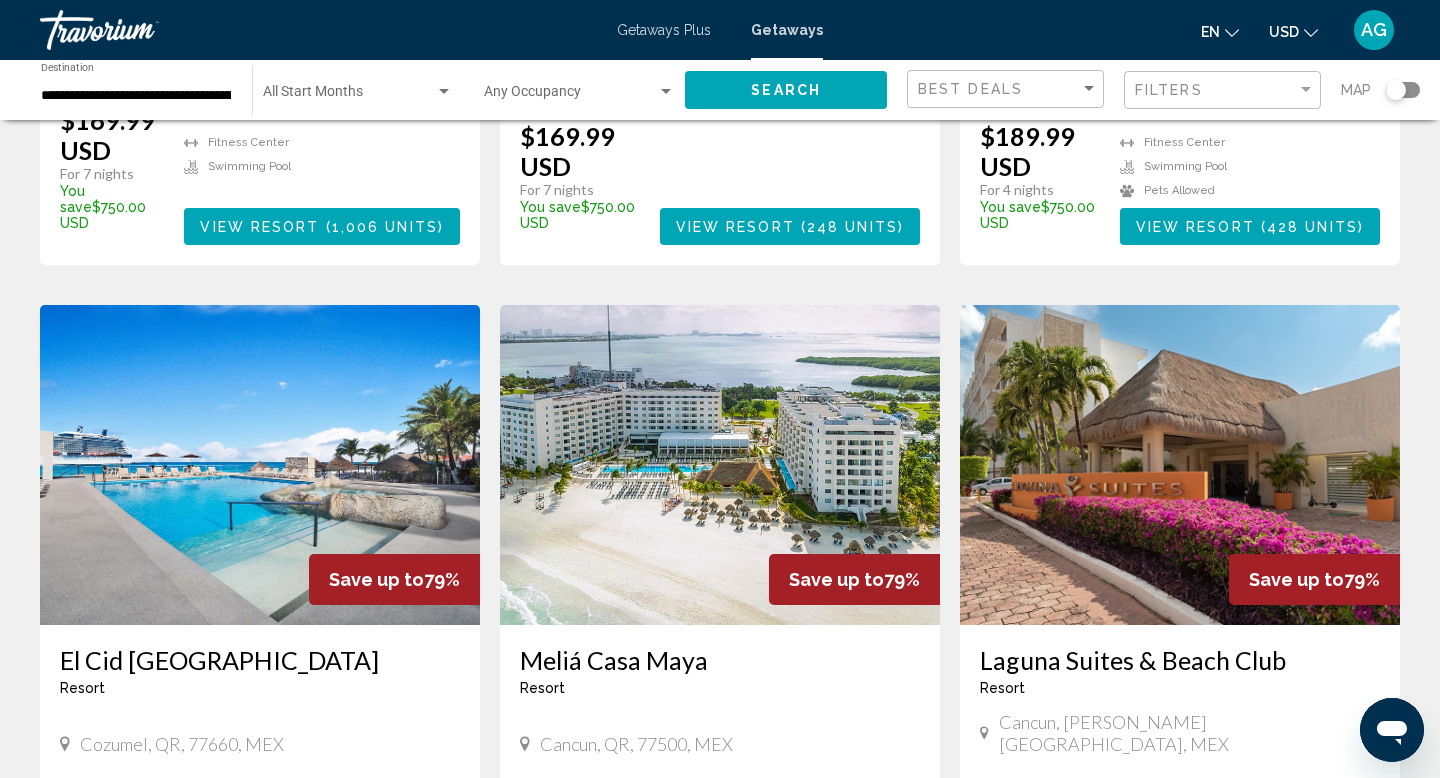 click at bounding box center (720, 465) 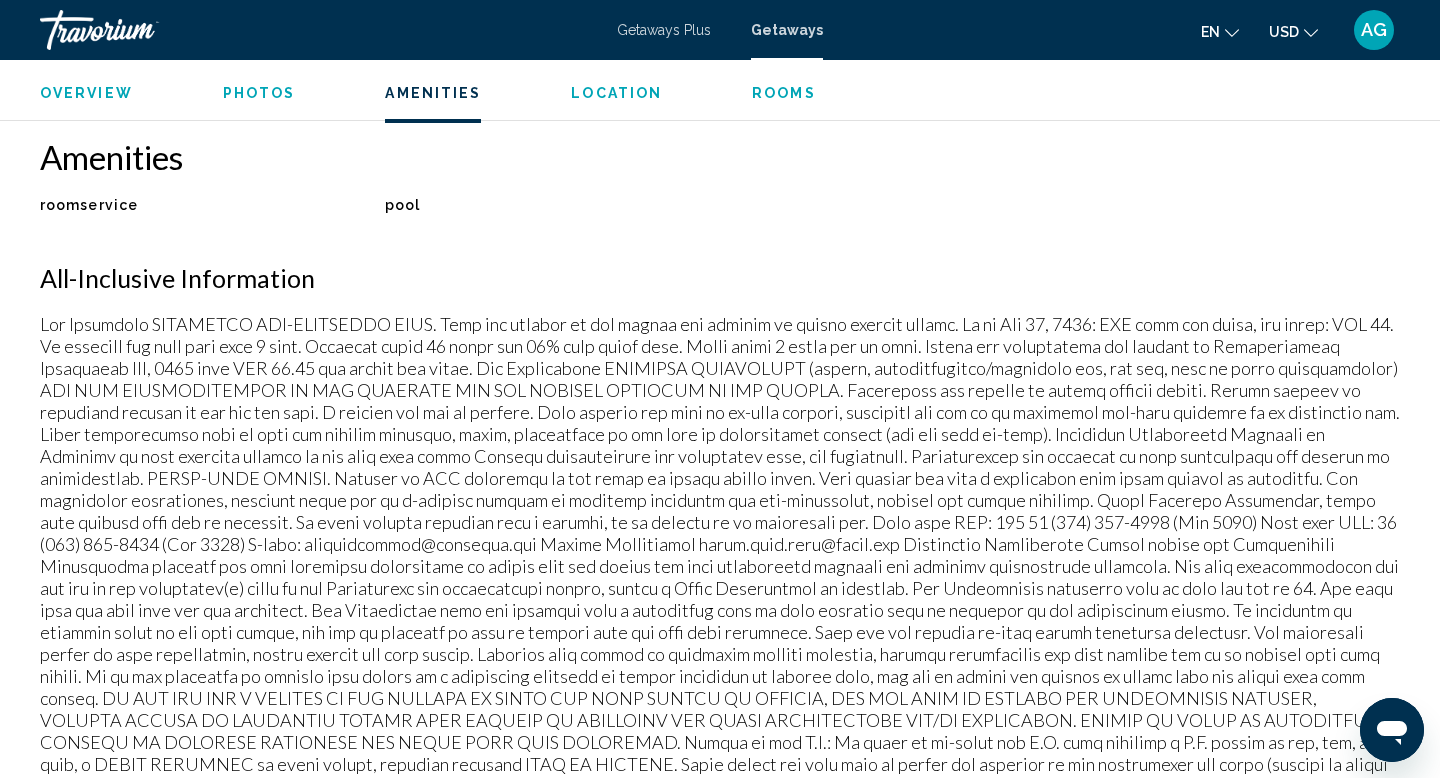 scroll, scrollTop: 1546, scrollLeft: 0, axis: vertical 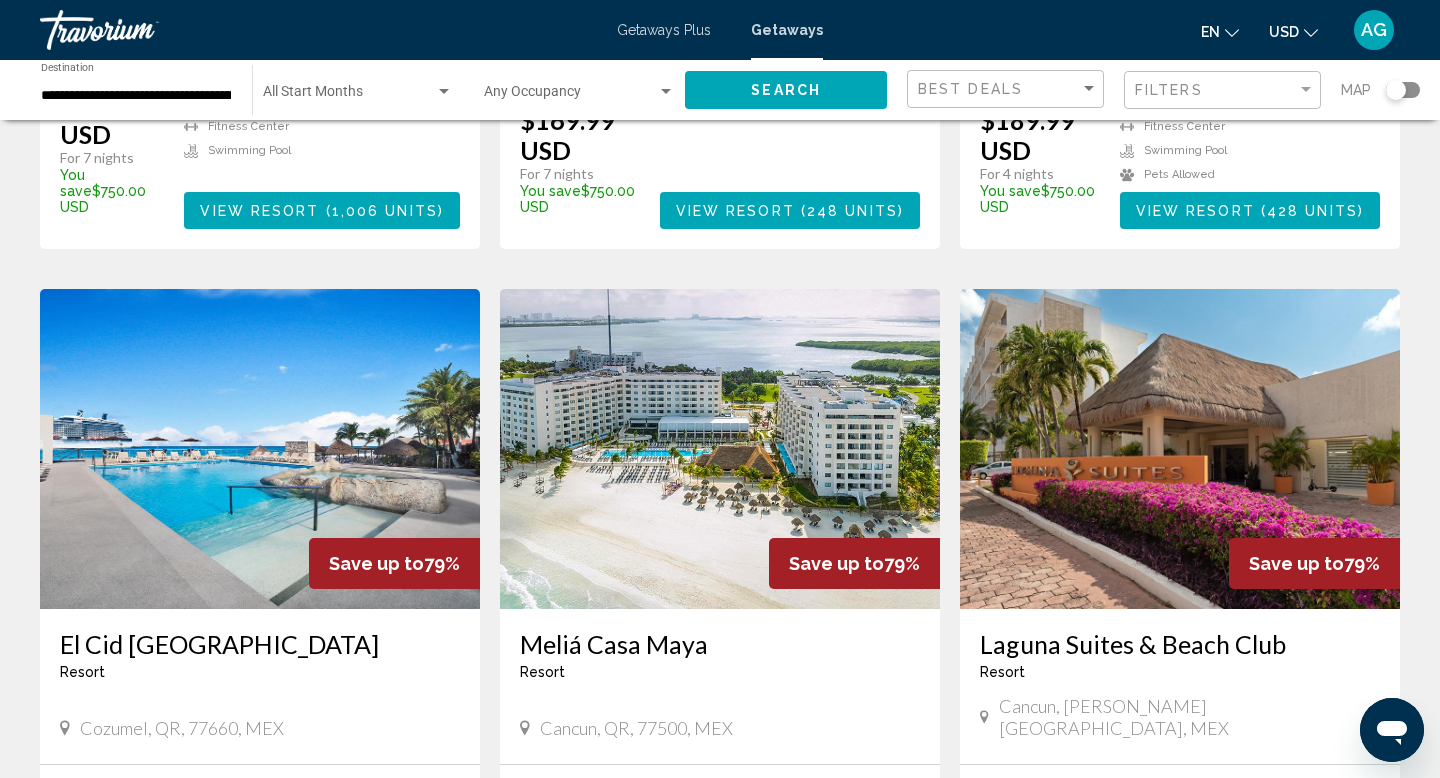 click at bounding box center [260, 449] 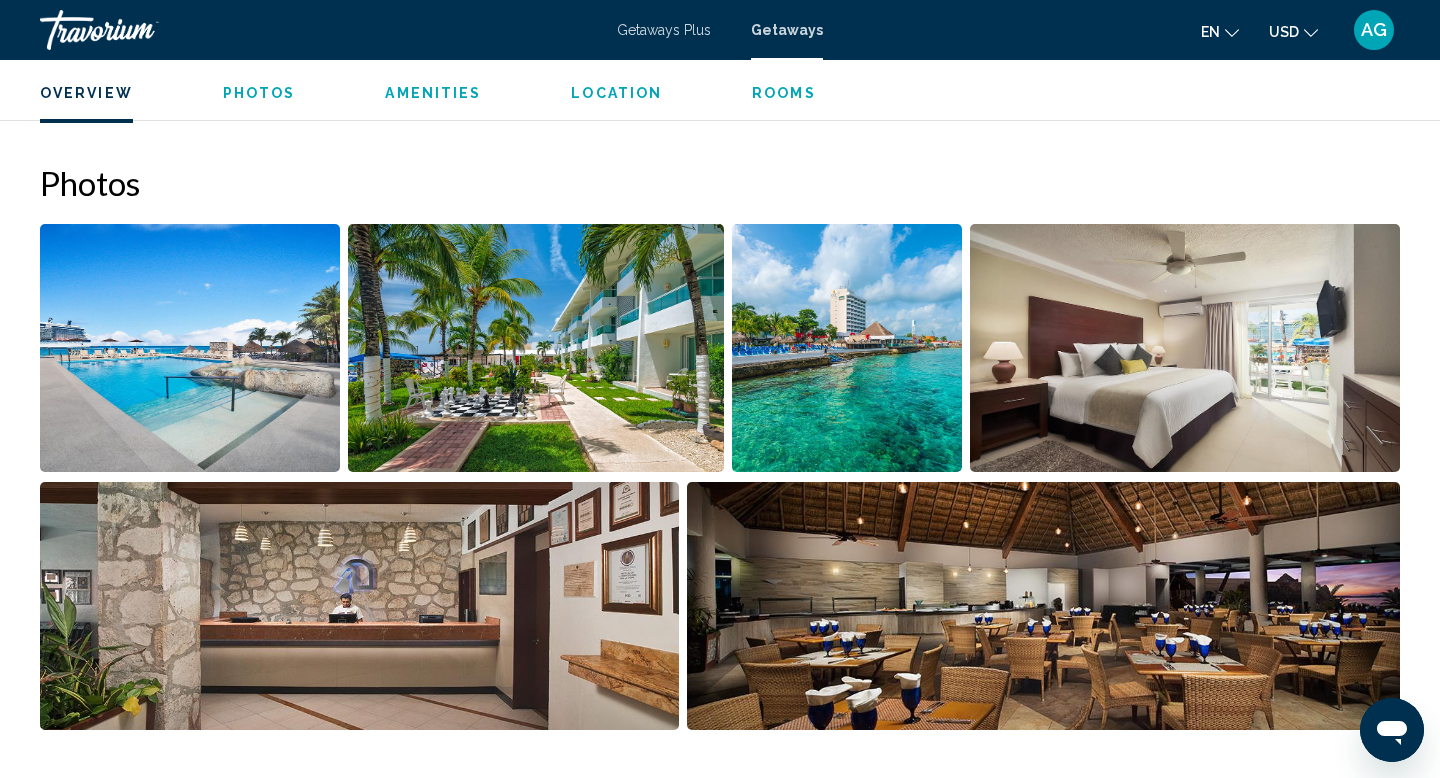 scroll, scrollTop: 868, scrollLeft: 0, axis: vertical 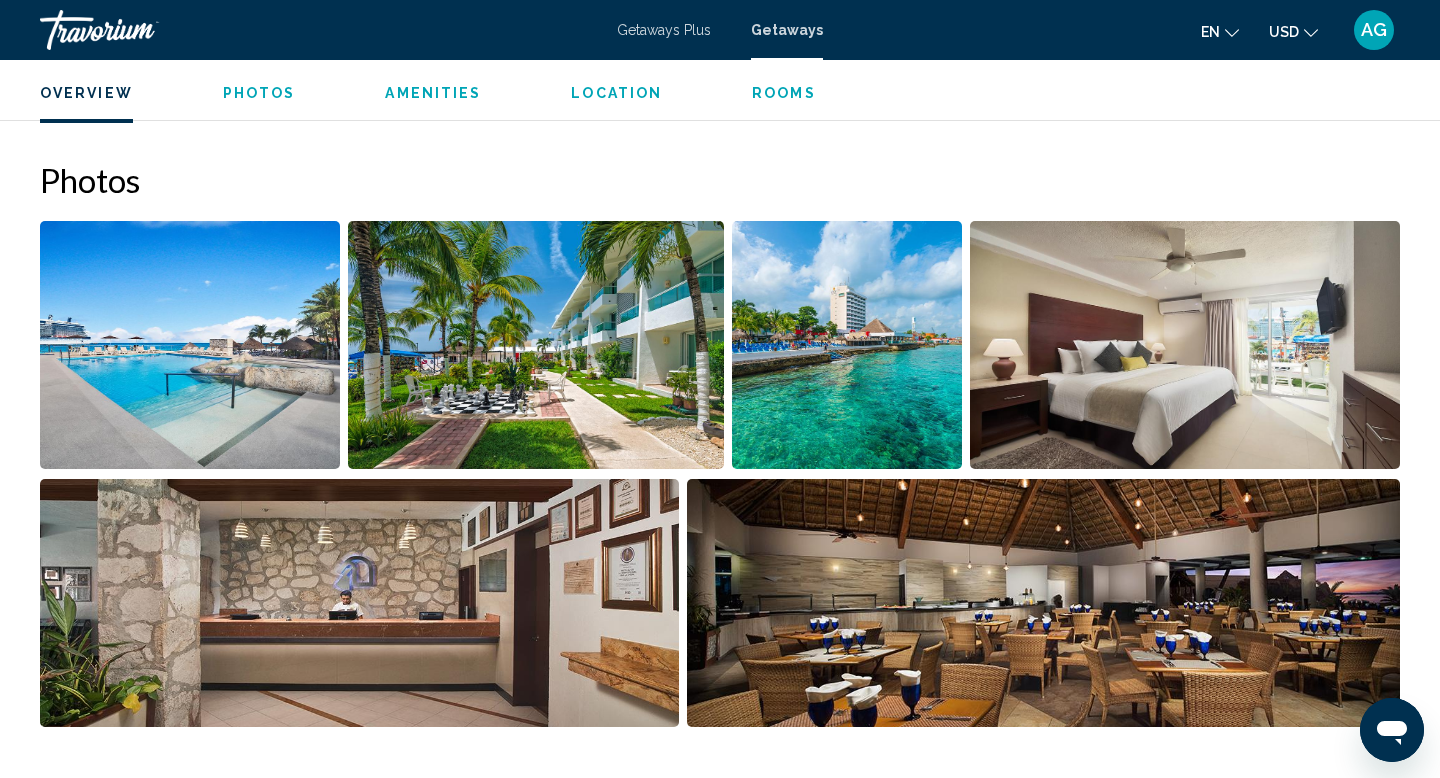 click at bounding box center (190, 345) 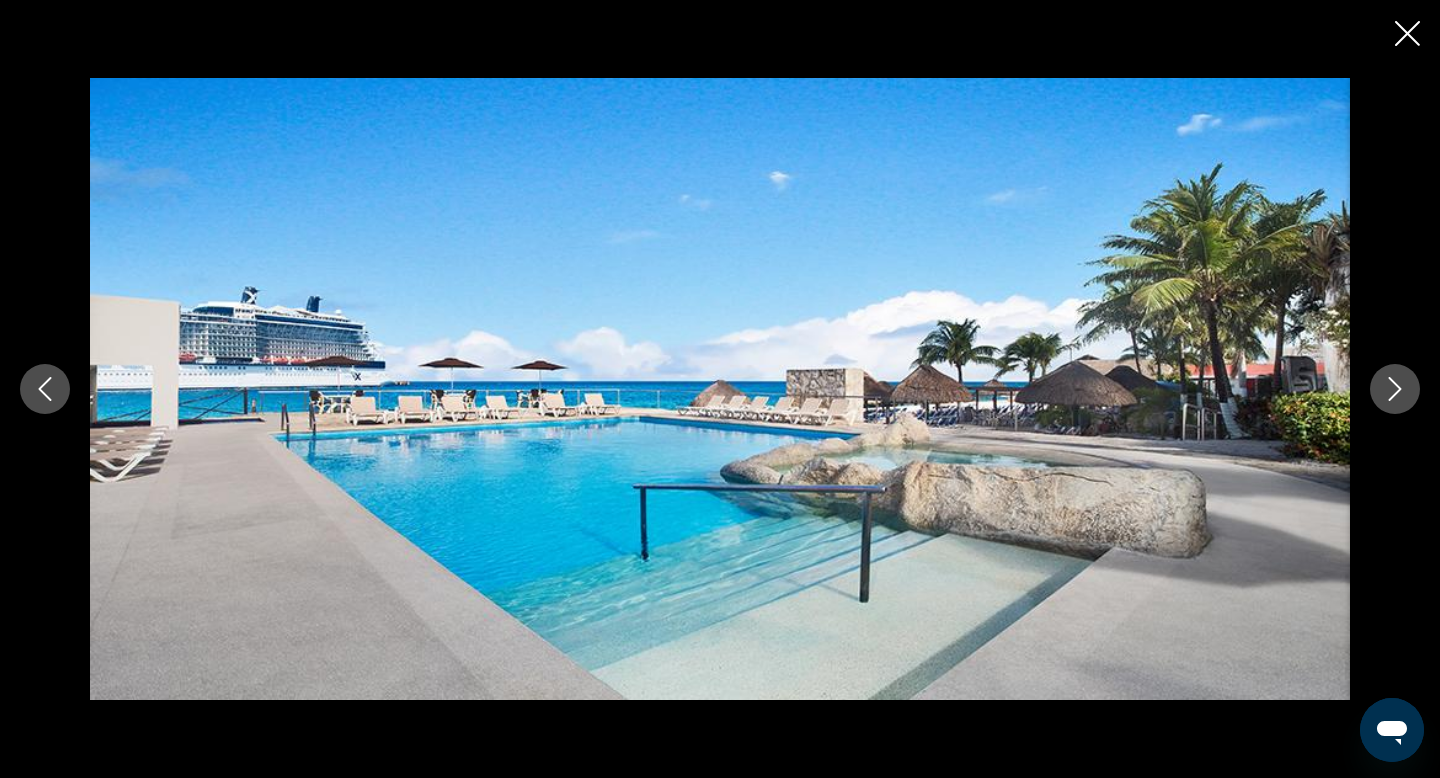 click at bounding box center [1395, 389] 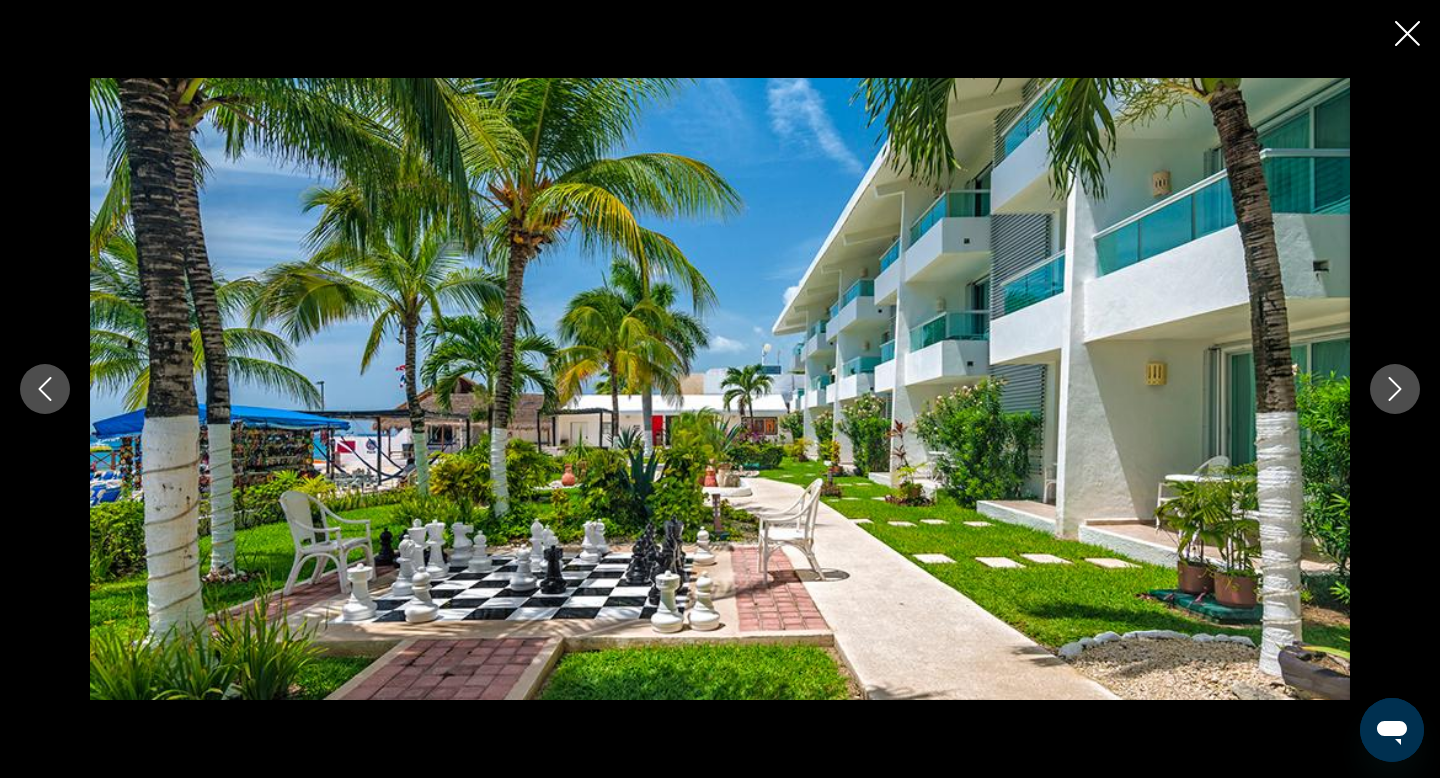 click at bounding box center [1395, 389] 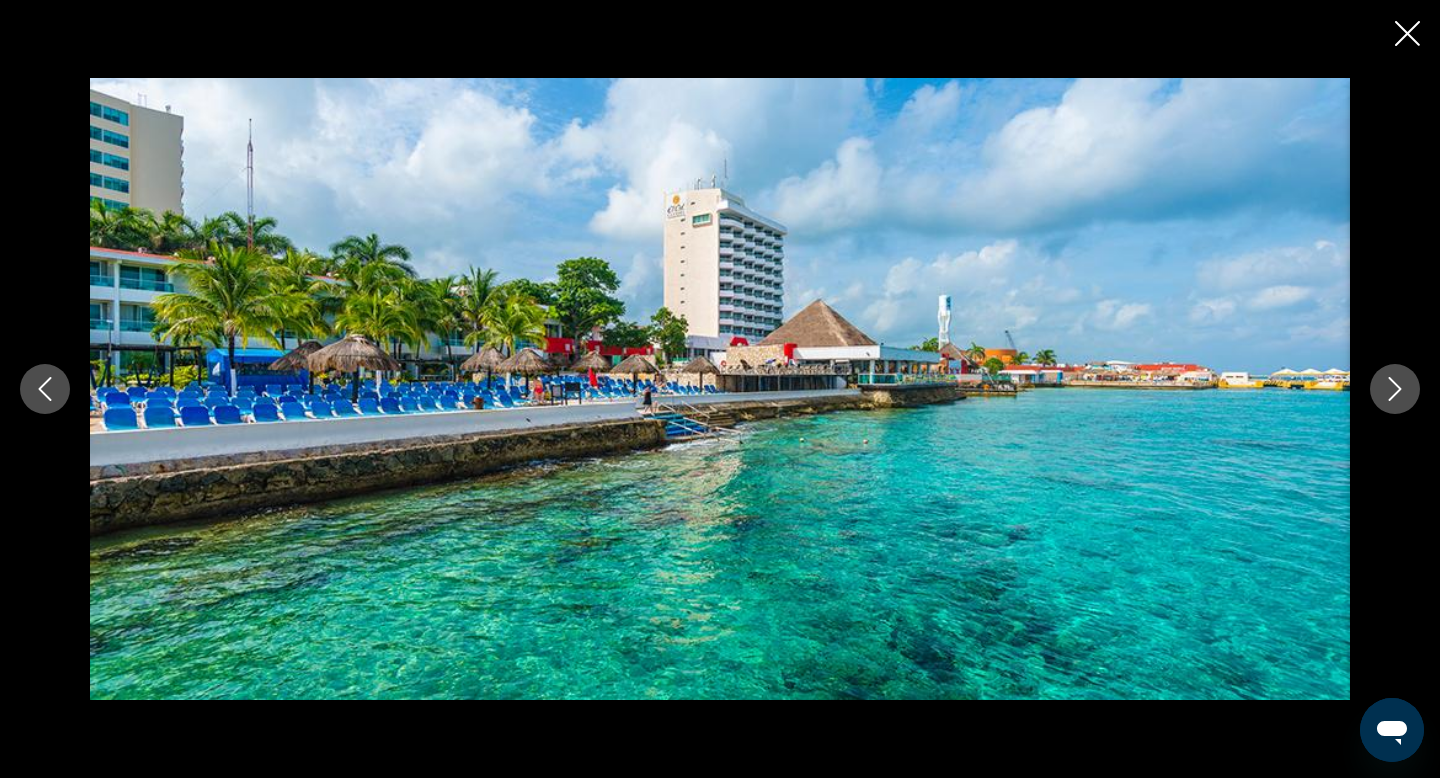 click at bounding box center [1395, 389] 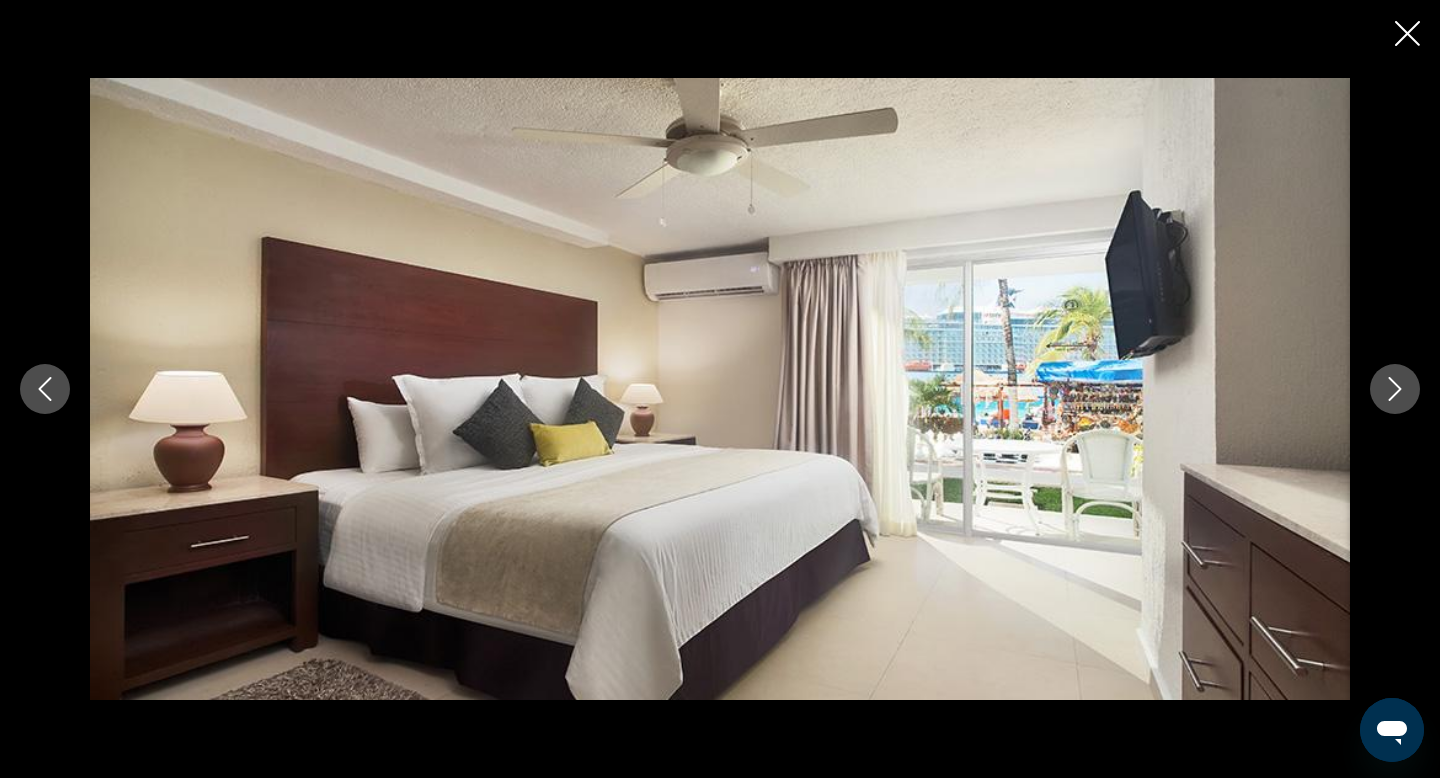 click at bounding box center (1395, 389) 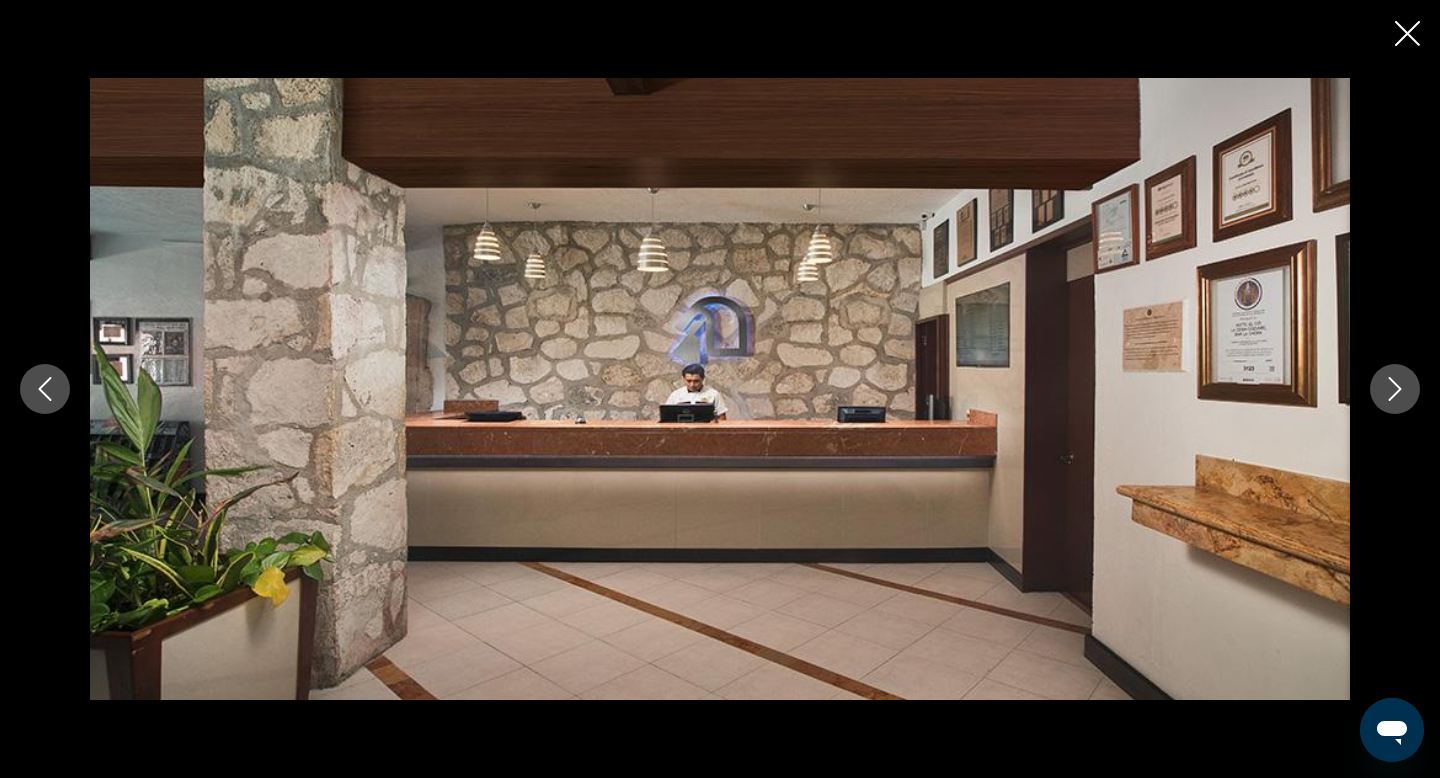 click at bounding box center (1395, 389) 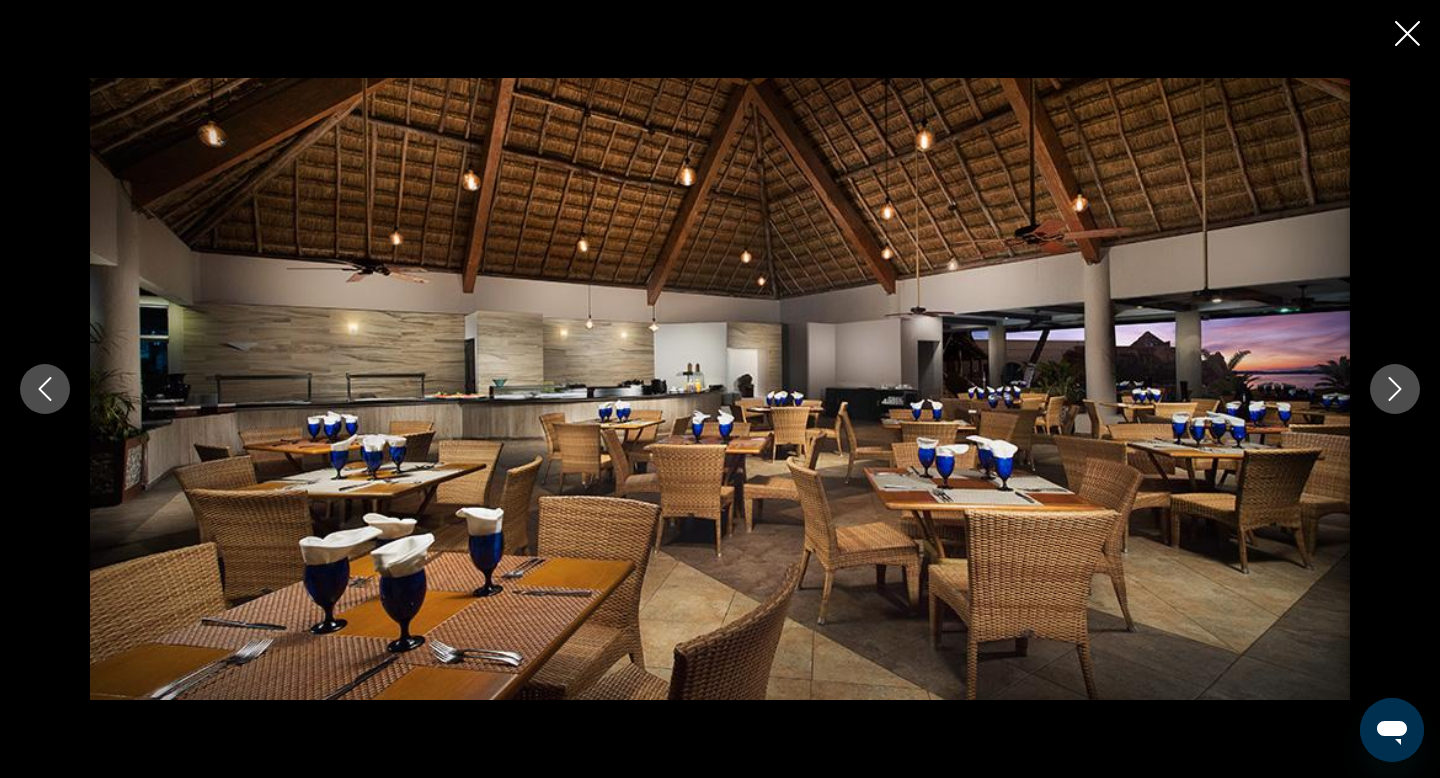click 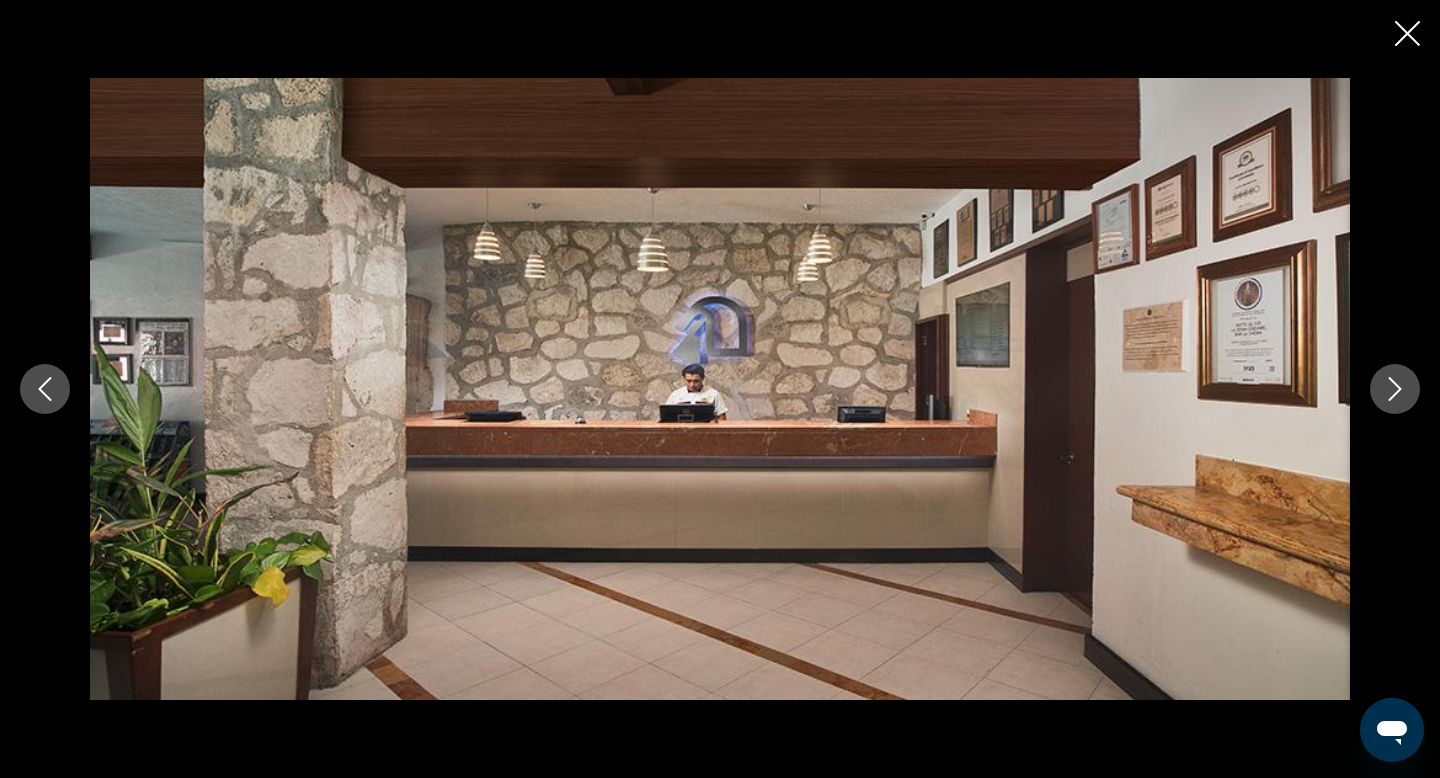 click 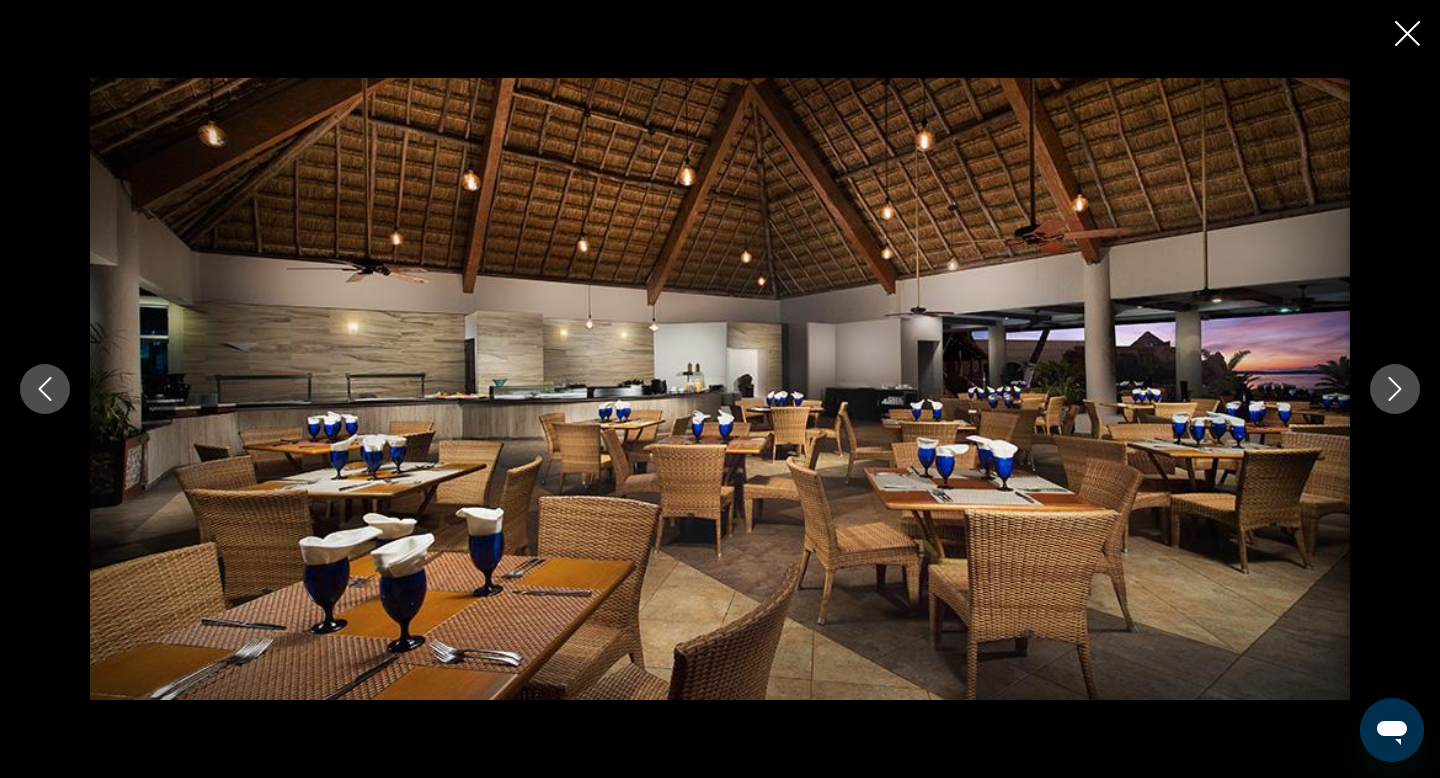 click 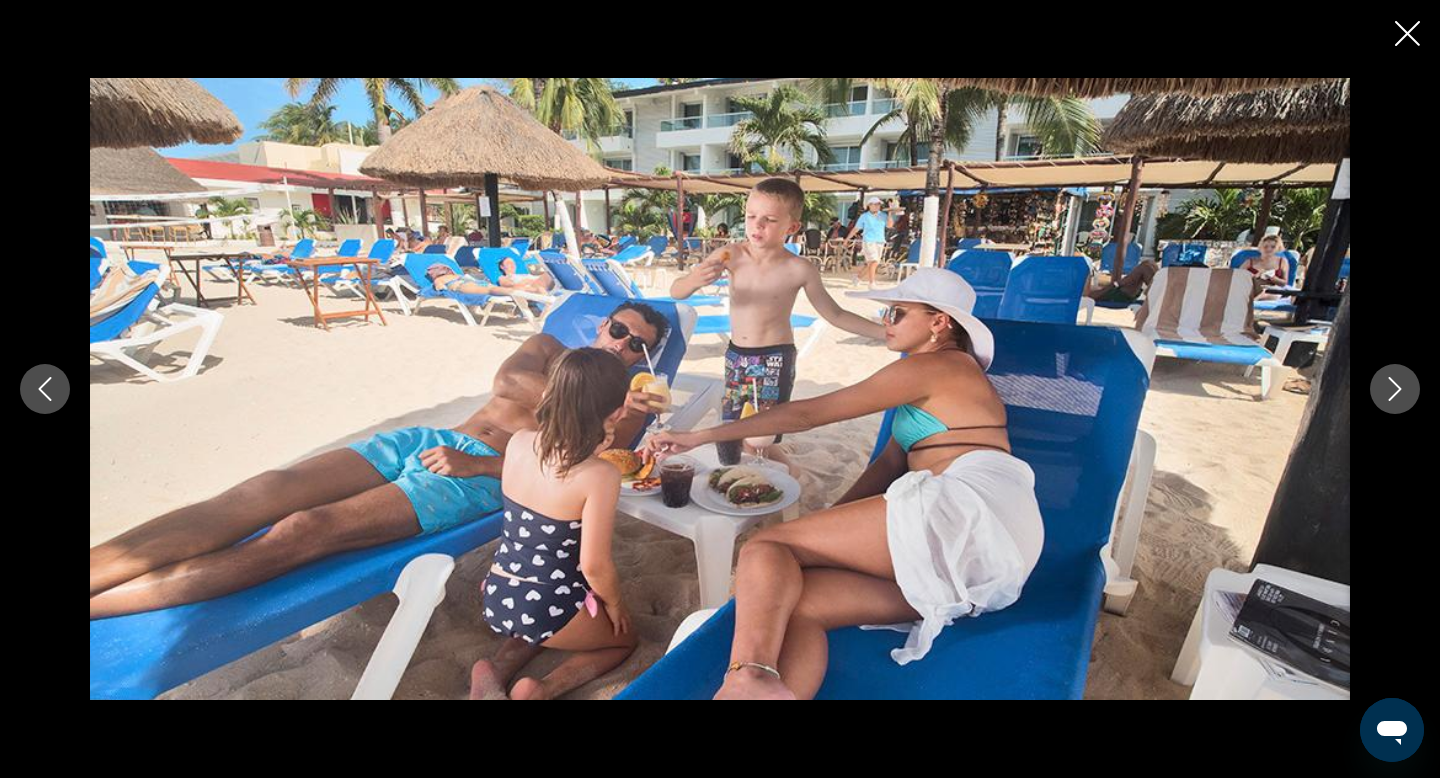 click 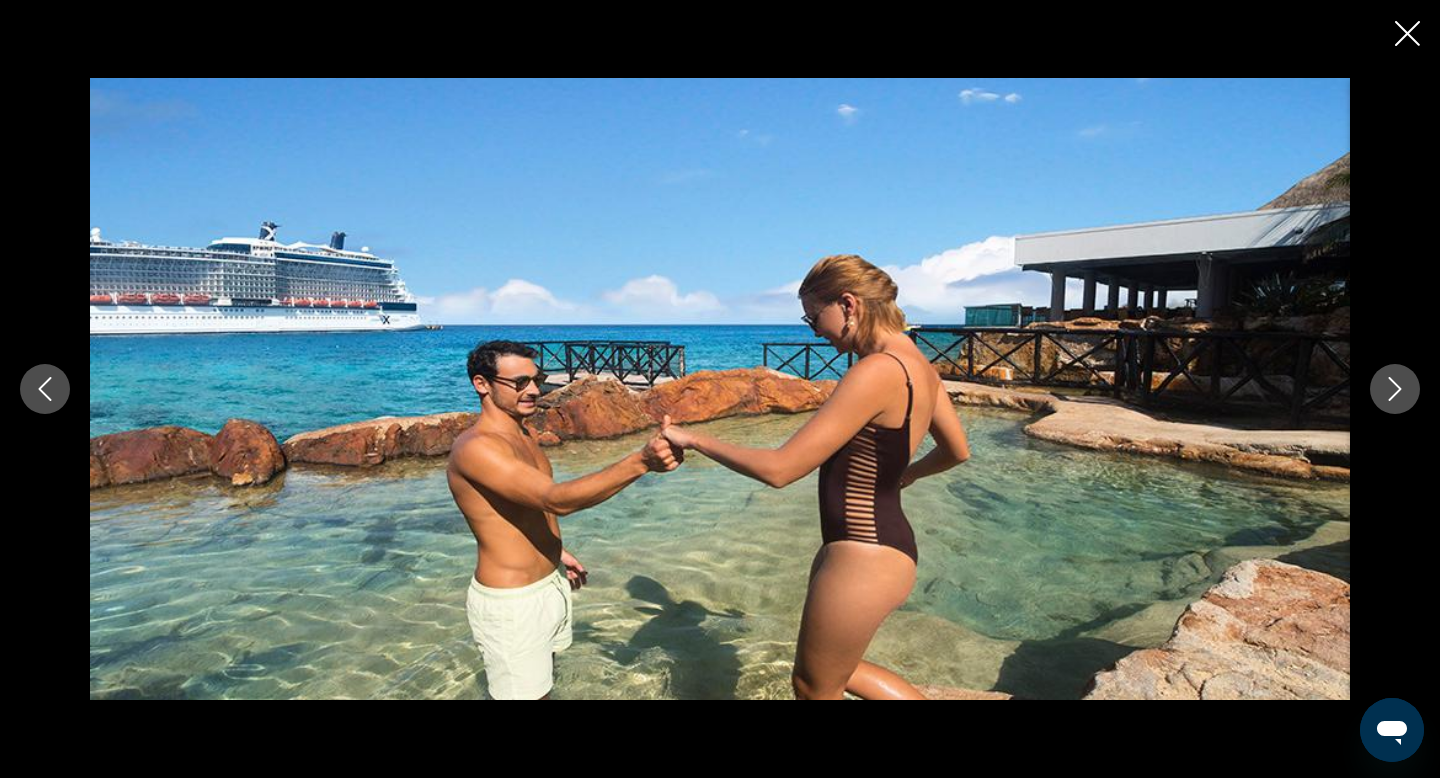 click 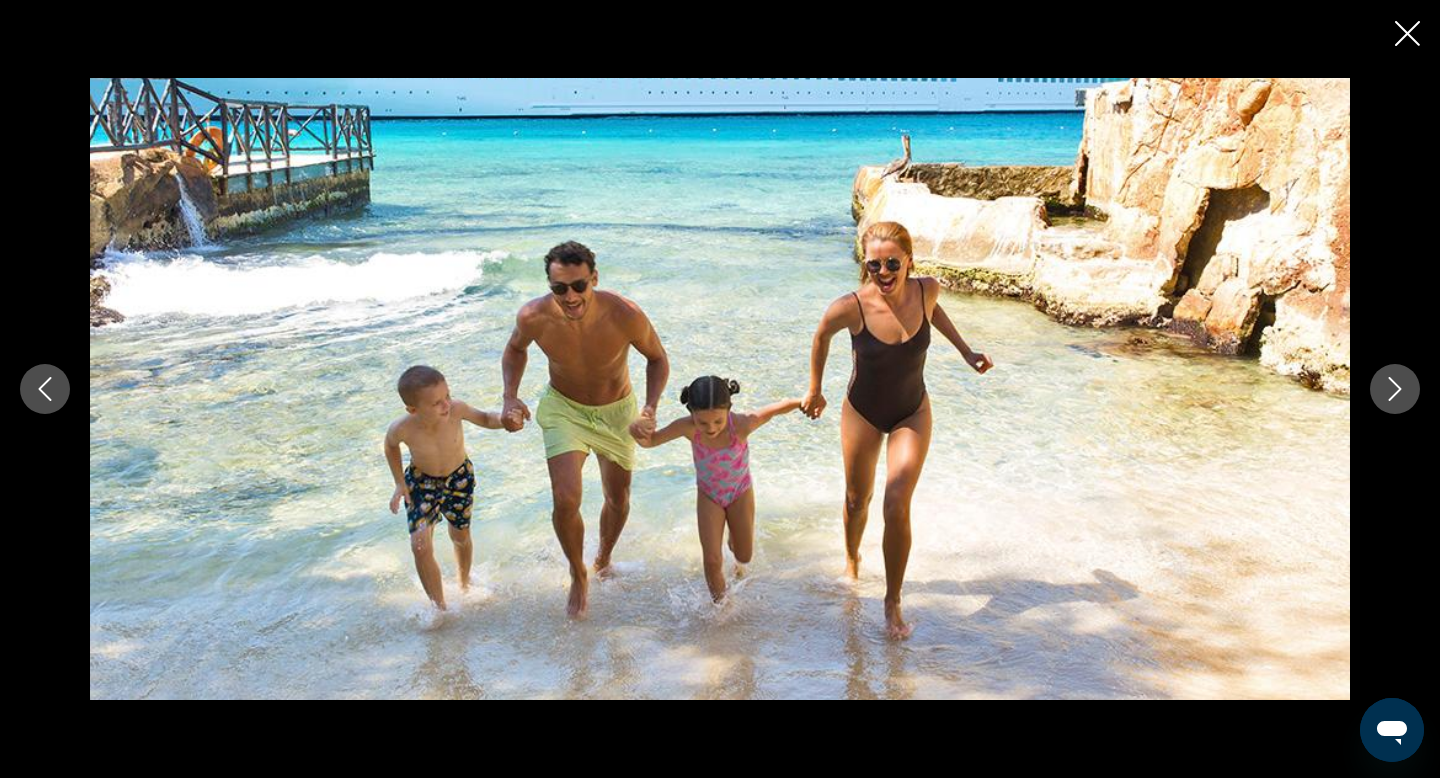 click 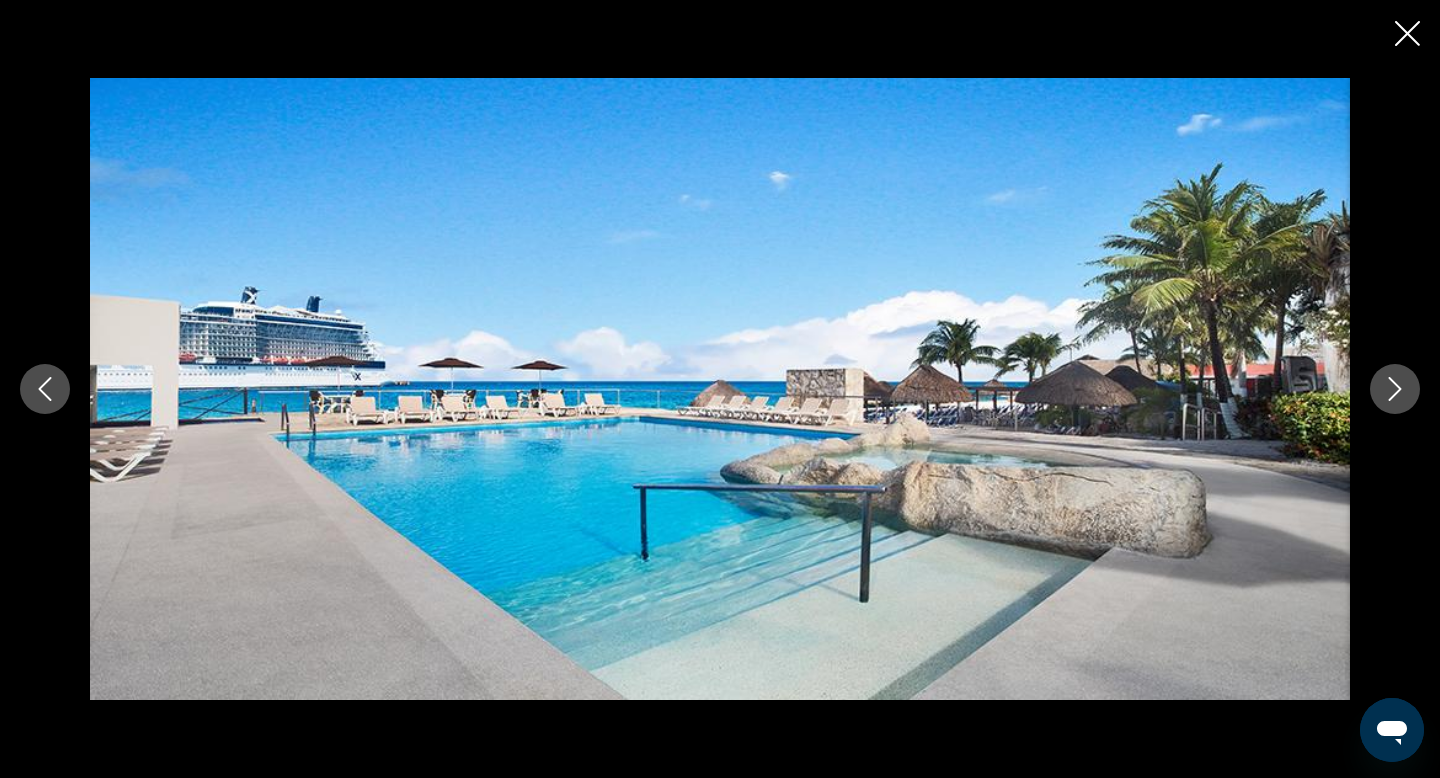 click 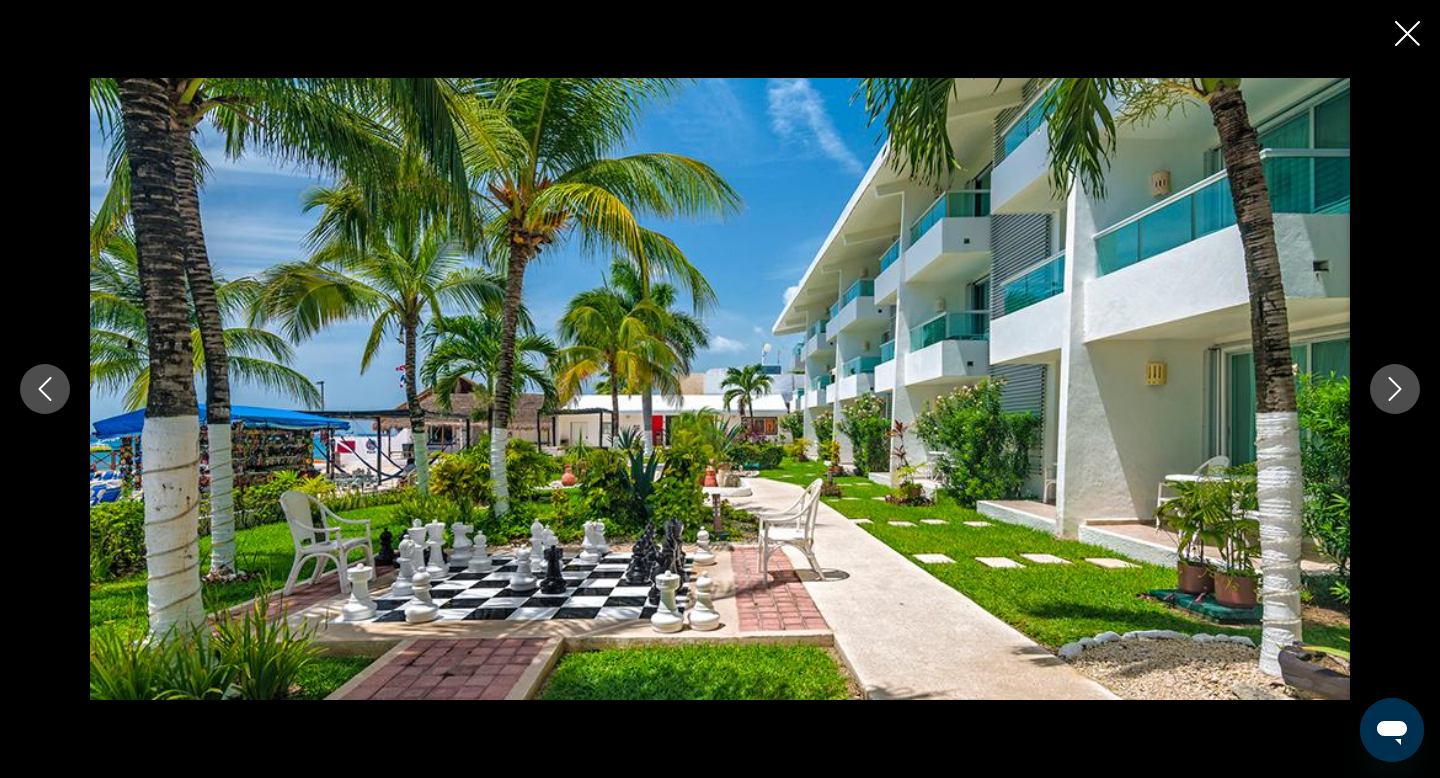 click 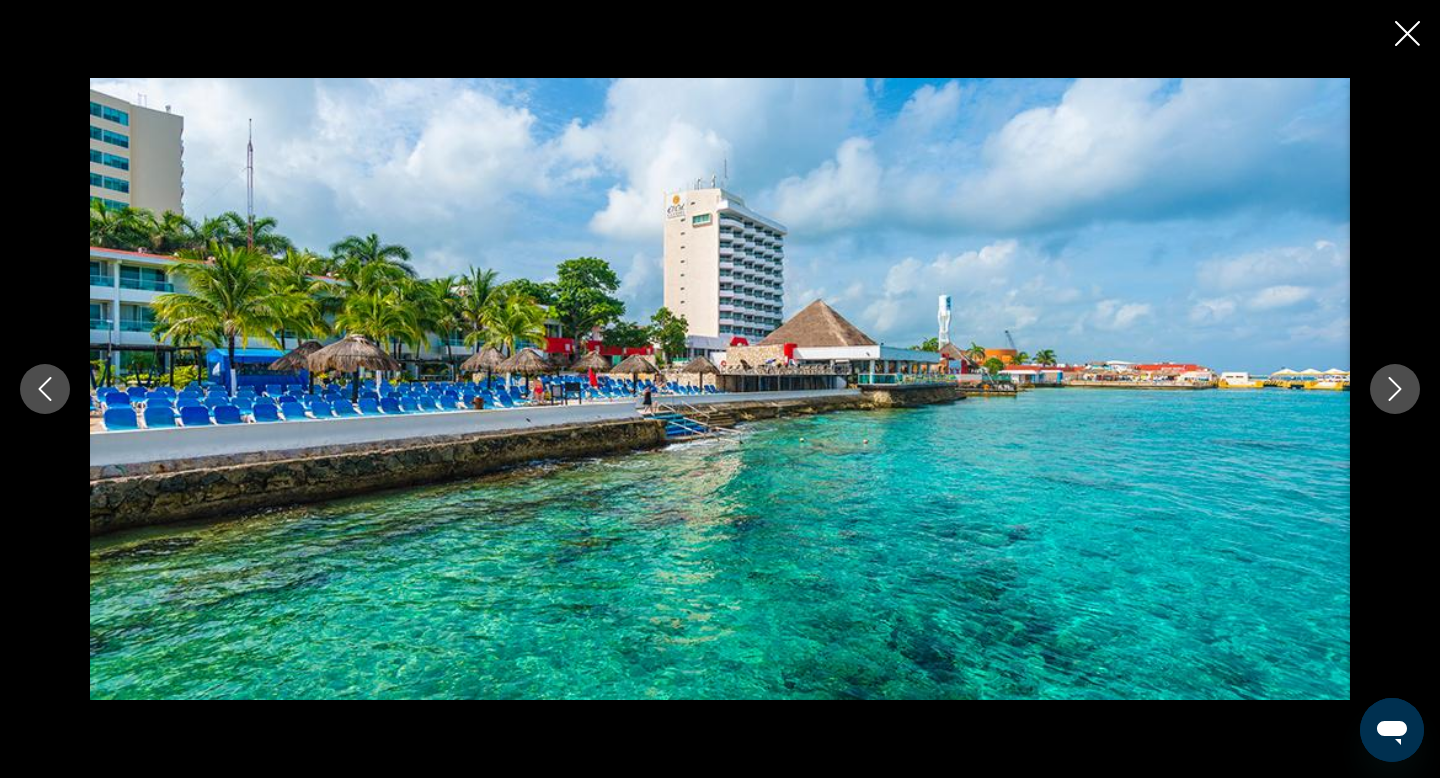 click 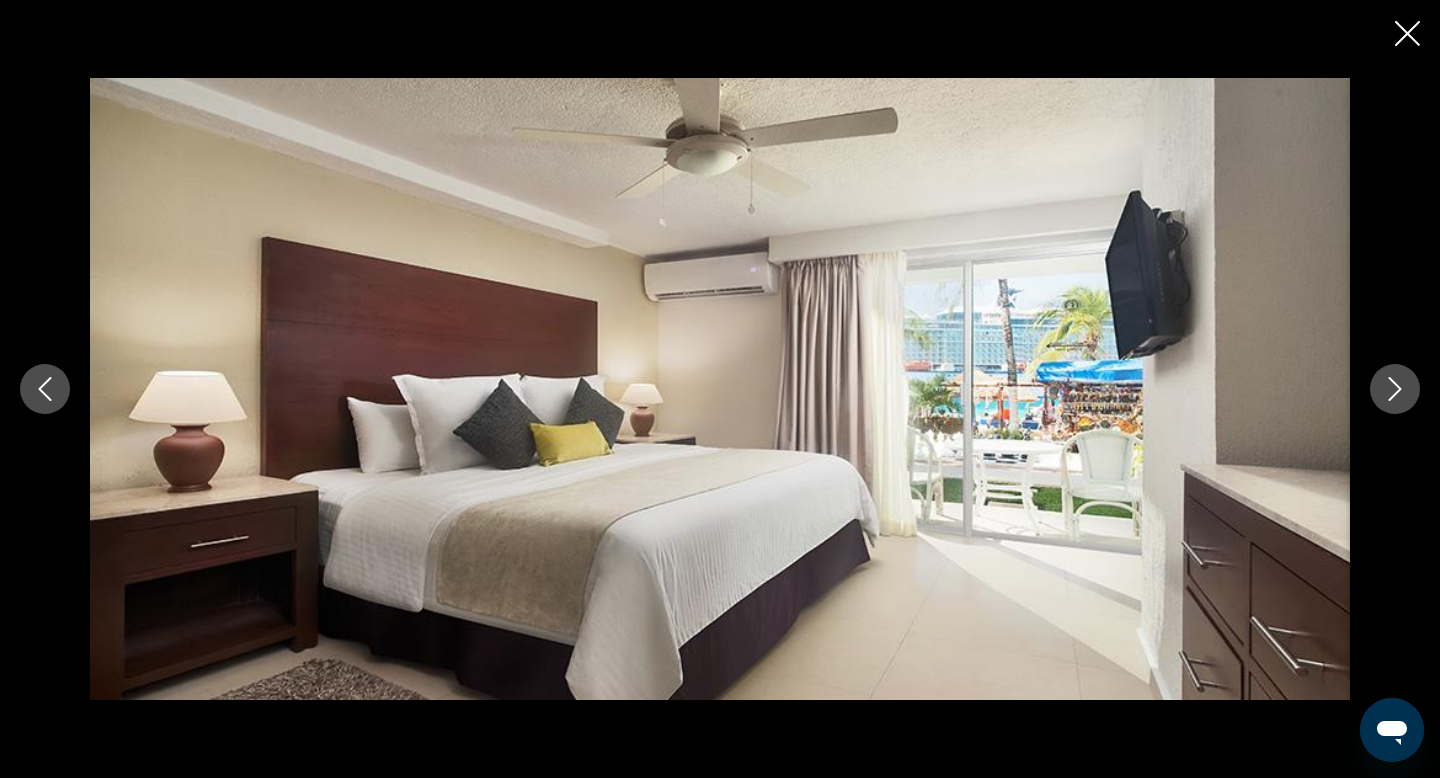click 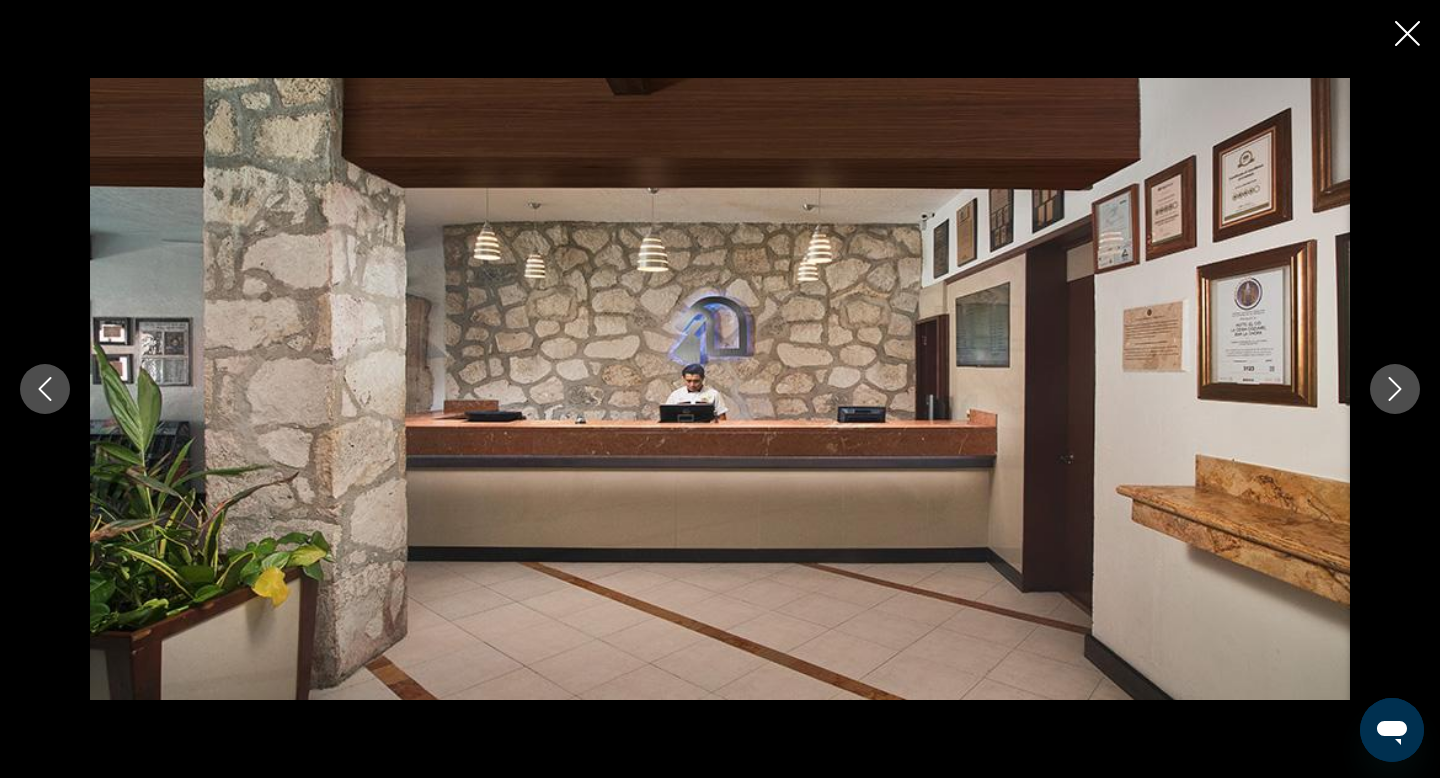click 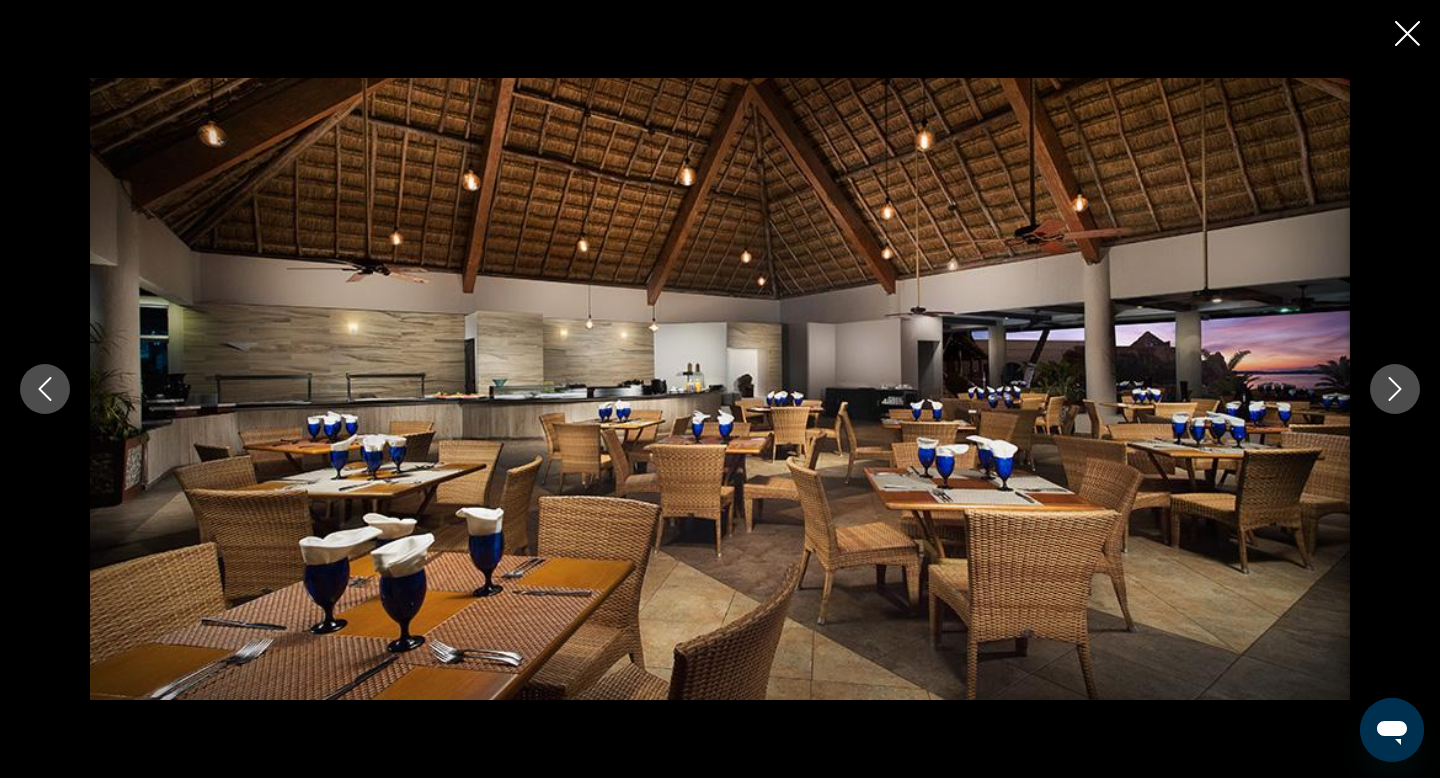 click 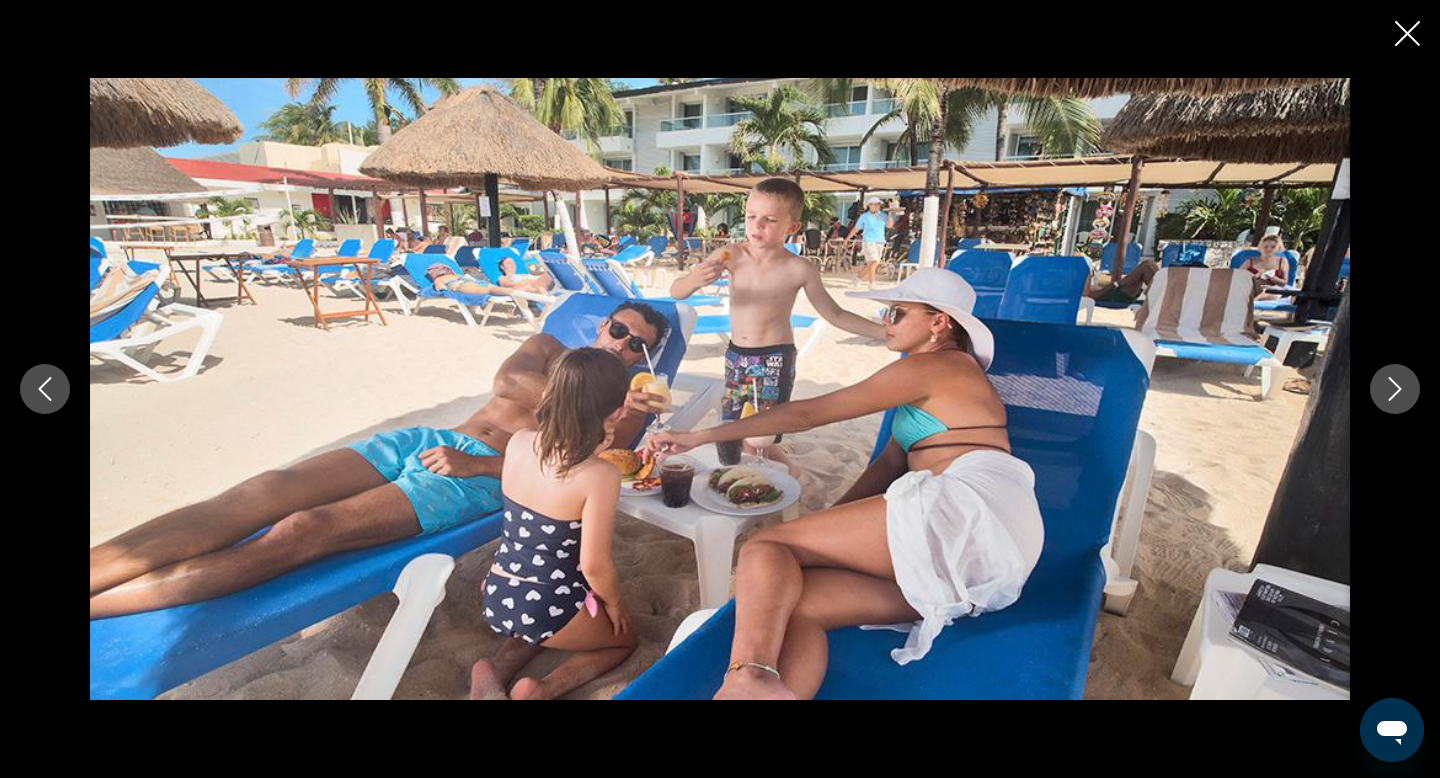 click 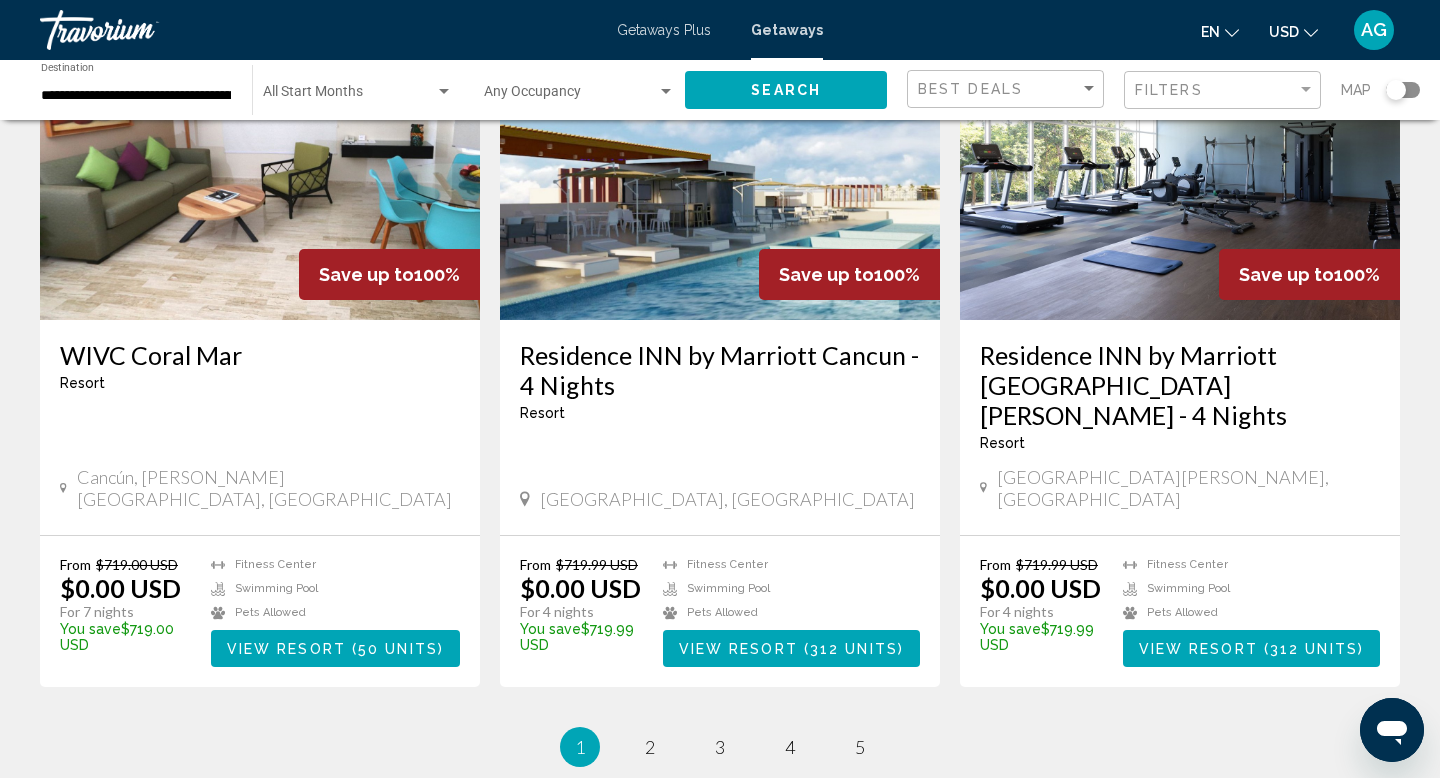 scroll, scrollTop: 2504, scrollLeft: 0, axis: vertical 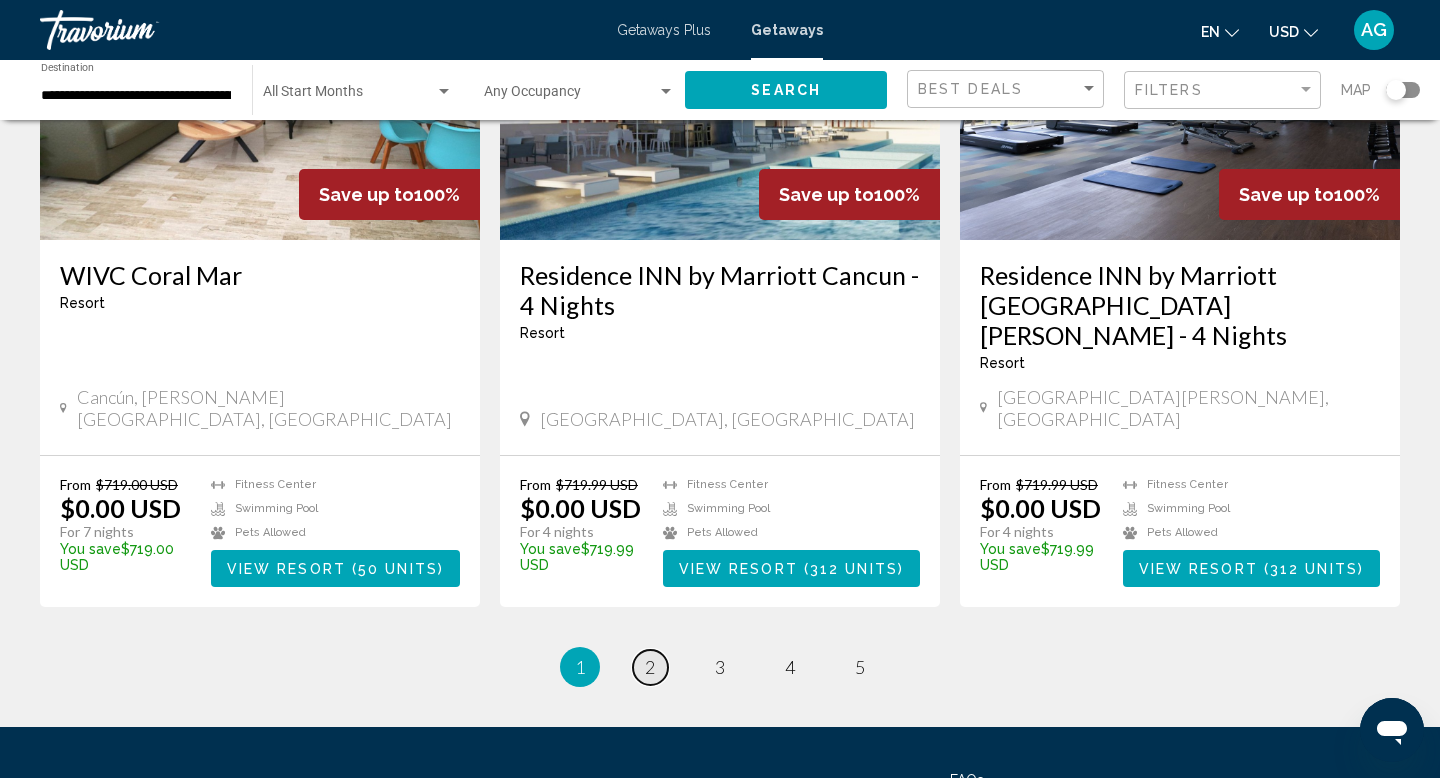 click on "2" at bounding box center [650, 667] 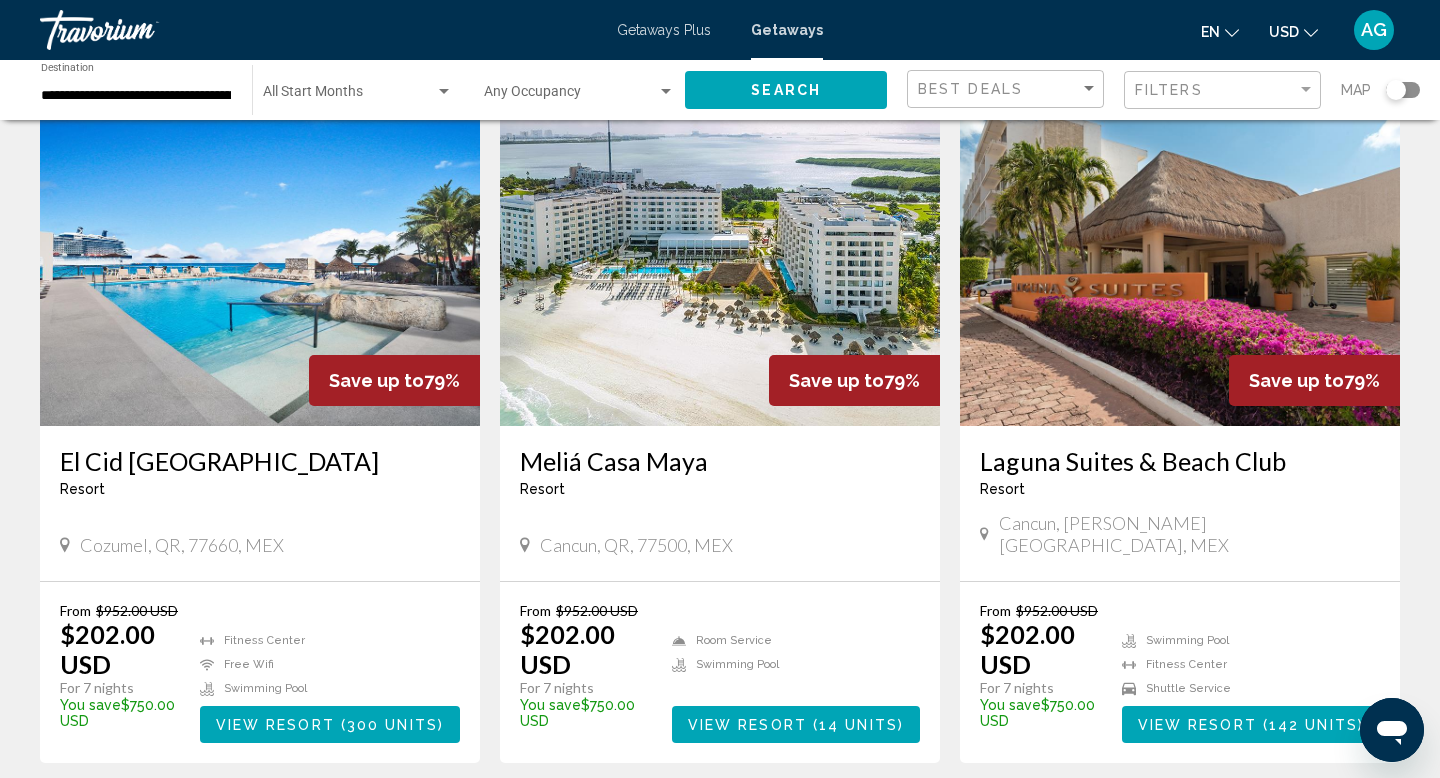 scroll, scrollTop: 2423, scrollLeft: 0, axis: vertical 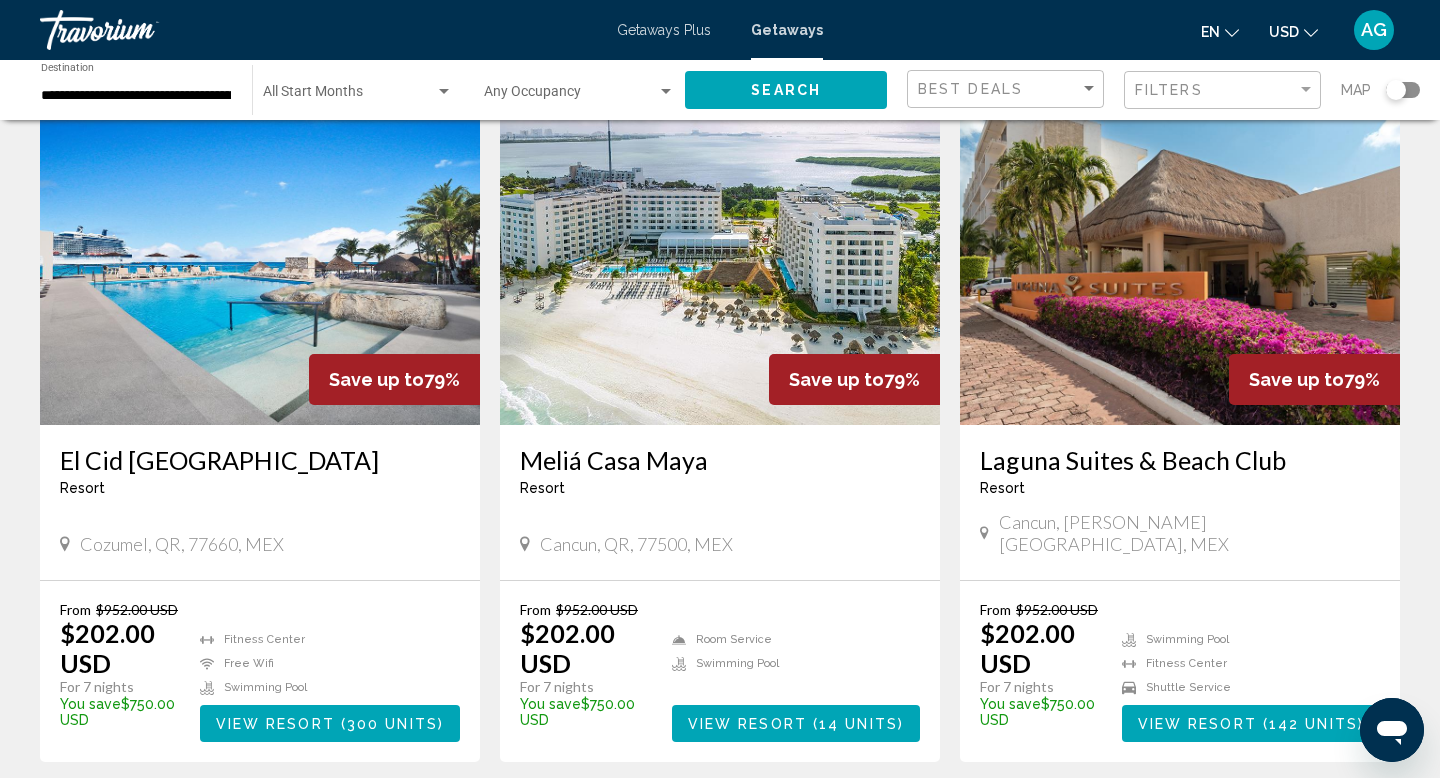 click on "3" at bounding box center (720, 822) 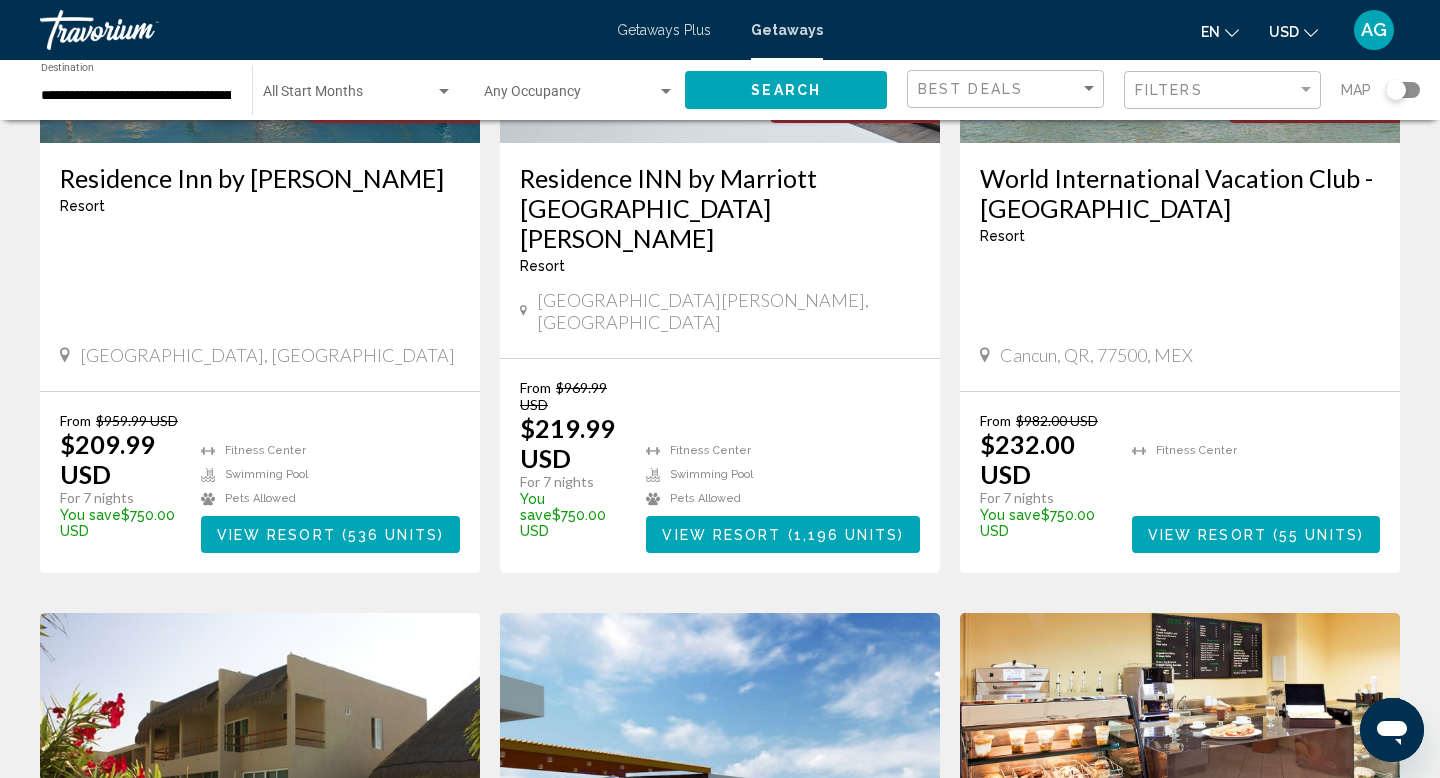 scroll, scrollTop: 0, scrollLeft: 0, axis: both 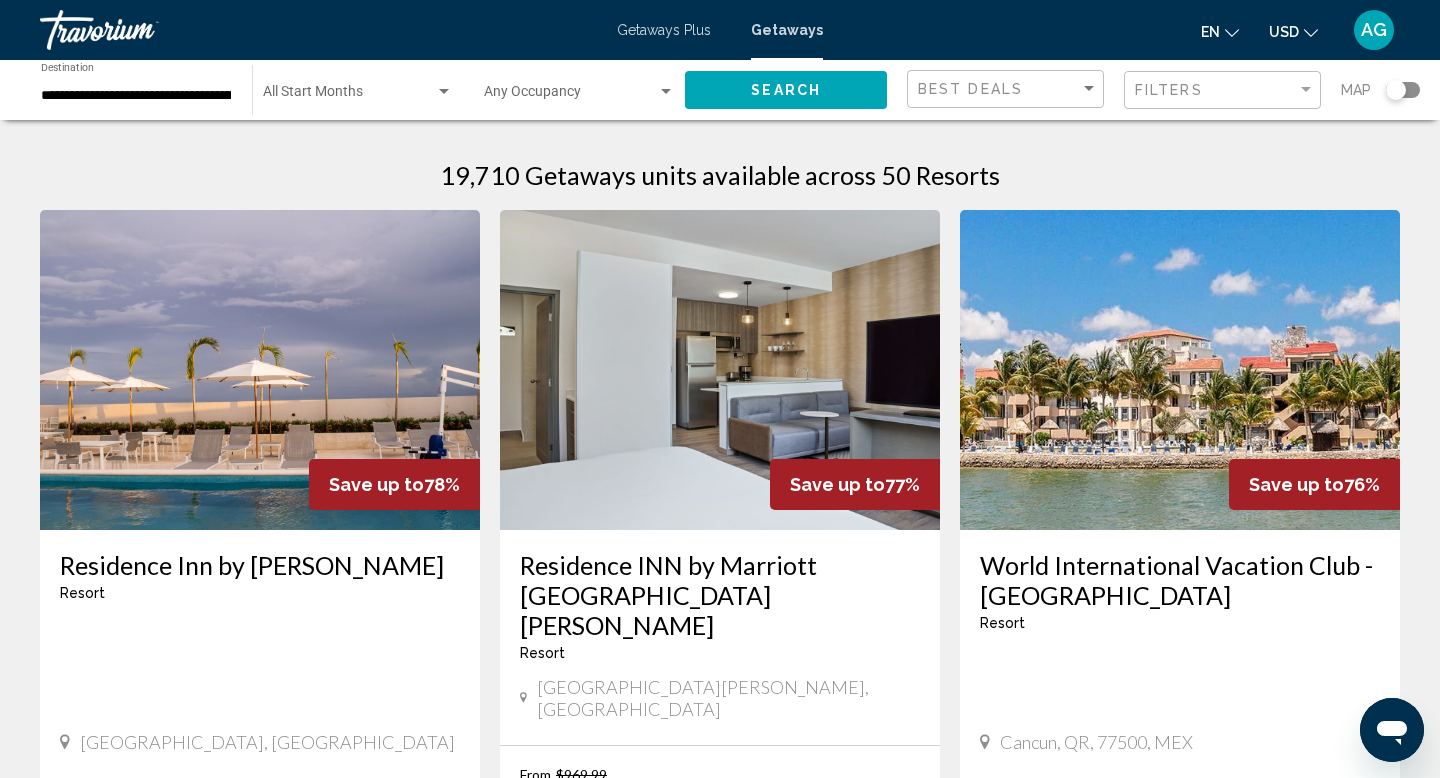 click at bounding box center [260, 370] 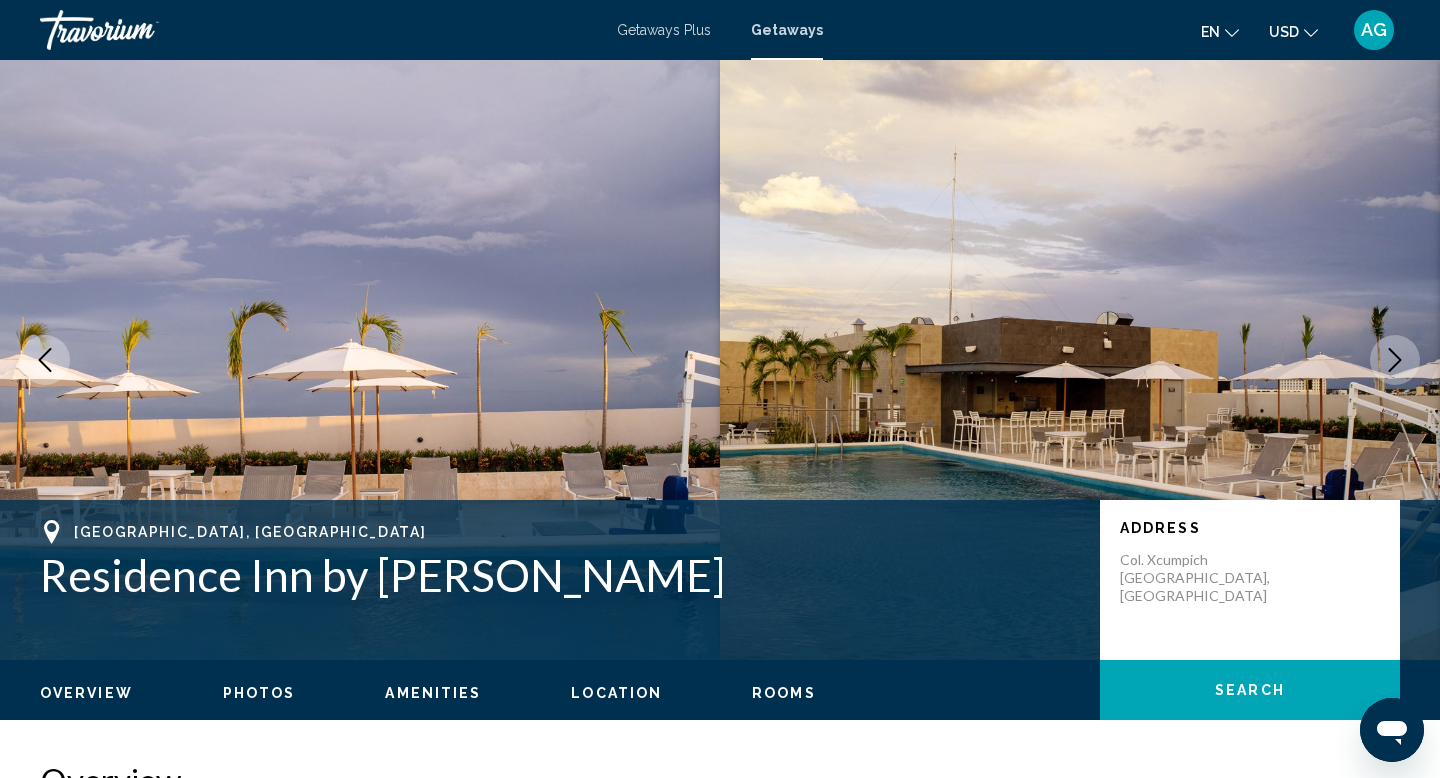 click 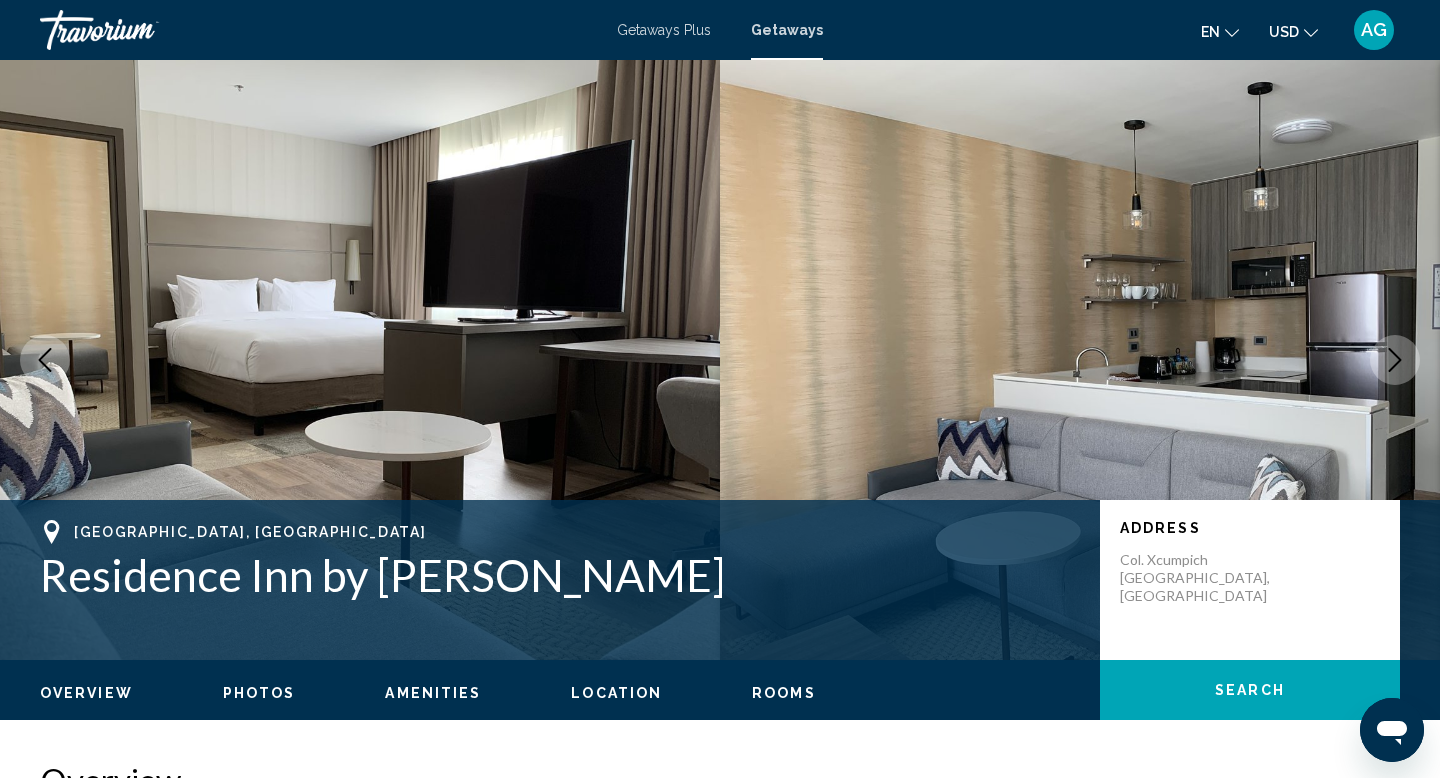click 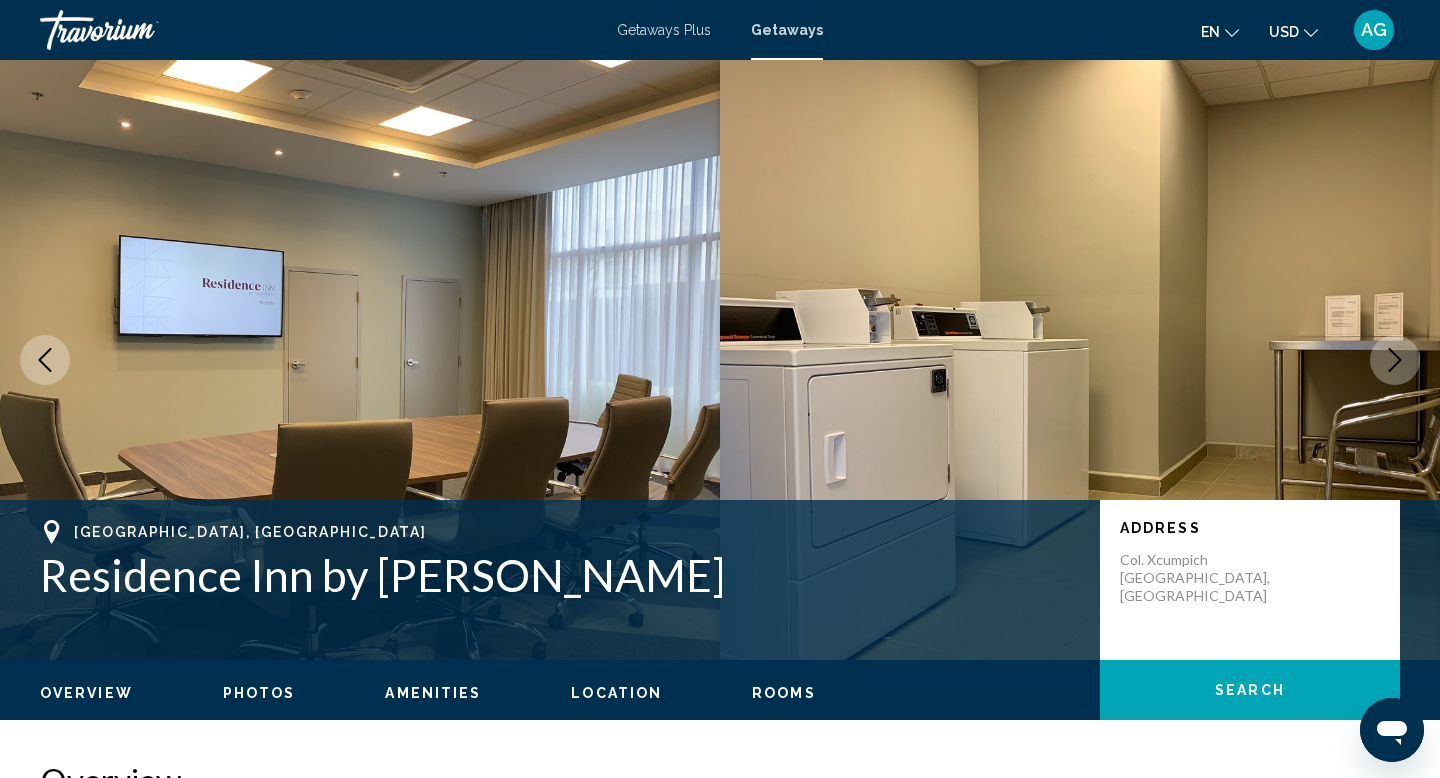 click 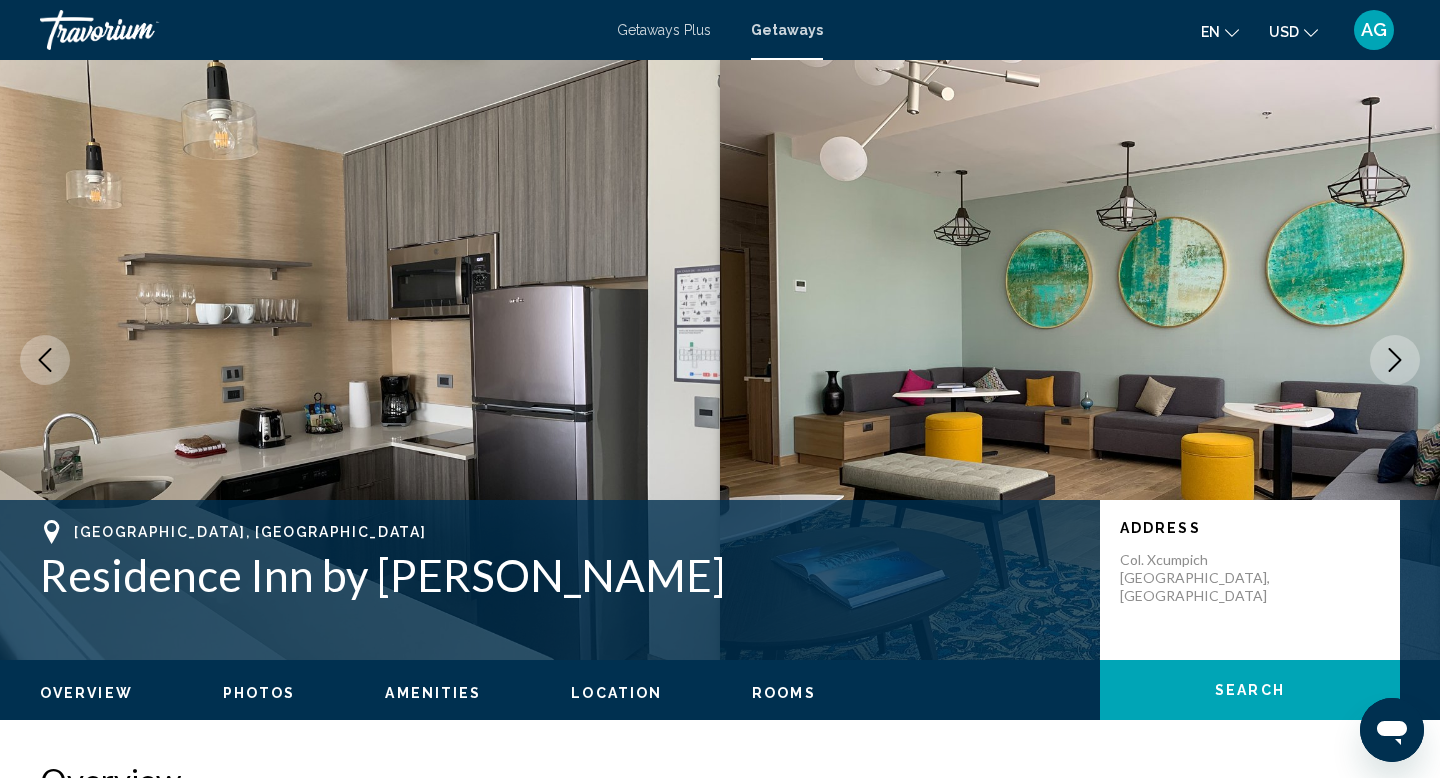 click 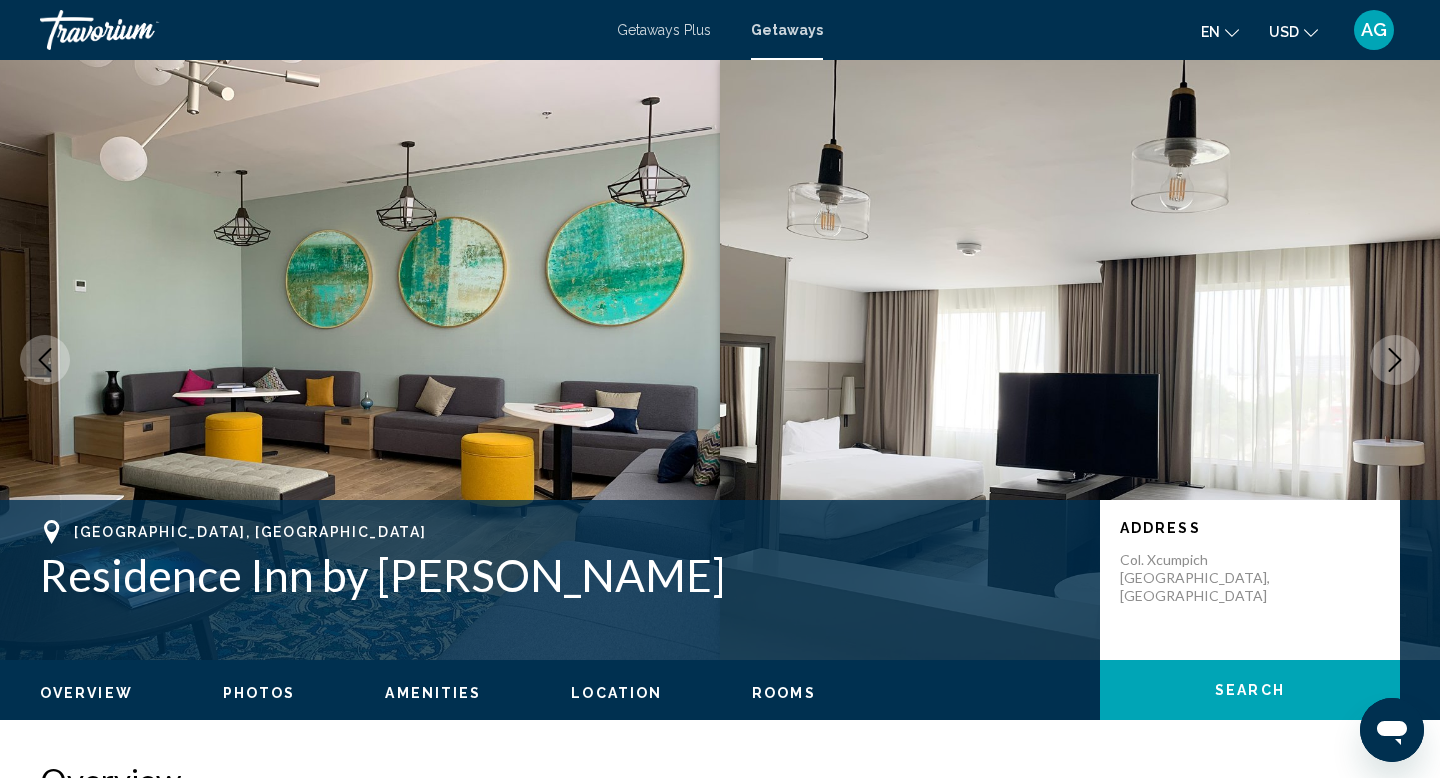 click 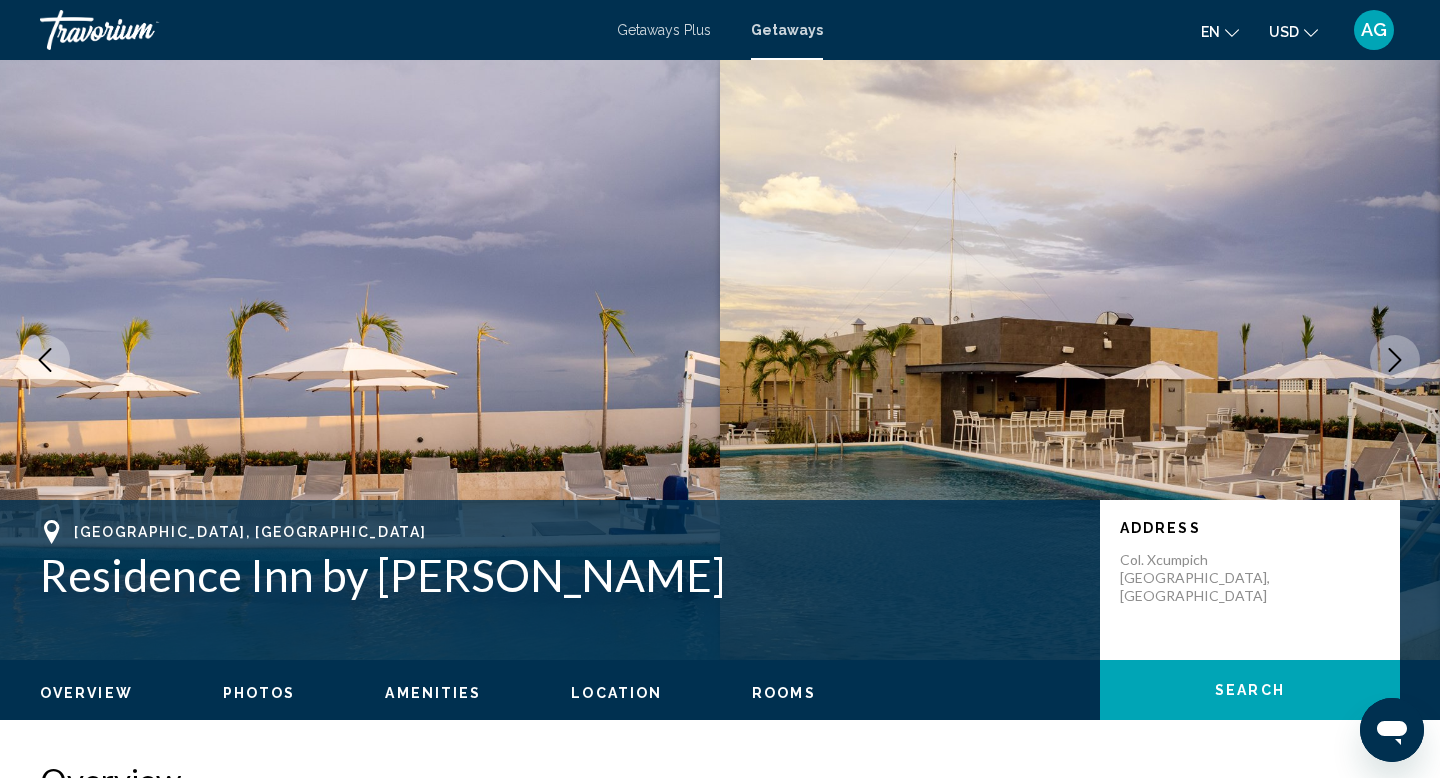 click 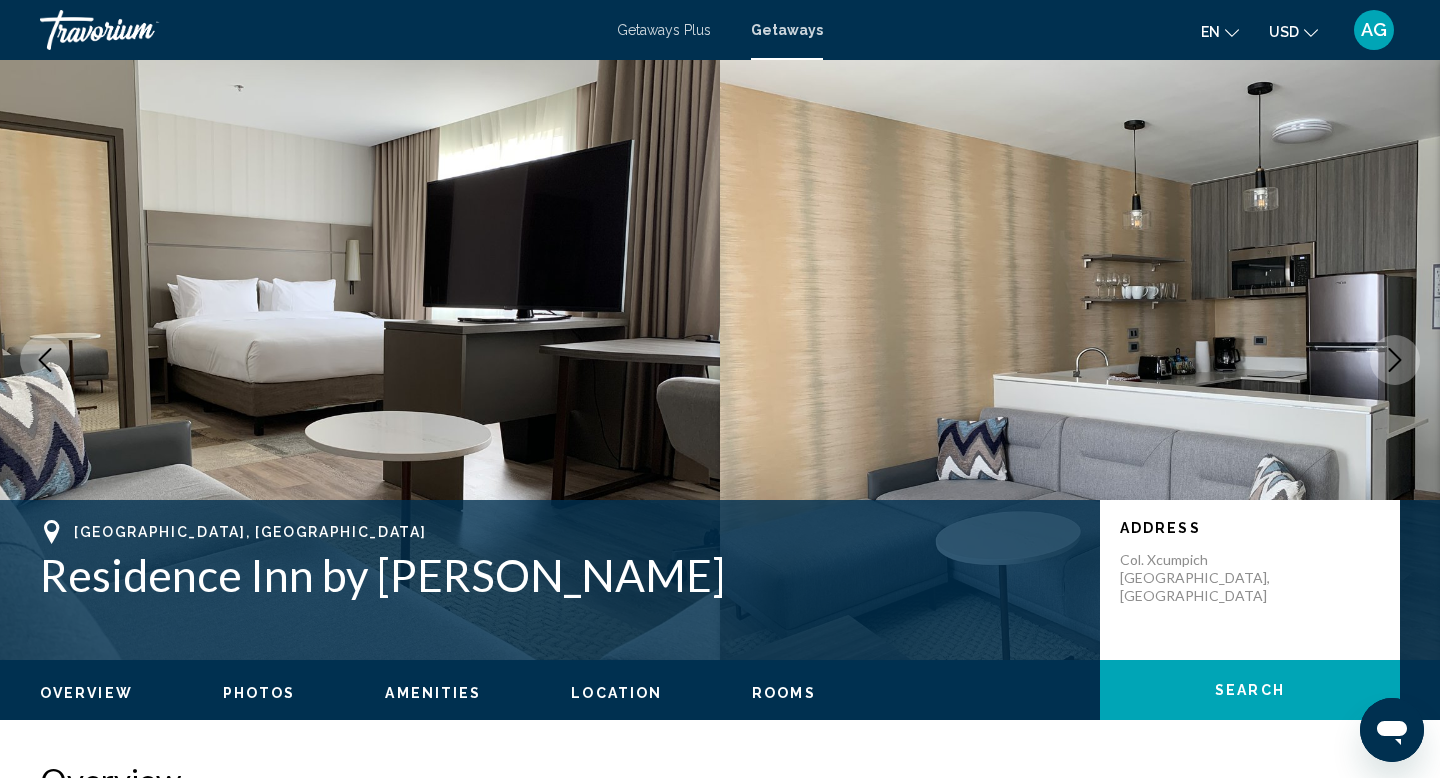click 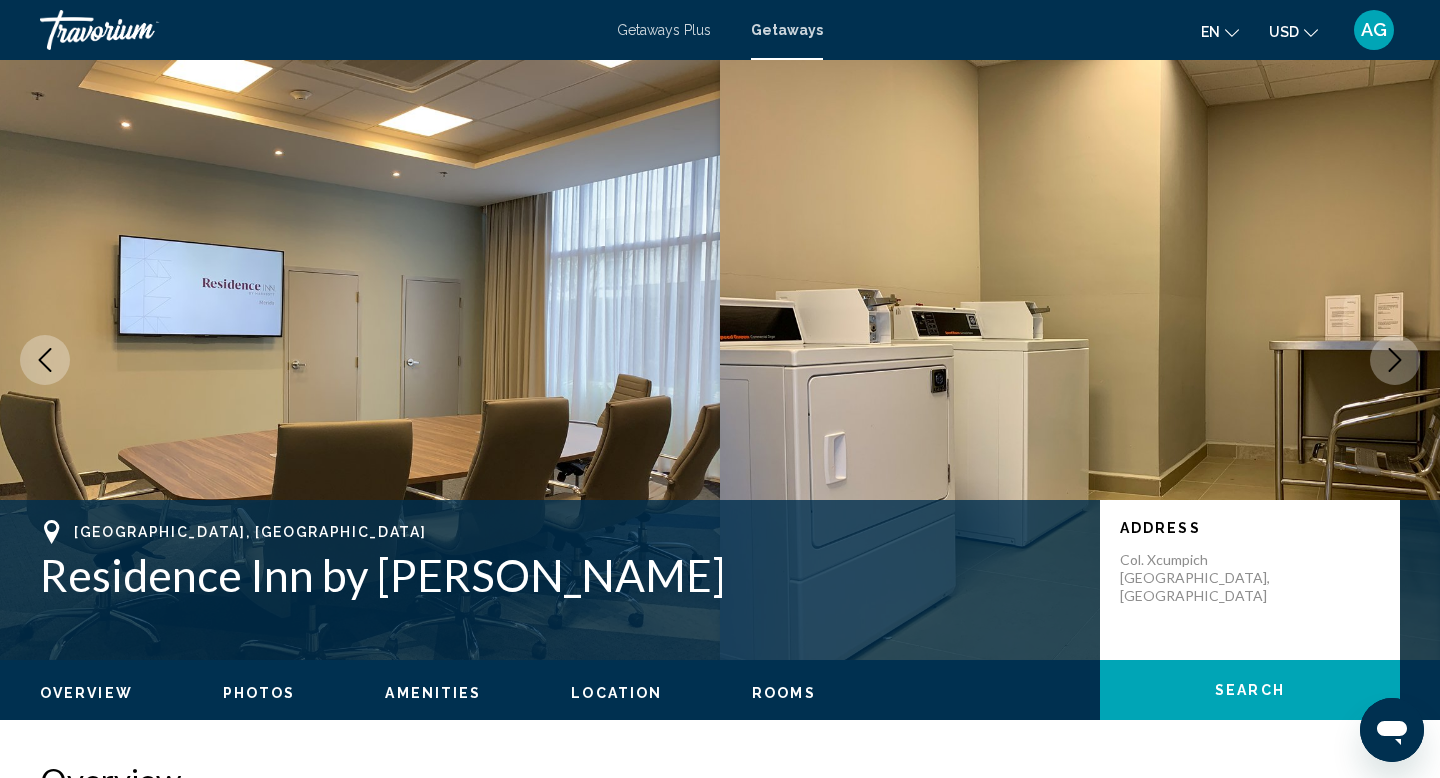 click 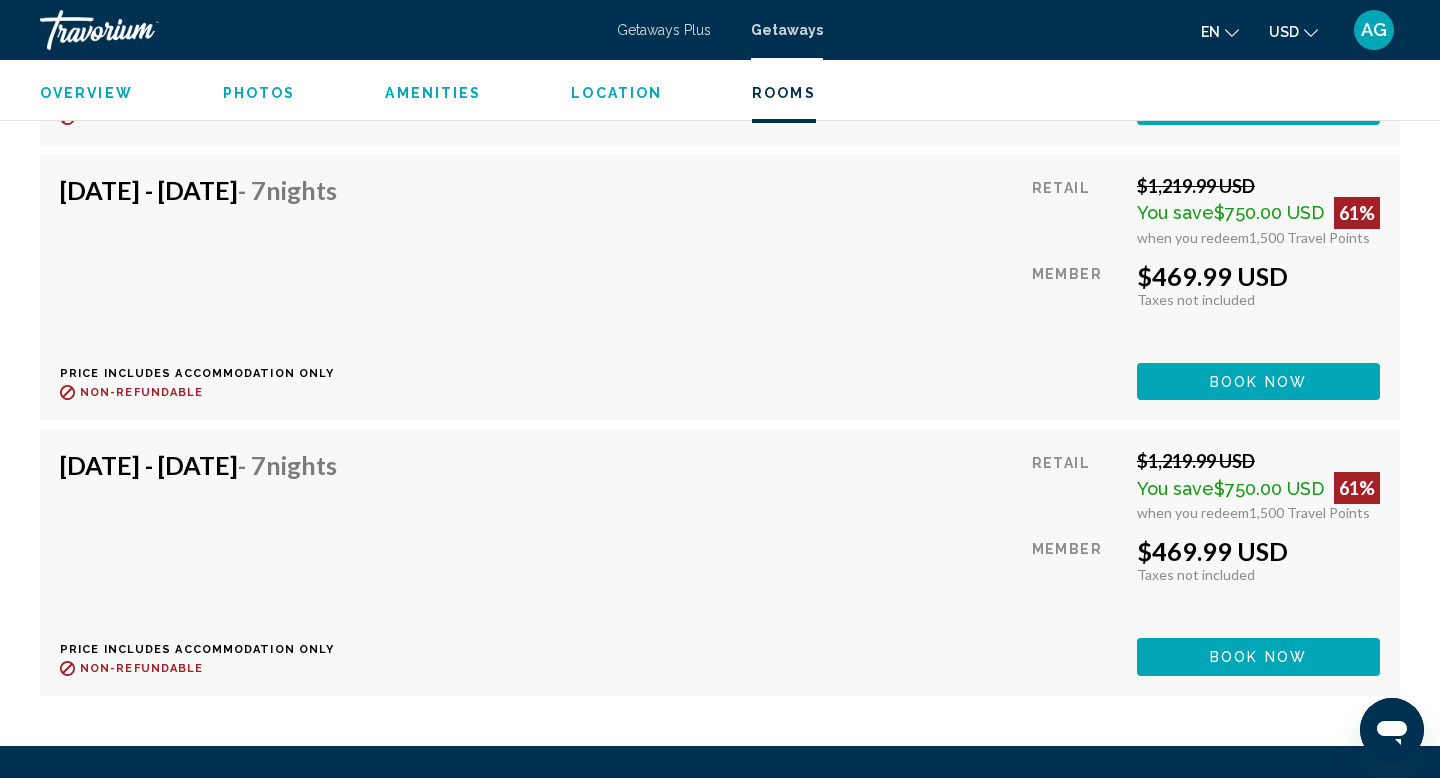 scroll, scrollTop: 40505, scrollLeft: 0, axis: vertical 